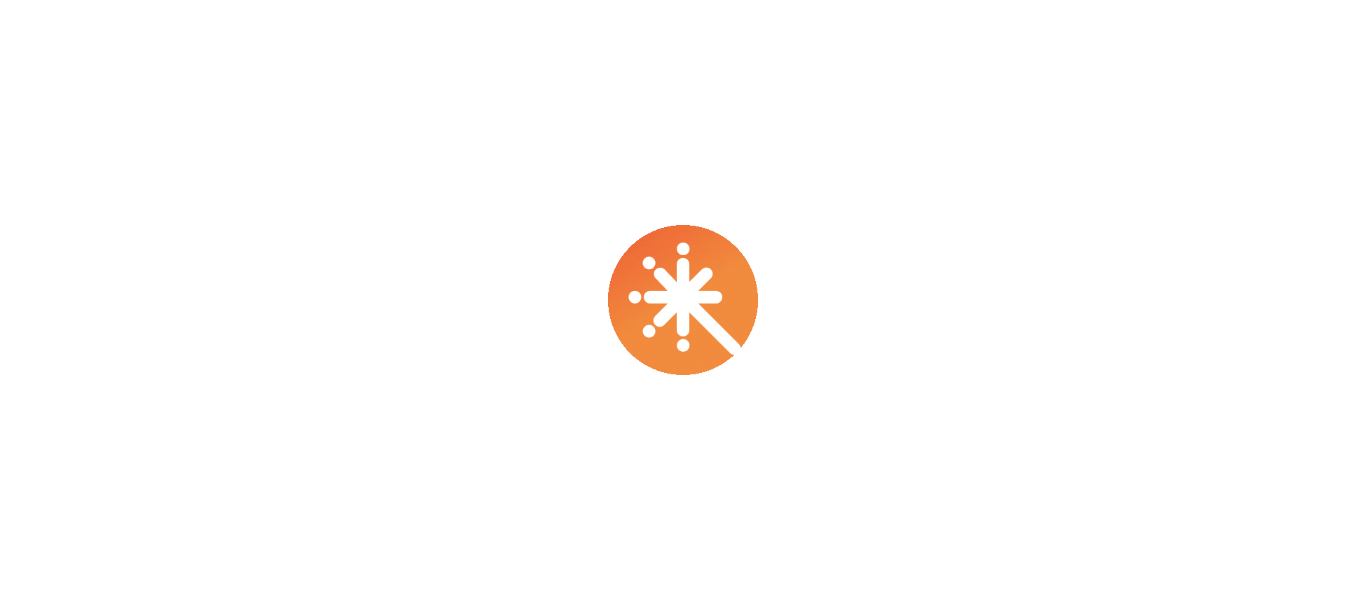 scroll, scrollTop: 0, scrollLeft: 0, axis: both 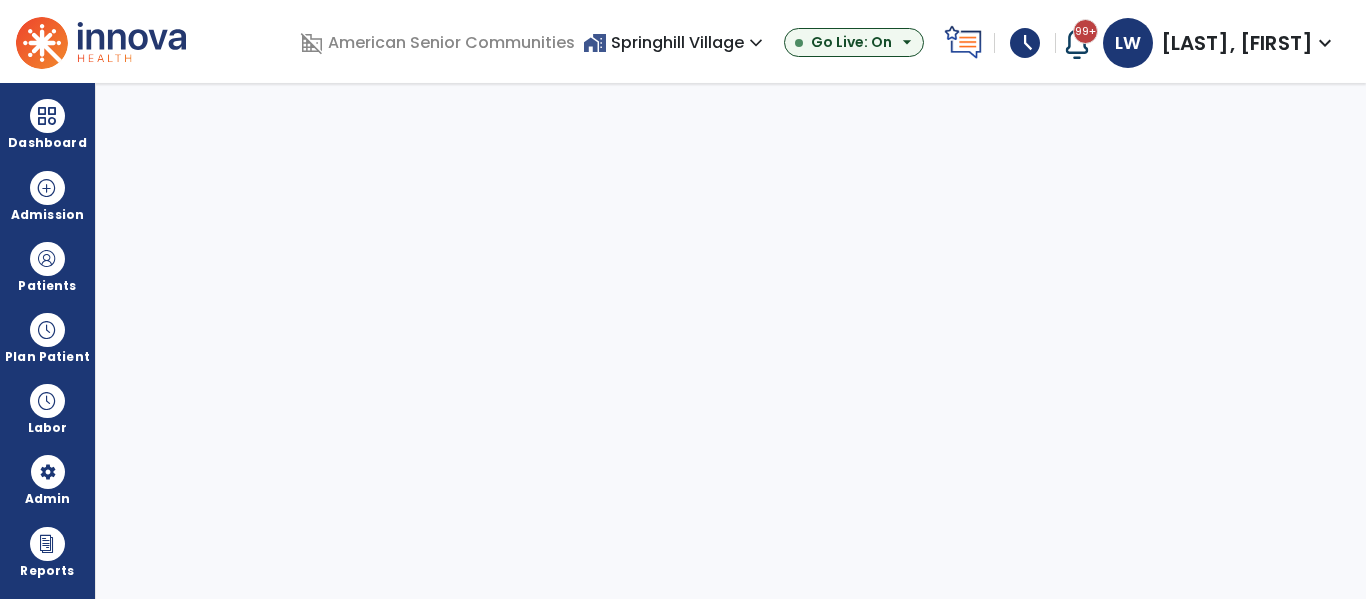 select on "***" 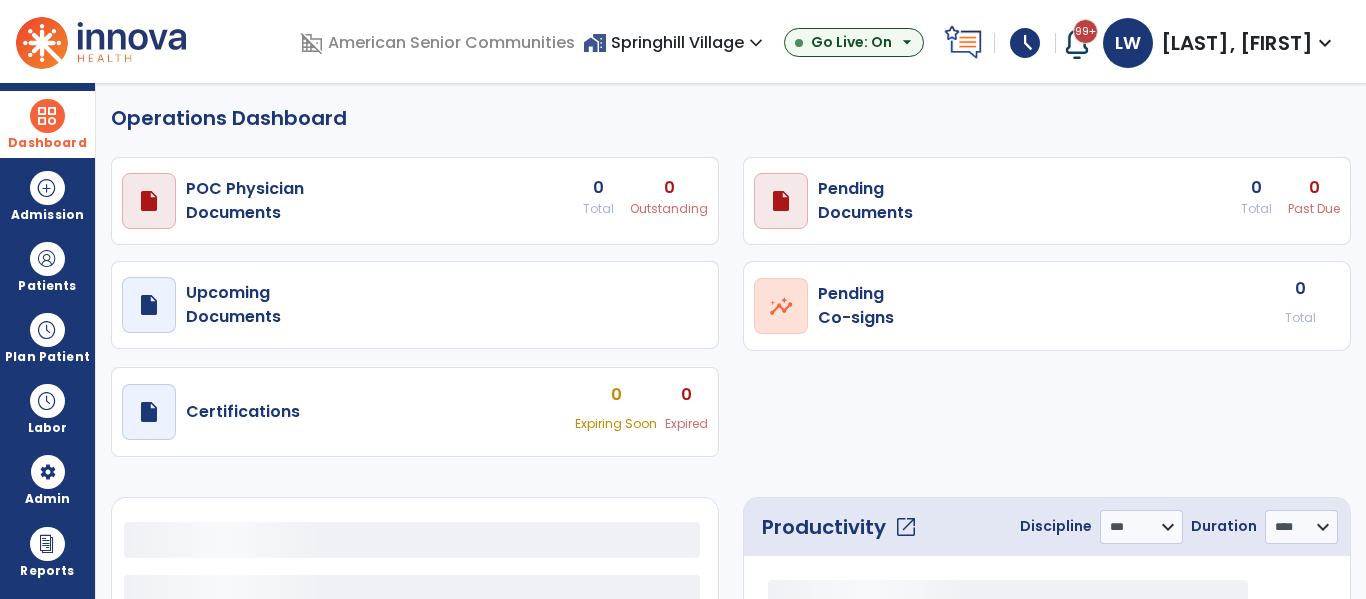select on "***" 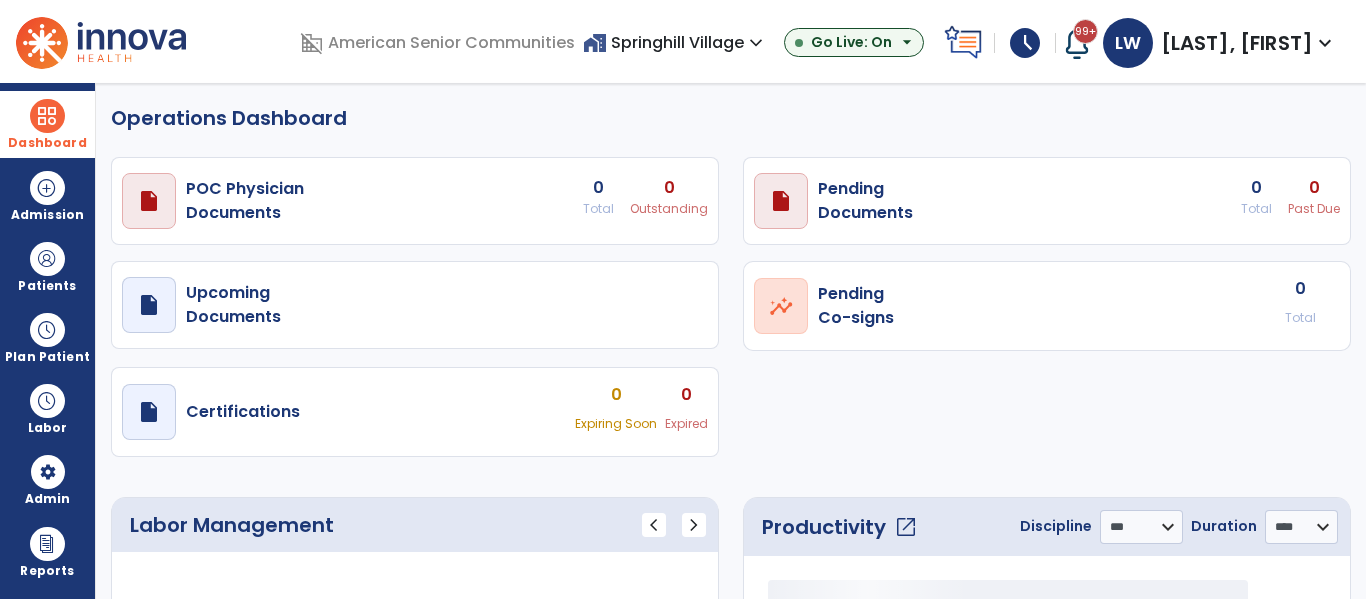 click on "Dashboard" at bounding box center [47, 124] 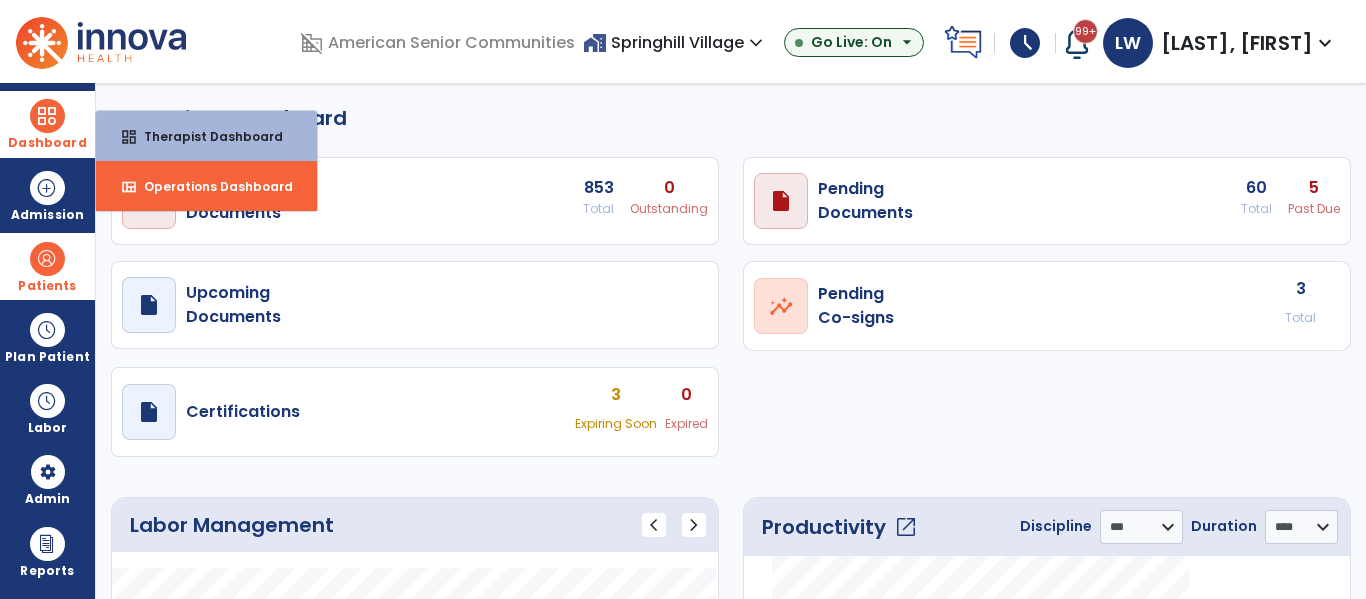click on "Patients" at bounding box center [47, 286] 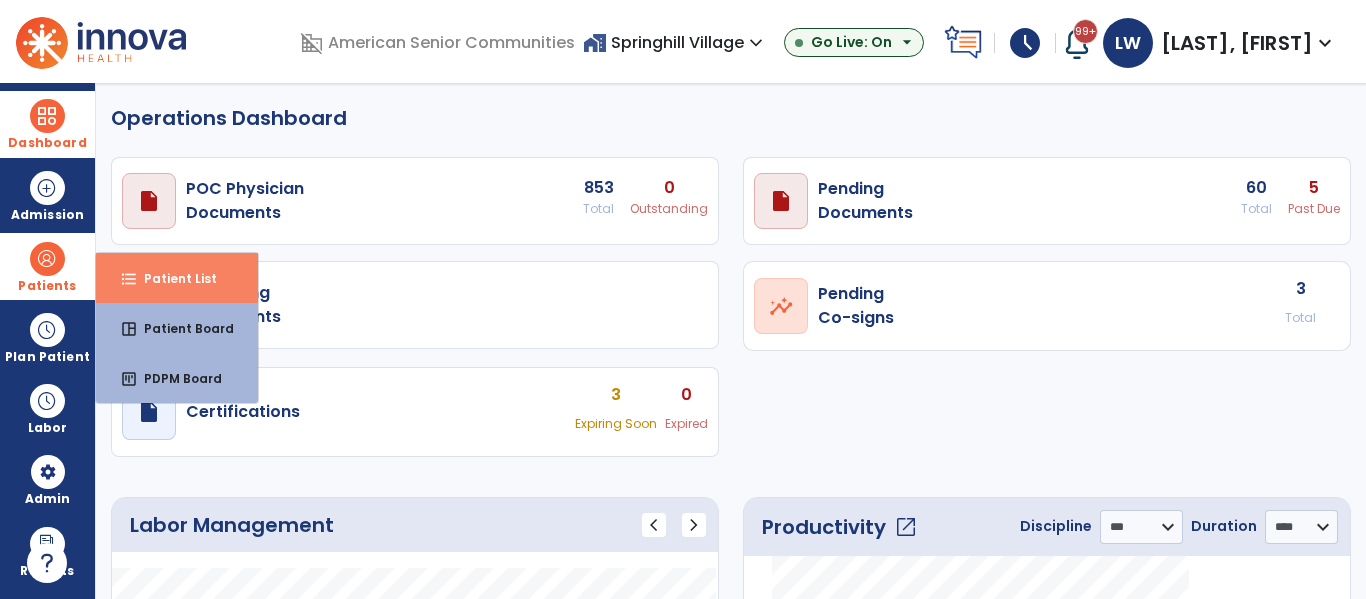 click on "Patient List" at bounding box center [172, 278] 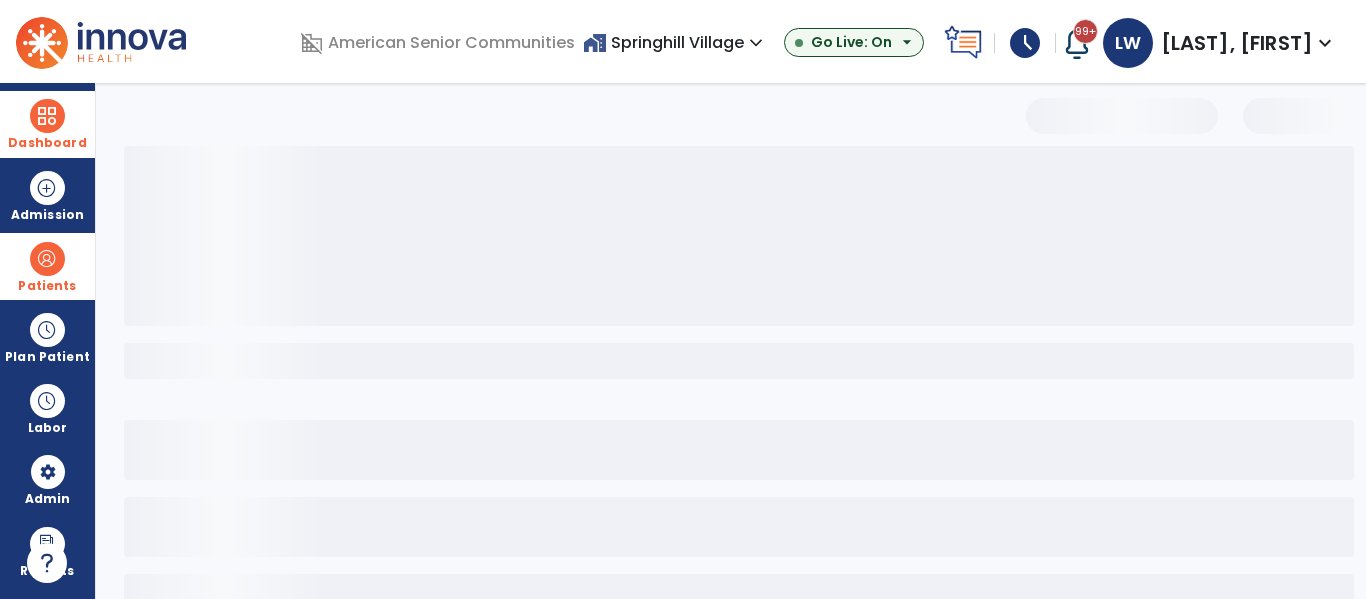 select on "***" 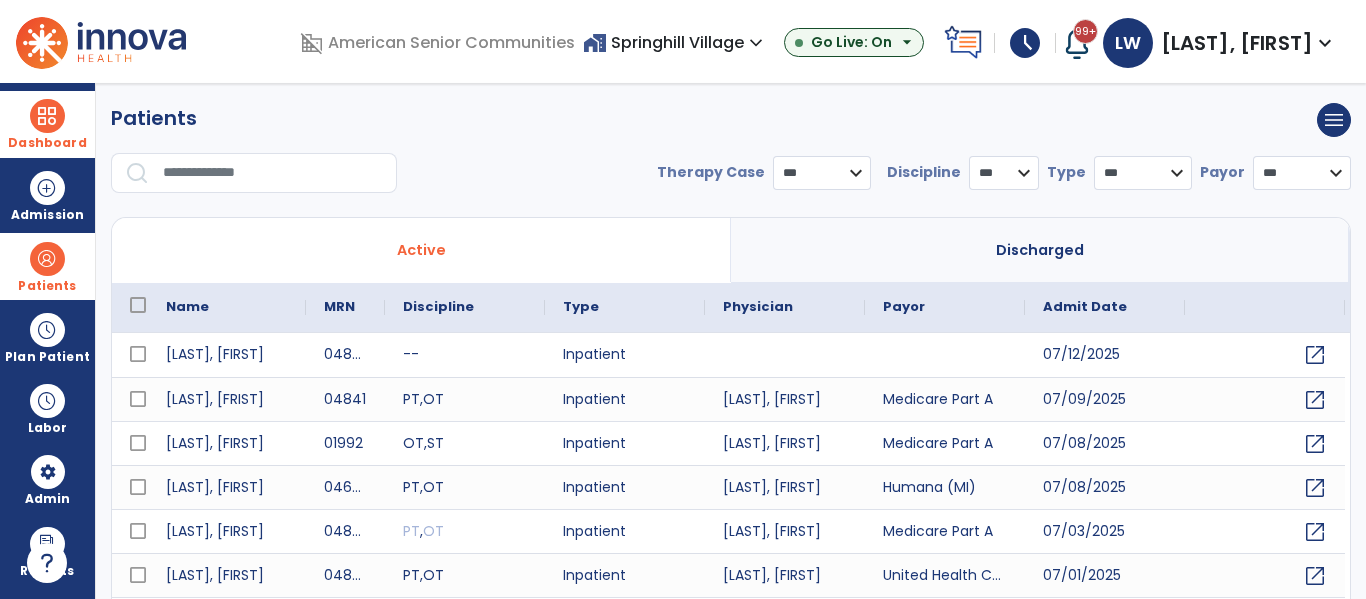 click at bounding box center (273, 173) 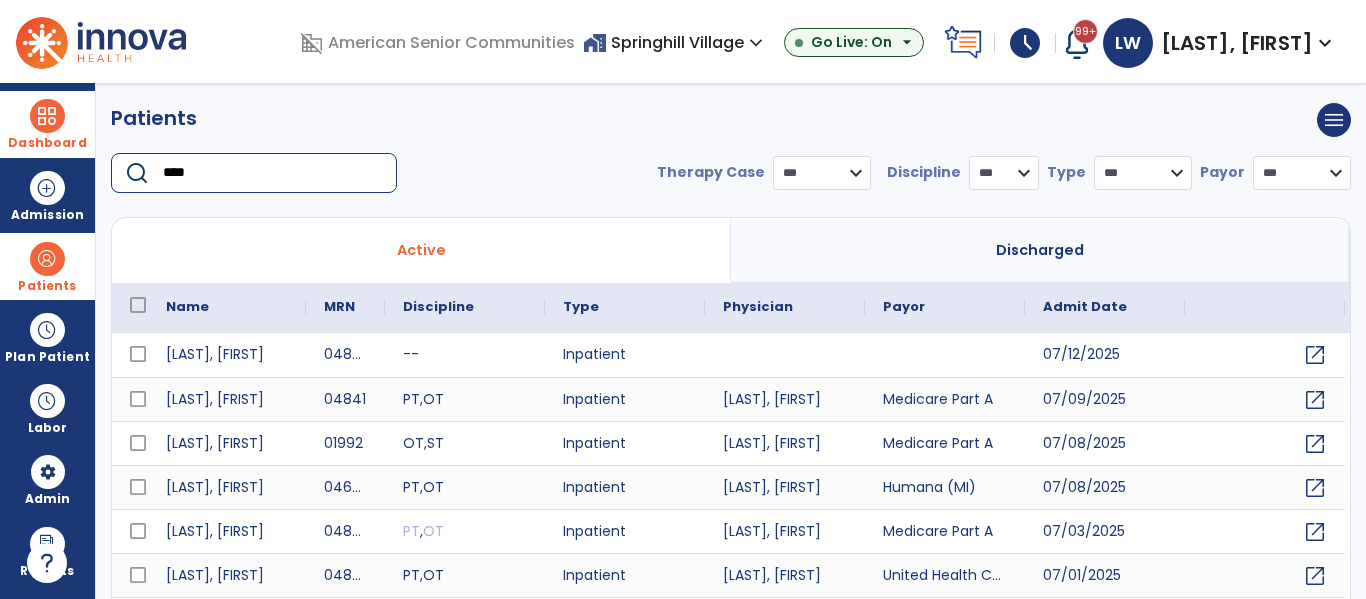 type on "*****" 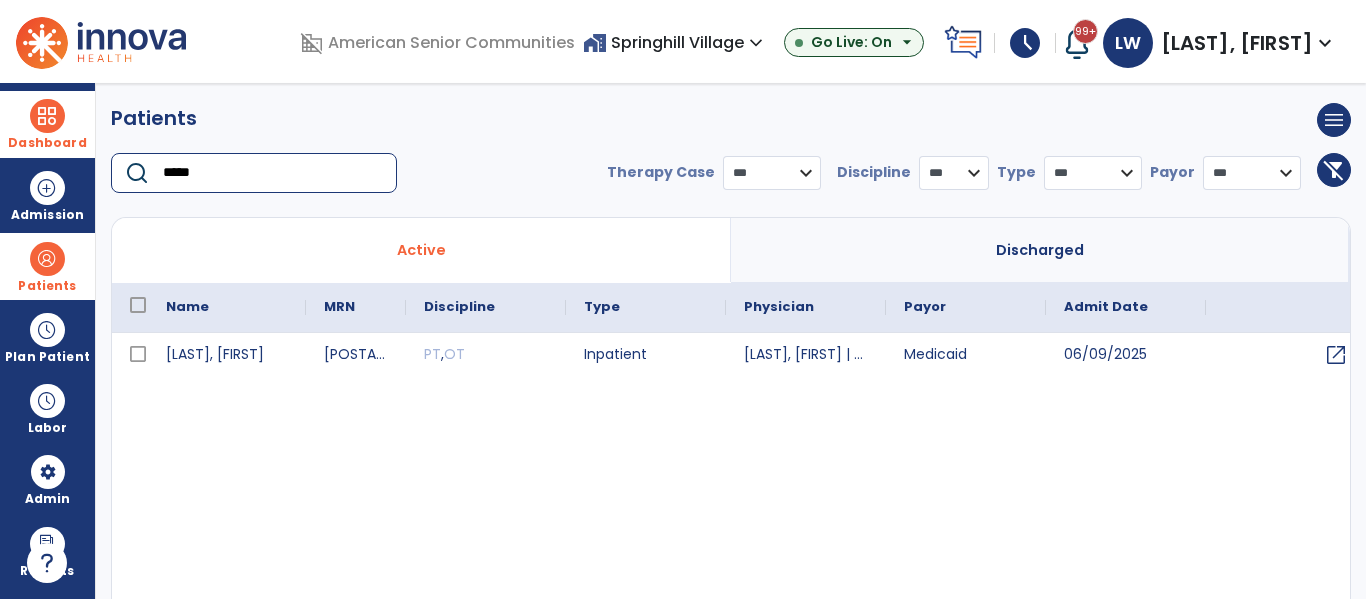 click on "*****" at bounding box center (273, 173) 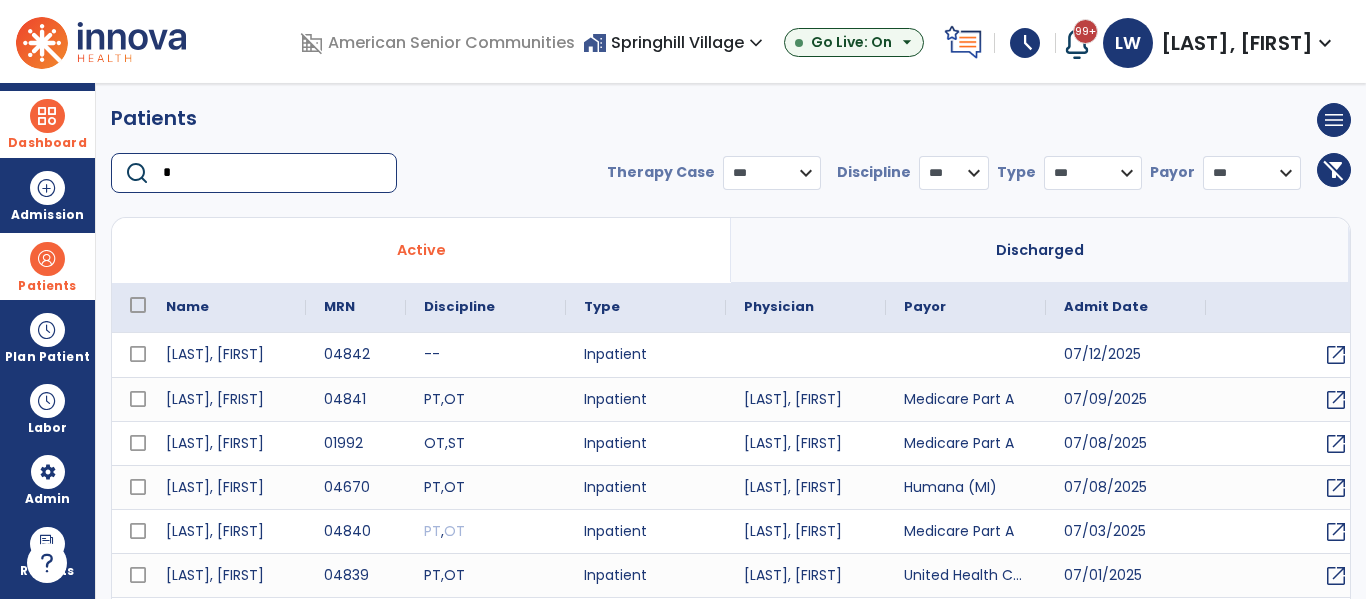 type 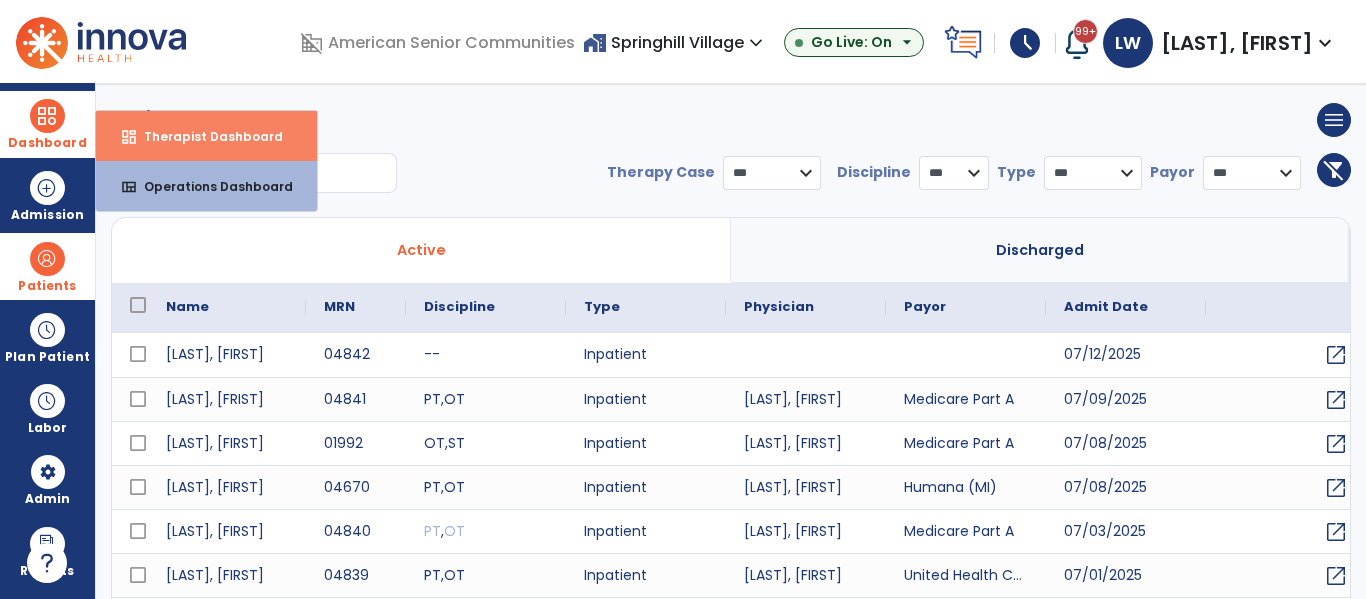 click on "Therapist Dashboard" at bounding box center (205, 136) 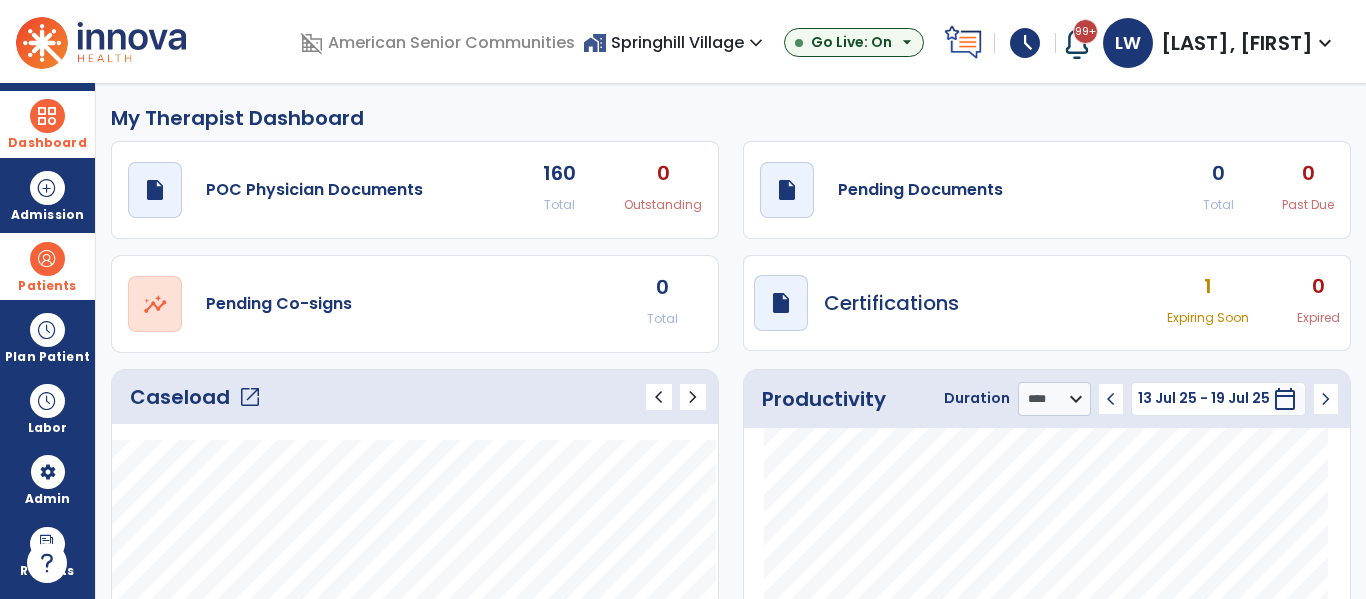 click on "open_in_new" 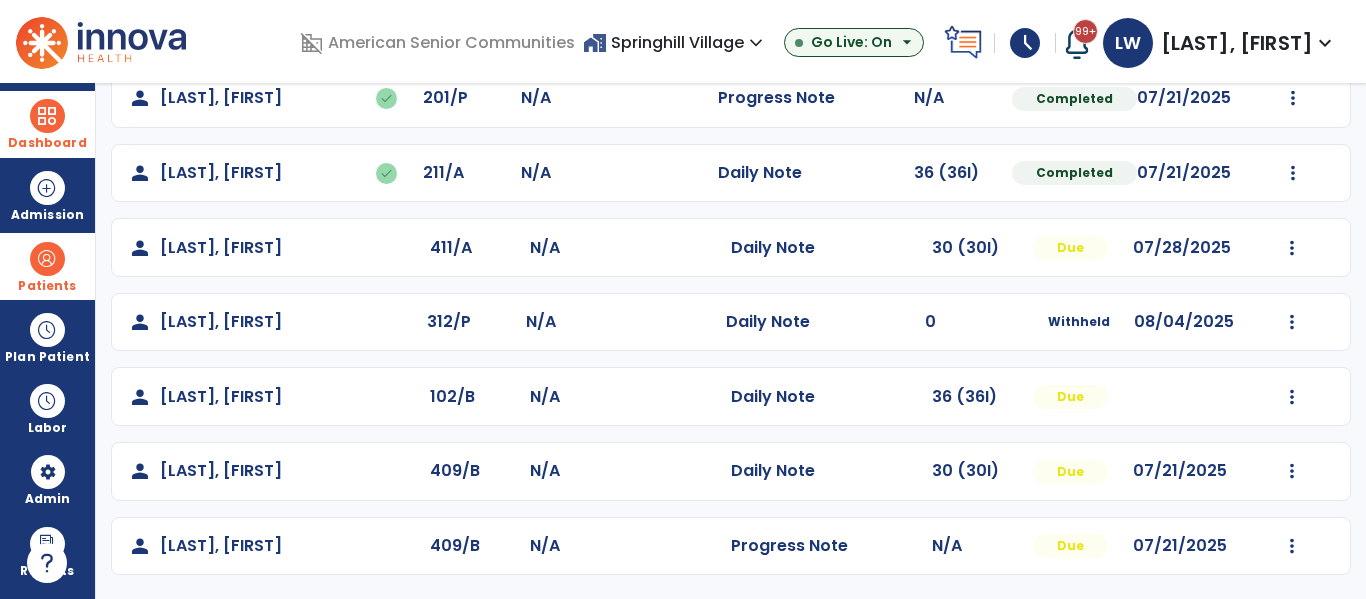 scroll, scrollTop: 0, scrollLeft: 0, axis: both 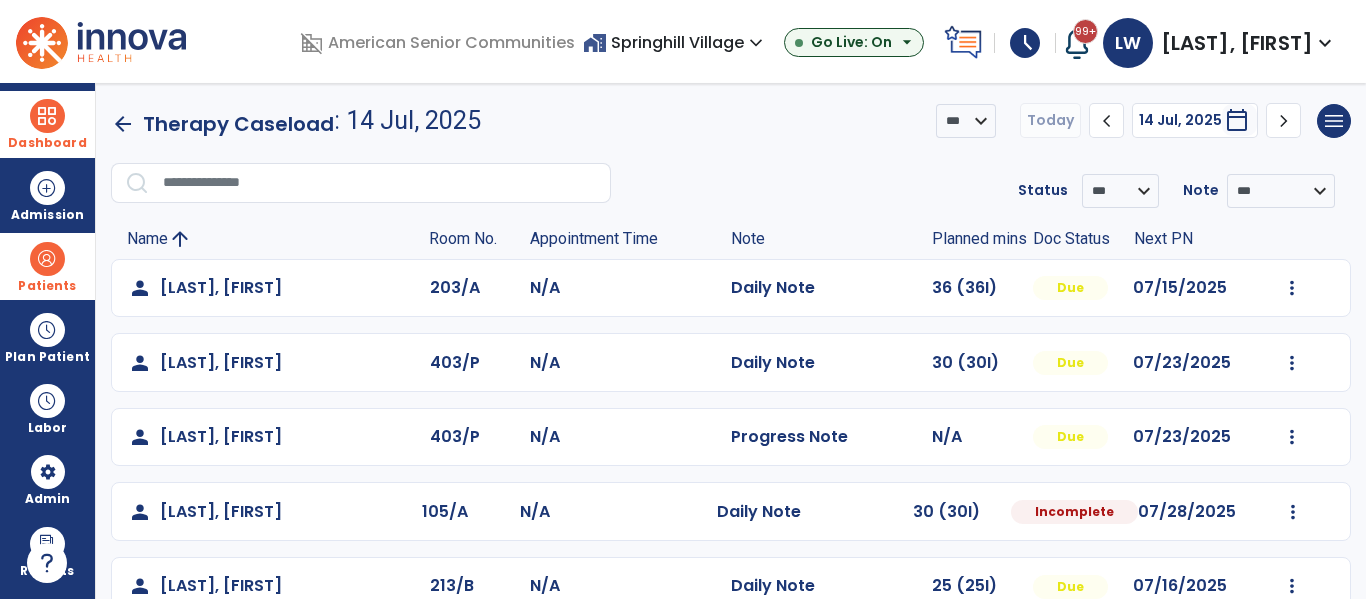 click on "Patients" at bounding box center [47, 286] 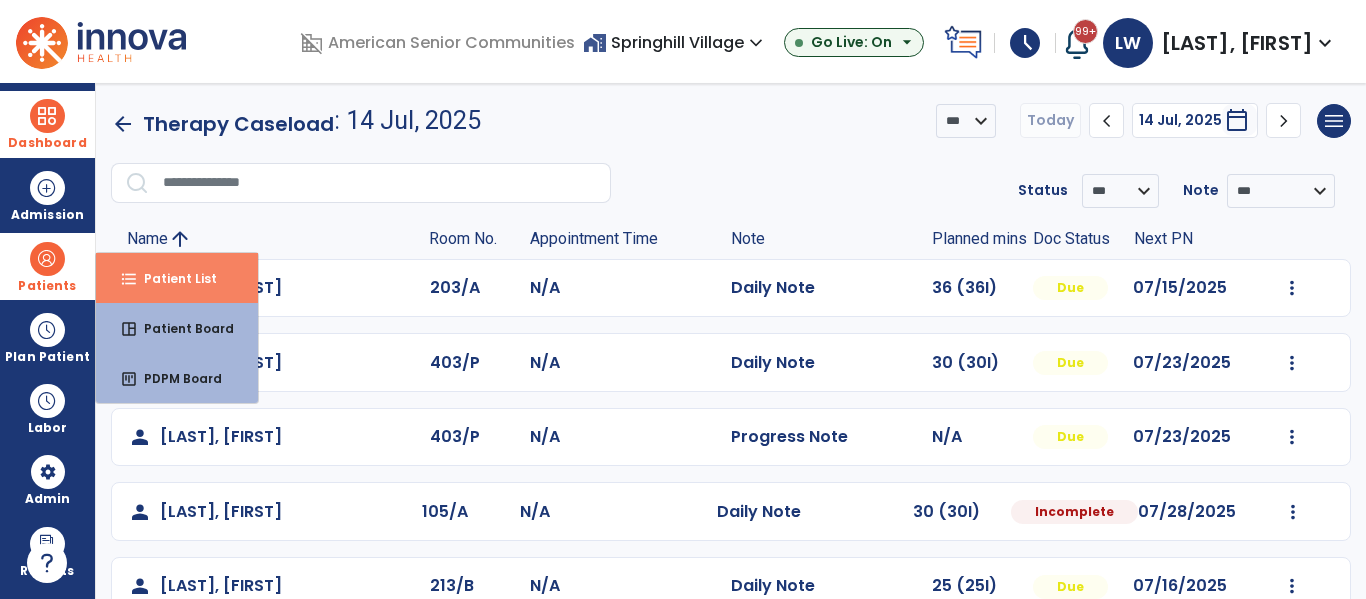 click on "format_list_bulleted  Patient List" at bounding box center [177, 278] 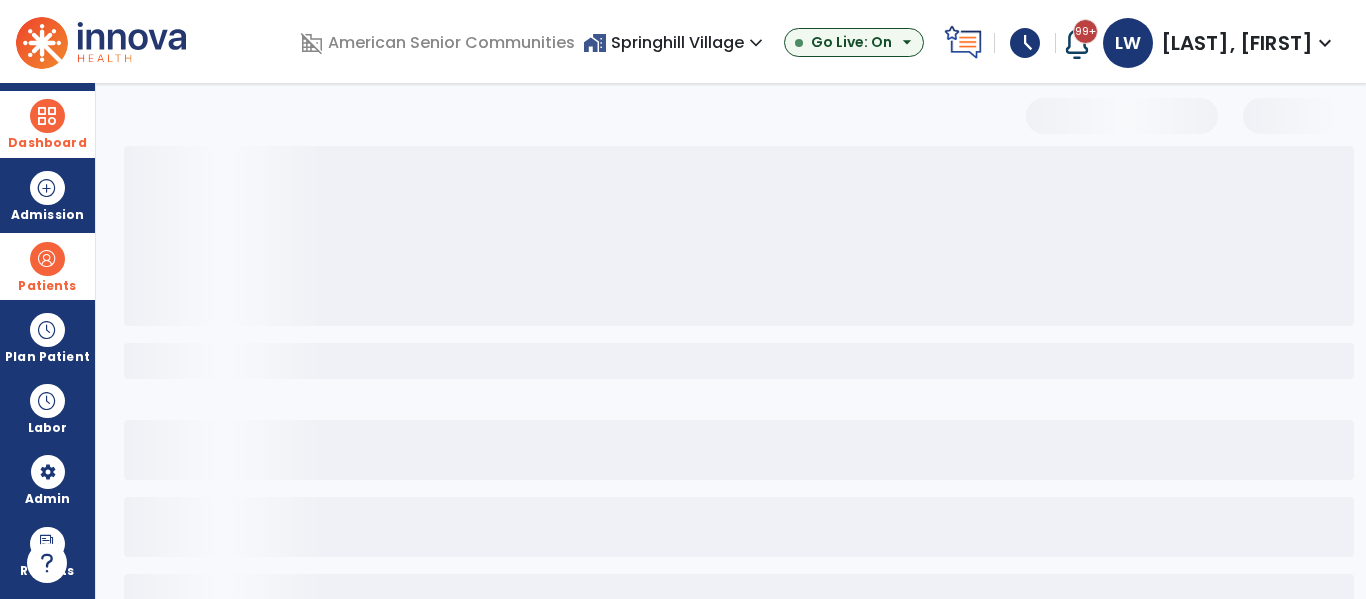 select on "***" 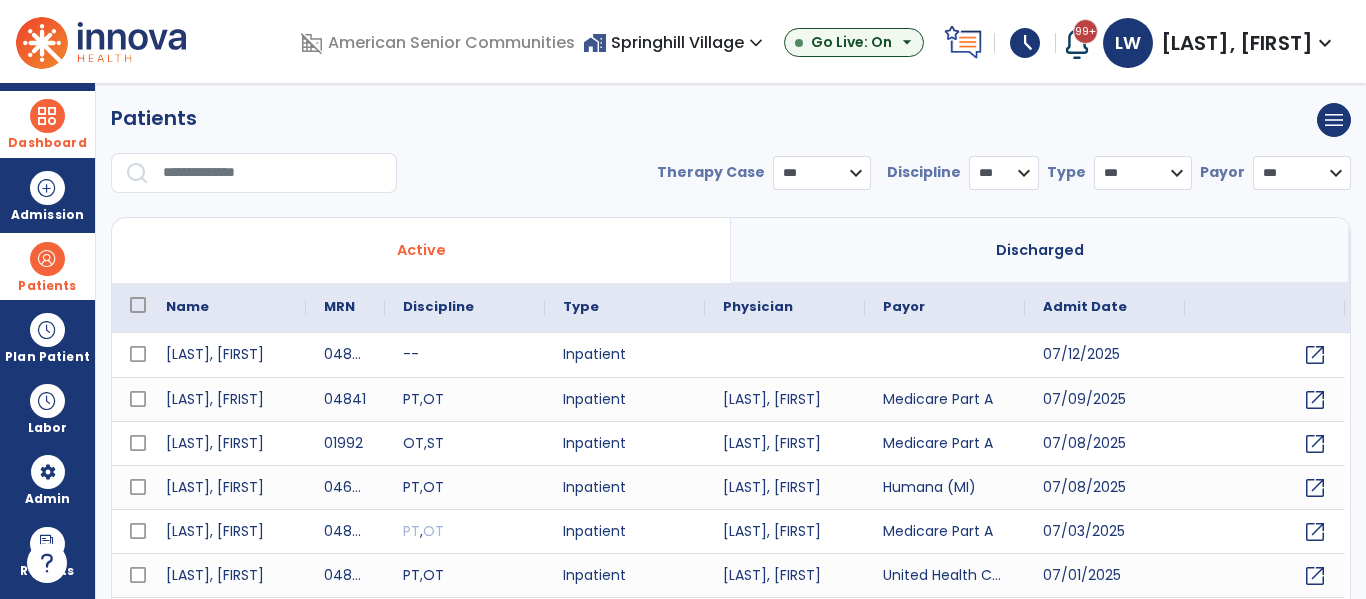 click at bounding box center [273, 173] 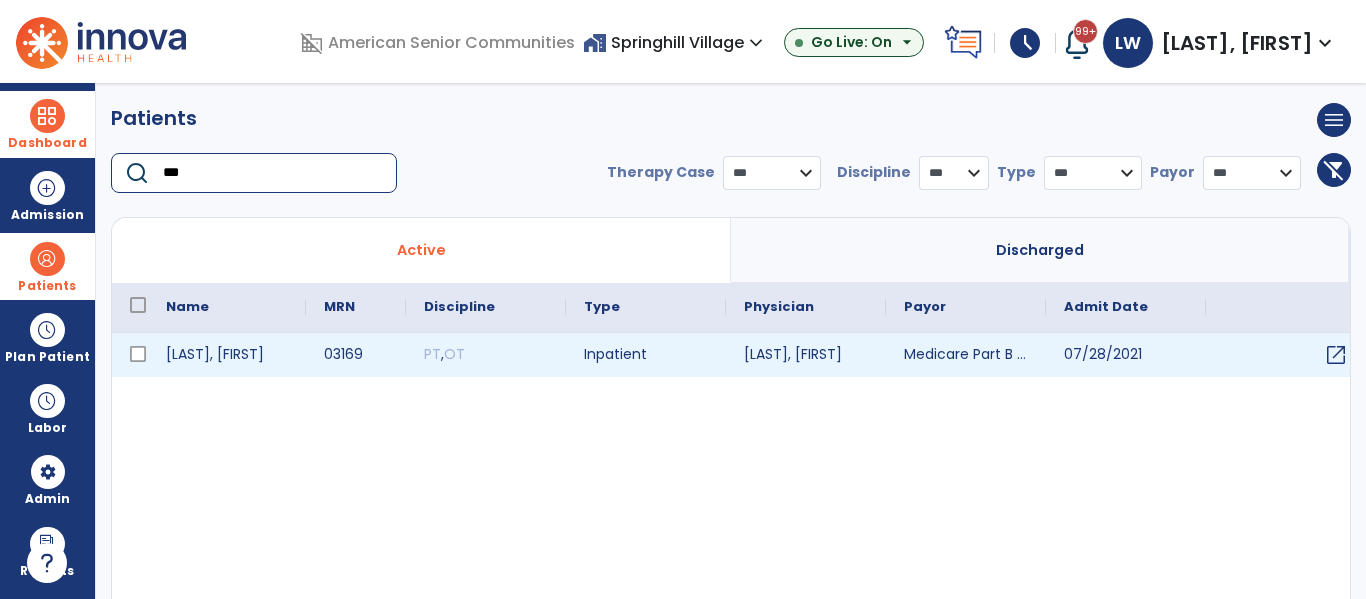 type on "***" 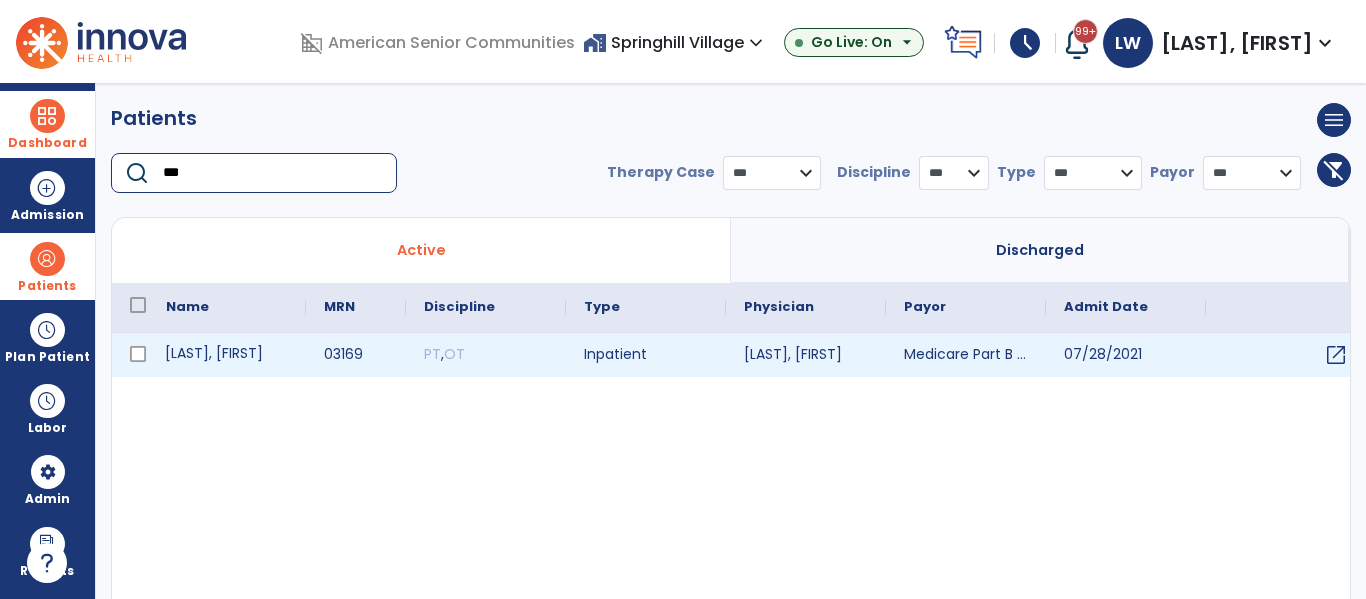 click on "Hagemier, Tirza" at bounding box center (227, 355) 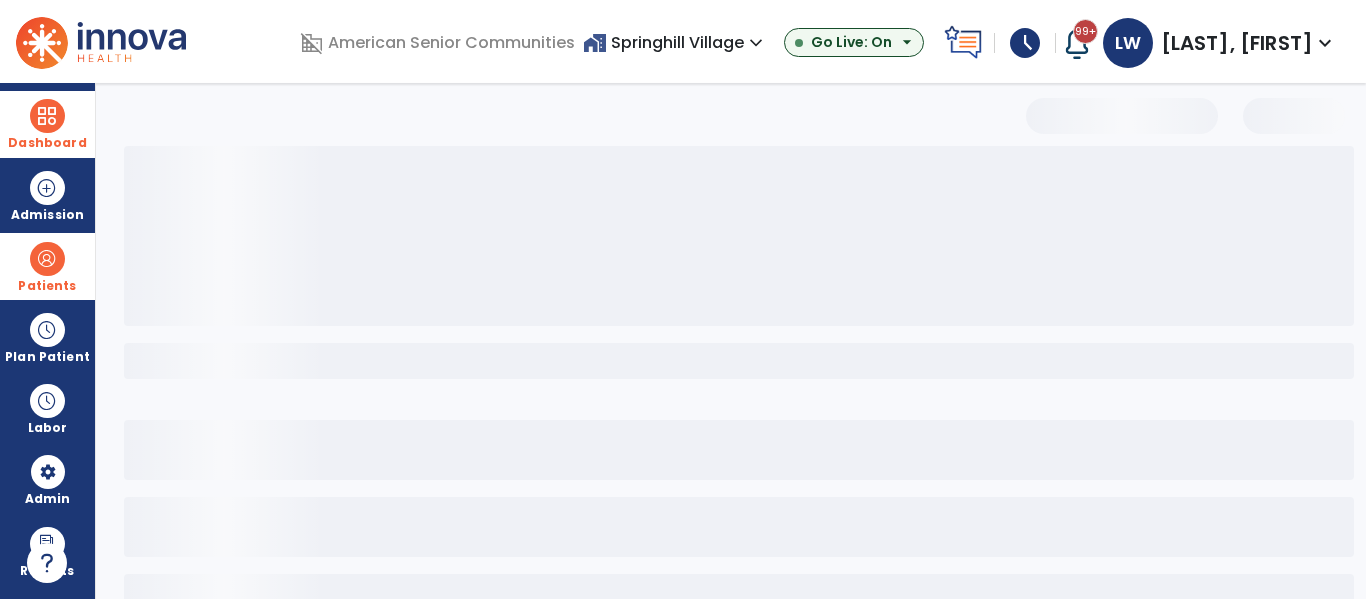 click on "Dashboard" at bounding box center (47, 124) 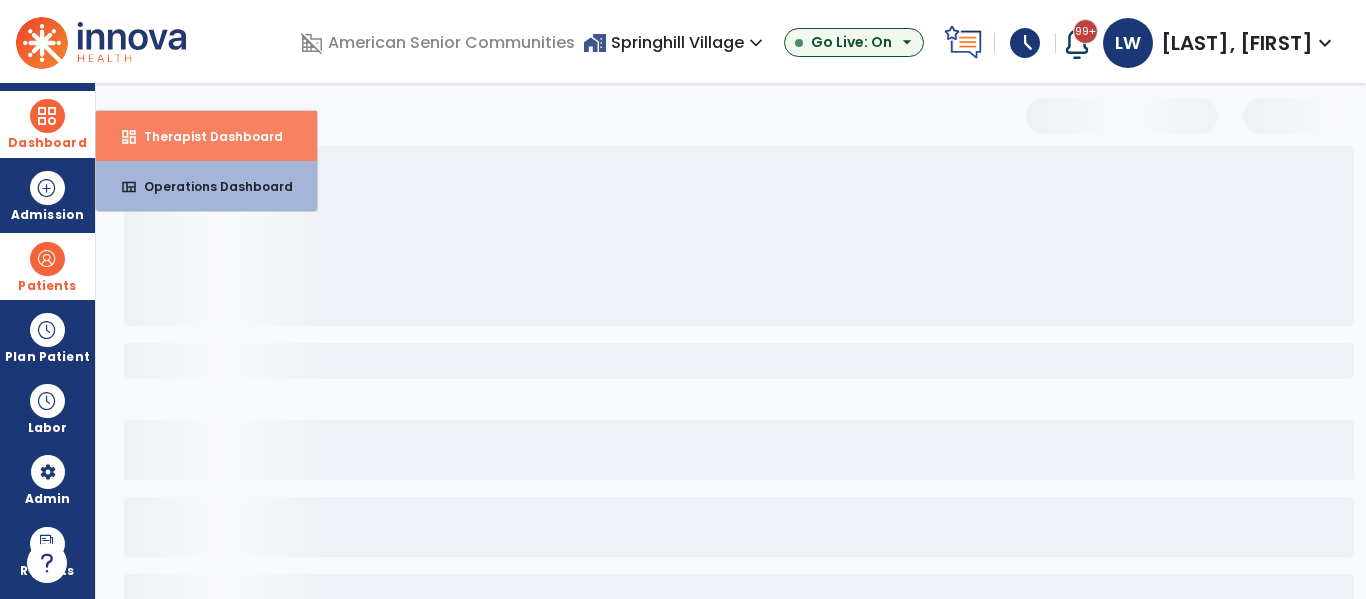 click on "dashboard  Therapist Dashboard" at bounding box center (206, 136) 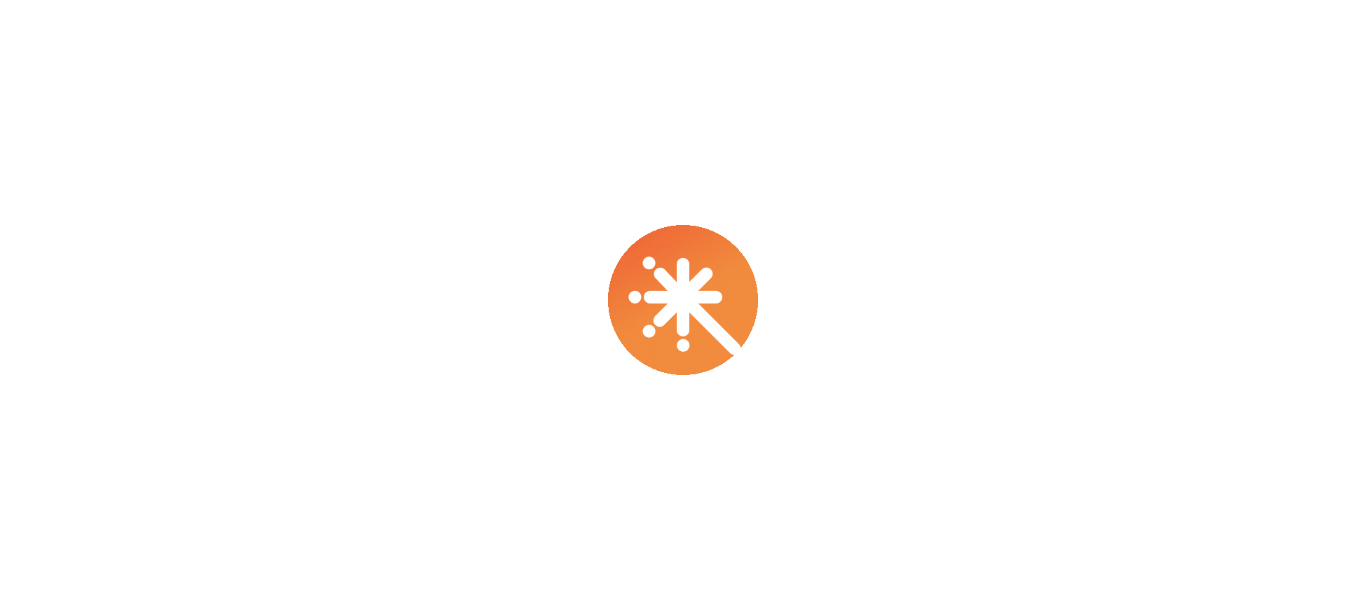 scroll, scrollTop: 0, scrollLeft: 0, axis: both 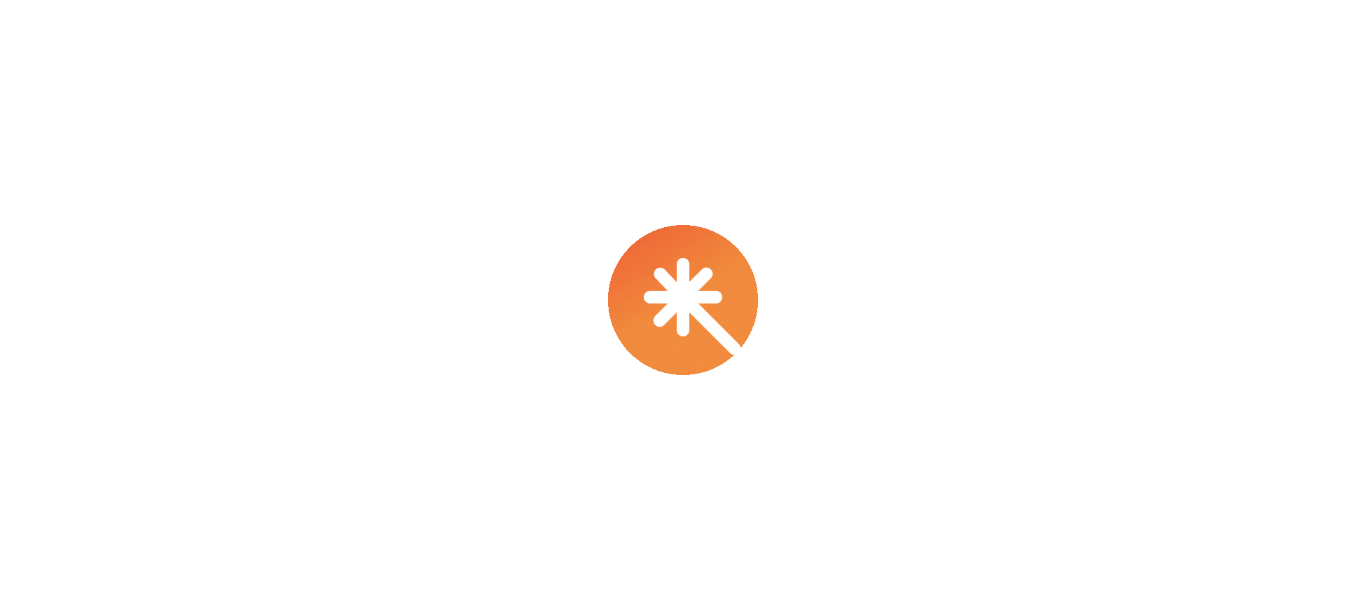 select on "****" 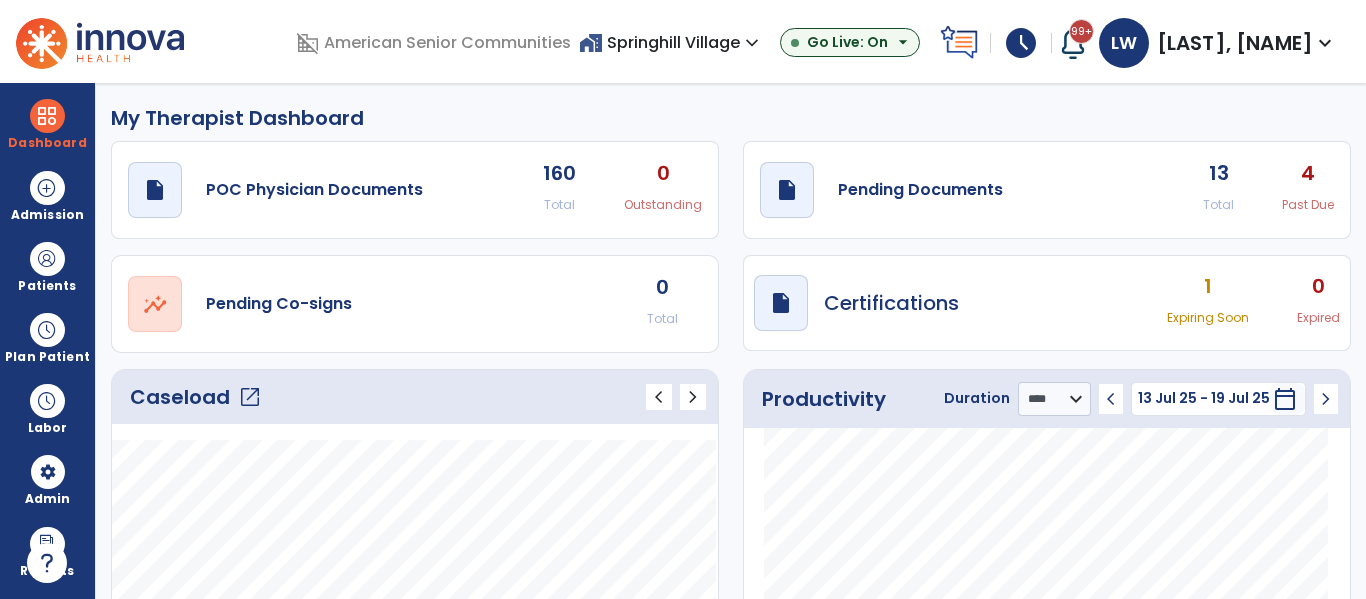 click on "open_in_new" 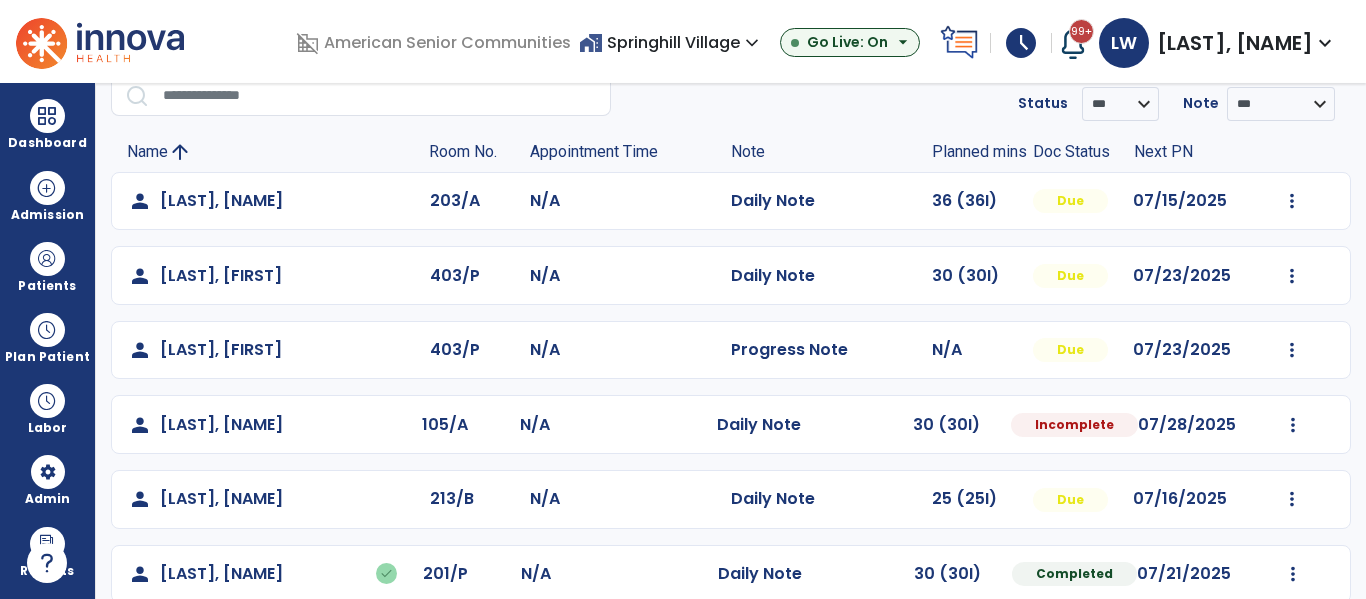 scroll, scrollTop: 90, scrollLeft: 0, axis: vertical 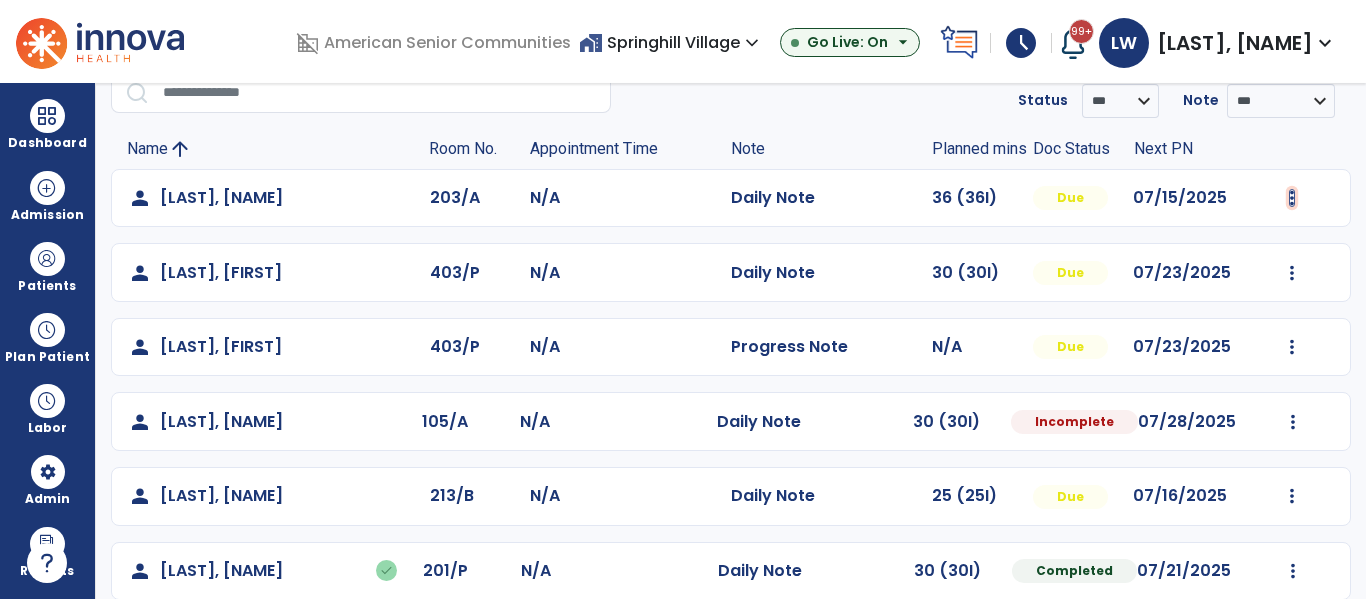 click at bounding box center (1292, 198) 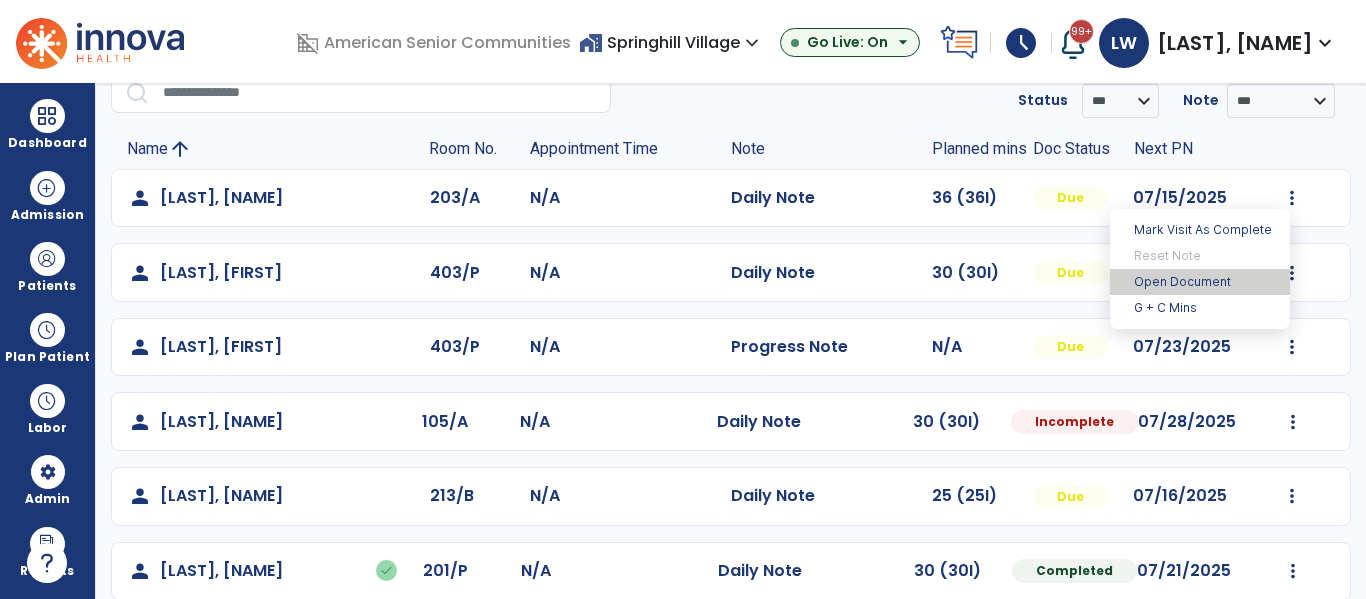 click on "Open Document" at bounding box center (1200, 282) 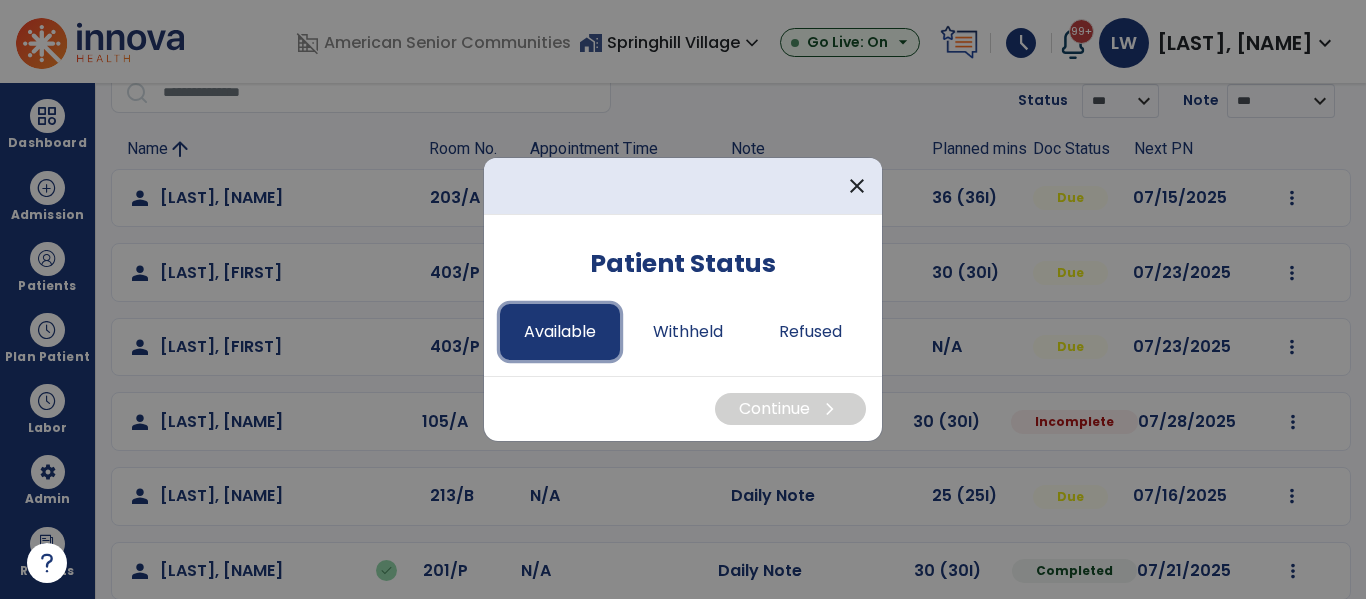 click on "Available" at bounding box center (560, 332) 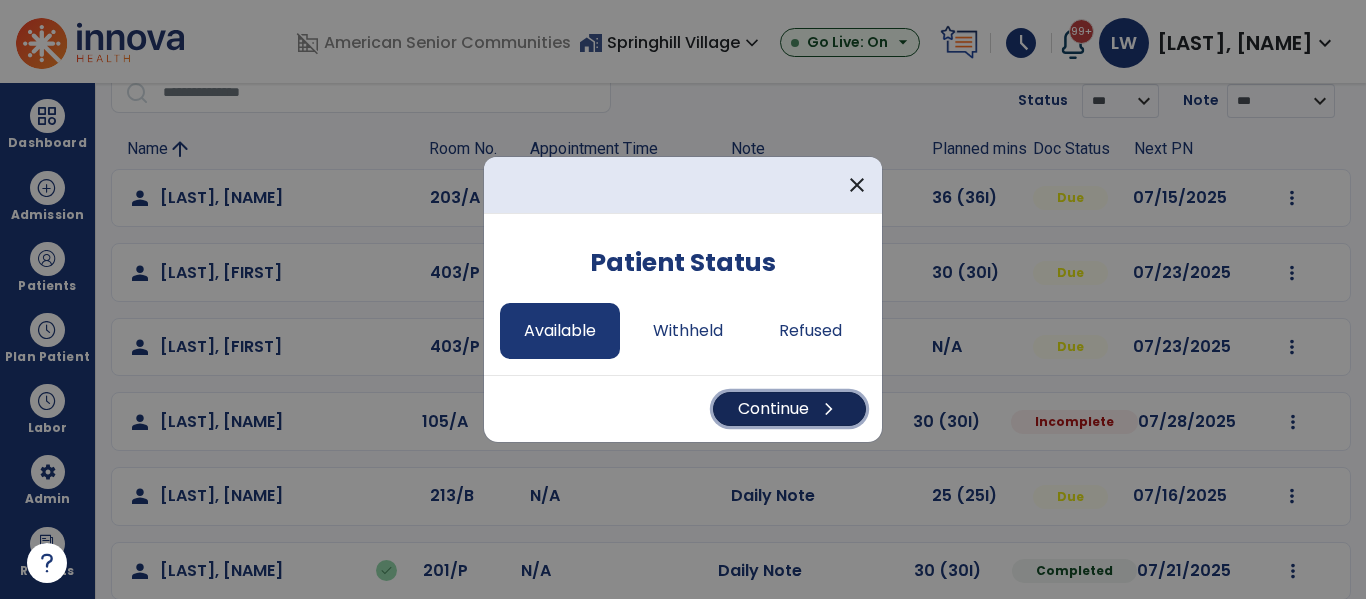 click on "Continue   chevron_right" at bounding box center [789, 409] 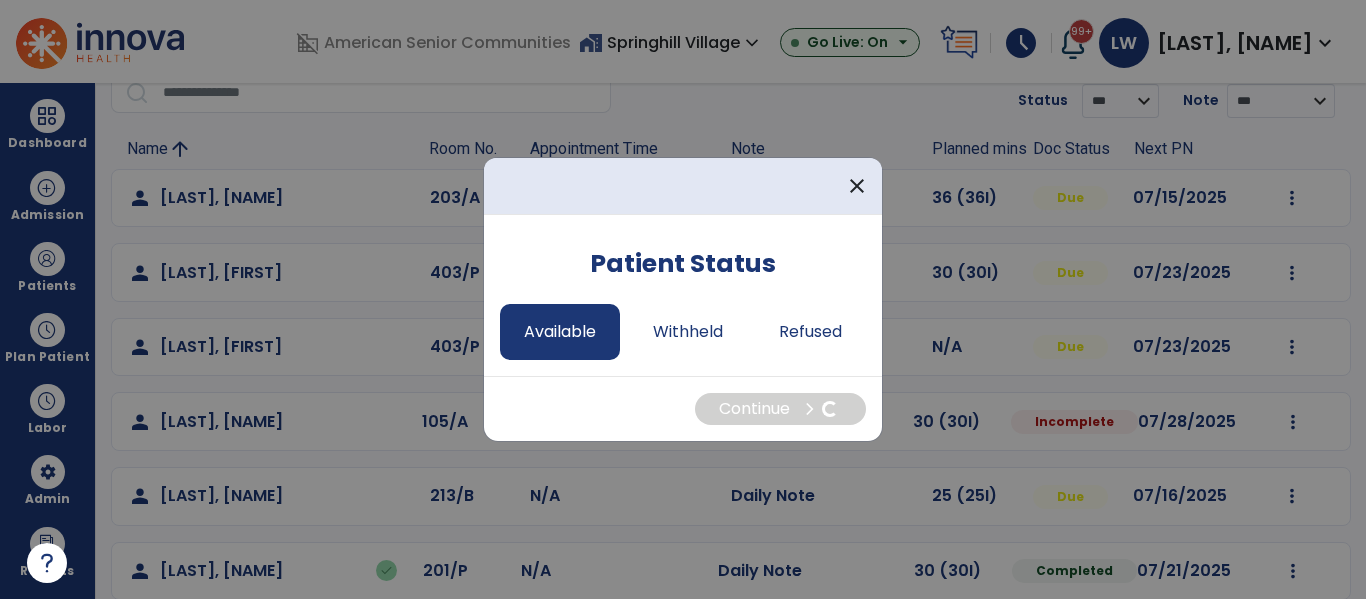 select on "*" 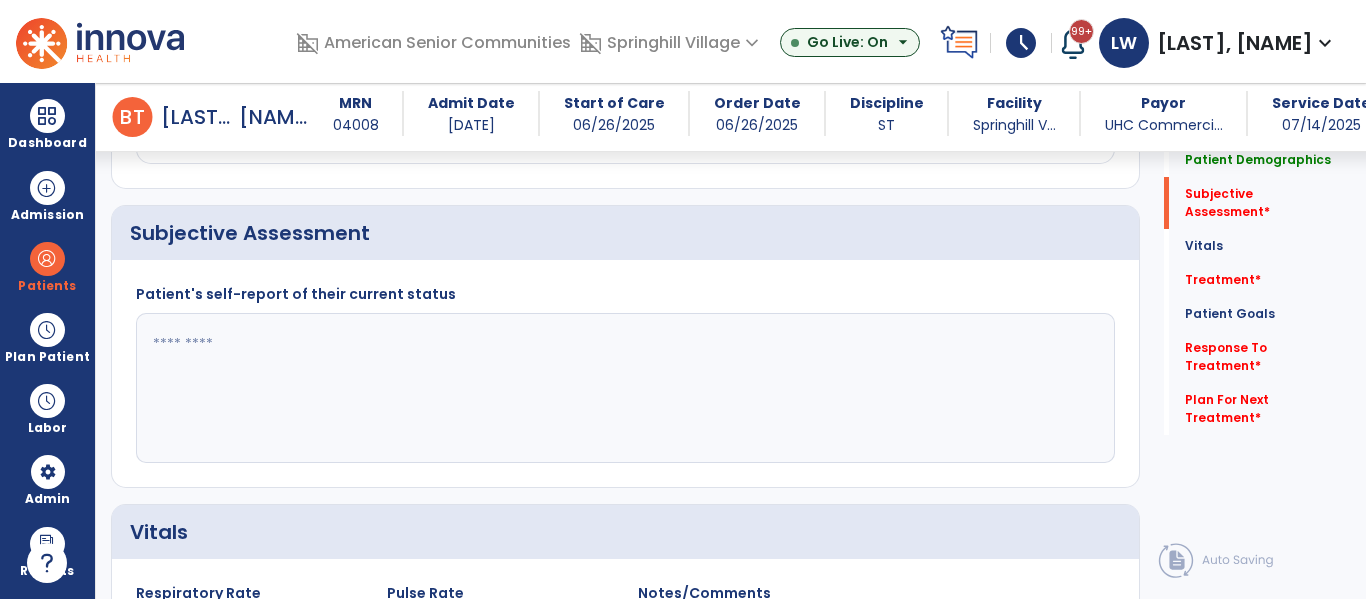 scroll, scrollTop: 434, scrollLeft: 0, axis: vertical 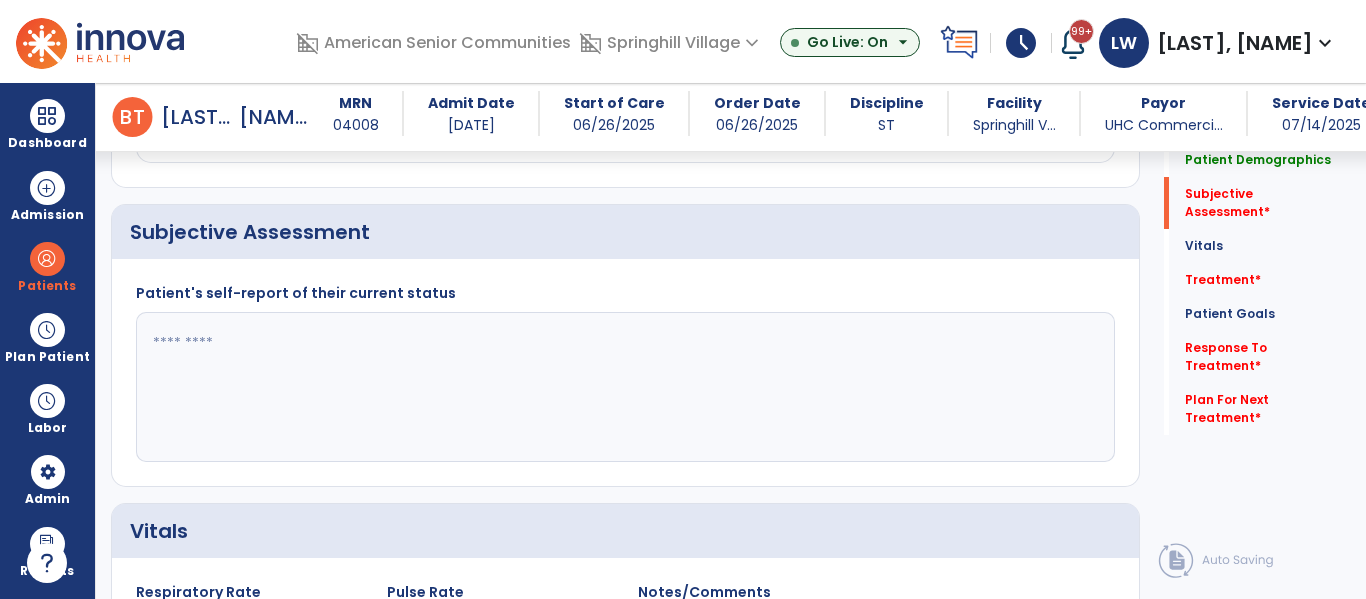 click 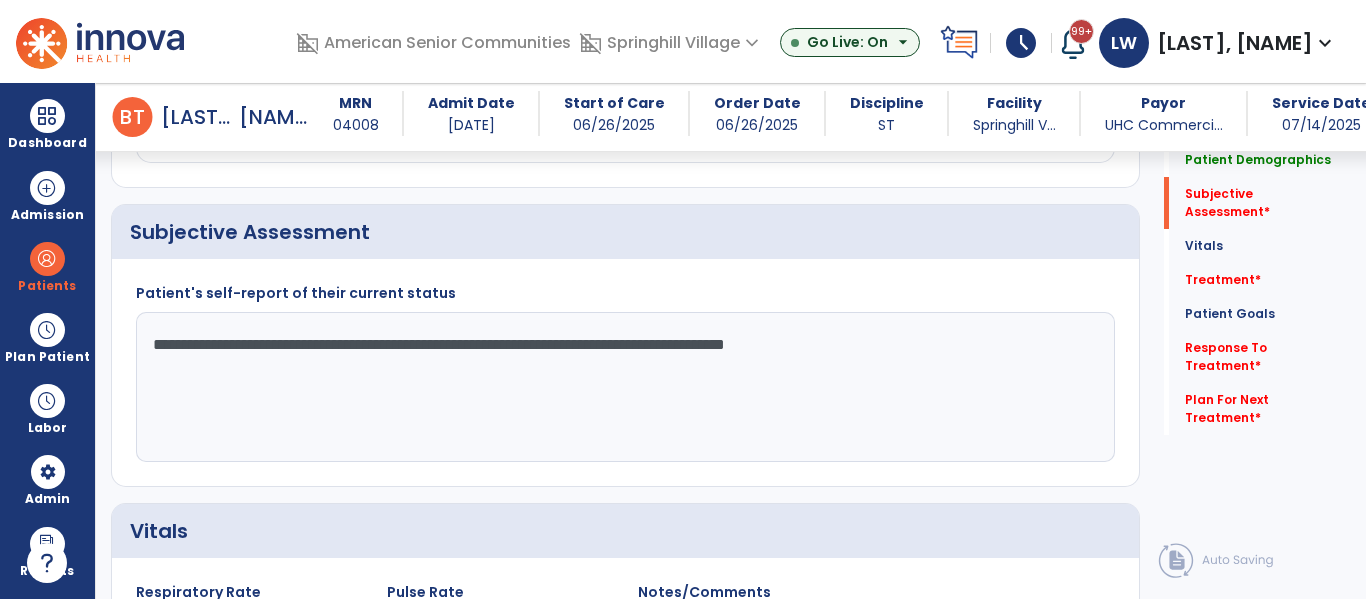 scroll, scrollTop: 3192, scrollLeft: 0, axis: vertical 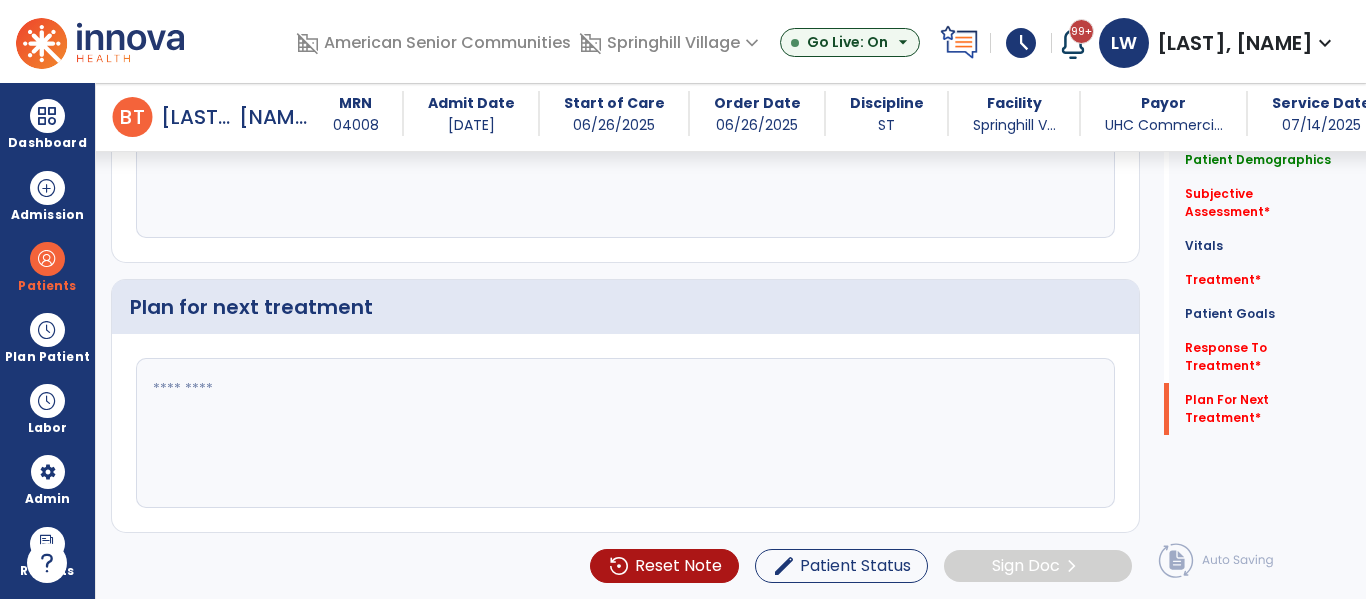 type on "**********" 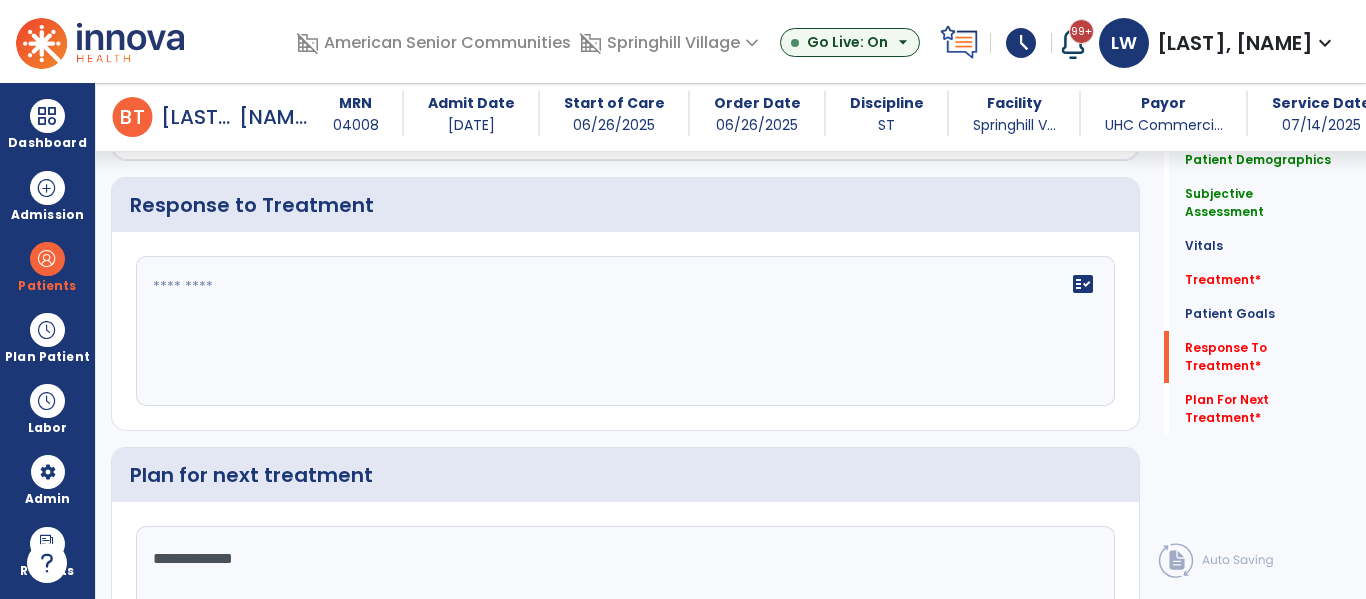 scroll, scrollTop: 3017, scrollLeft: 0, axis: vertical 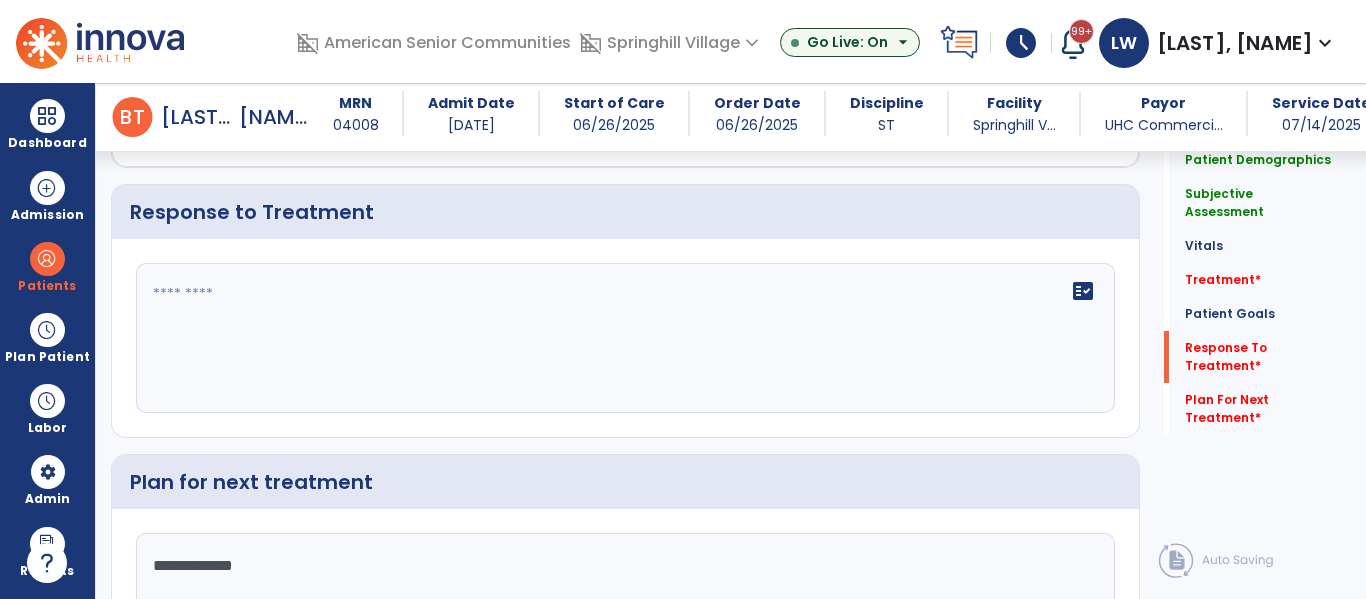 type on "**********" 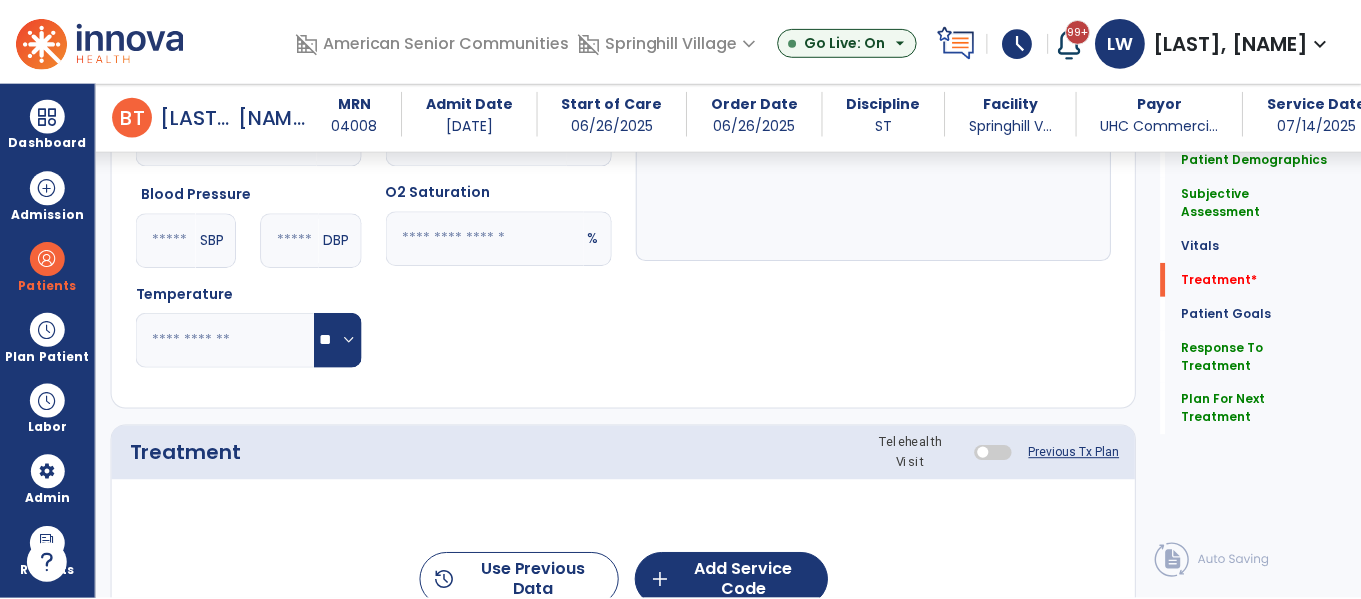 scroll, scrollTop: 1128, scrollLeft: 0, axis: vertical 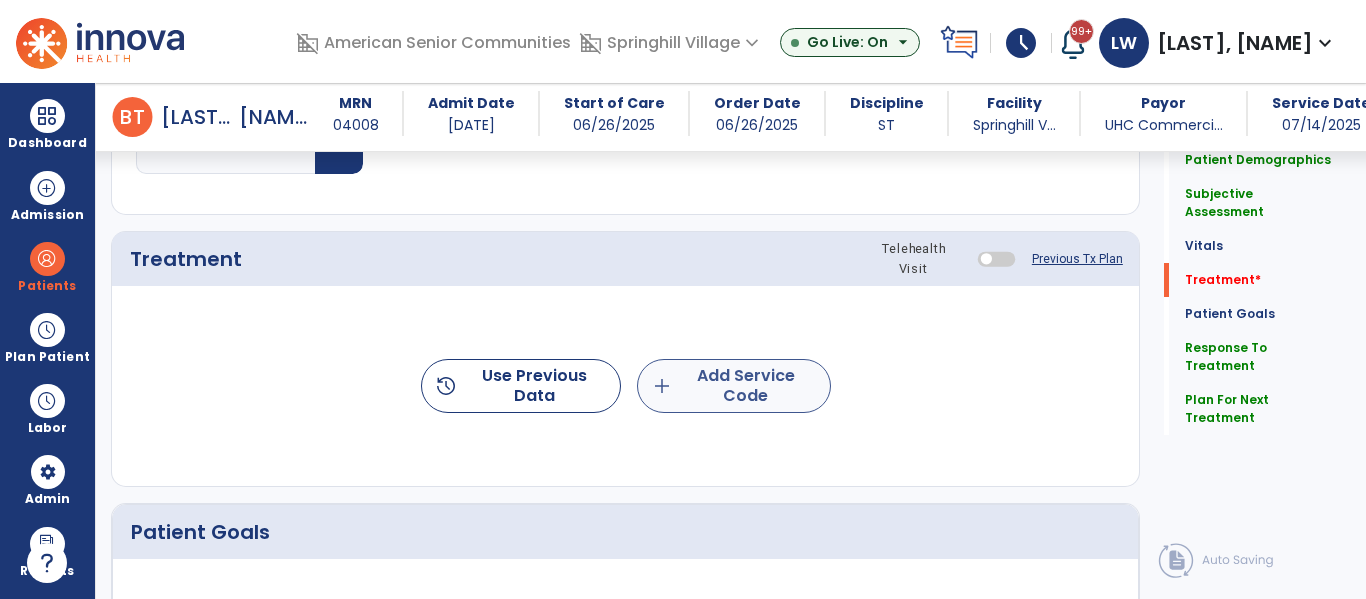 type on "**********" 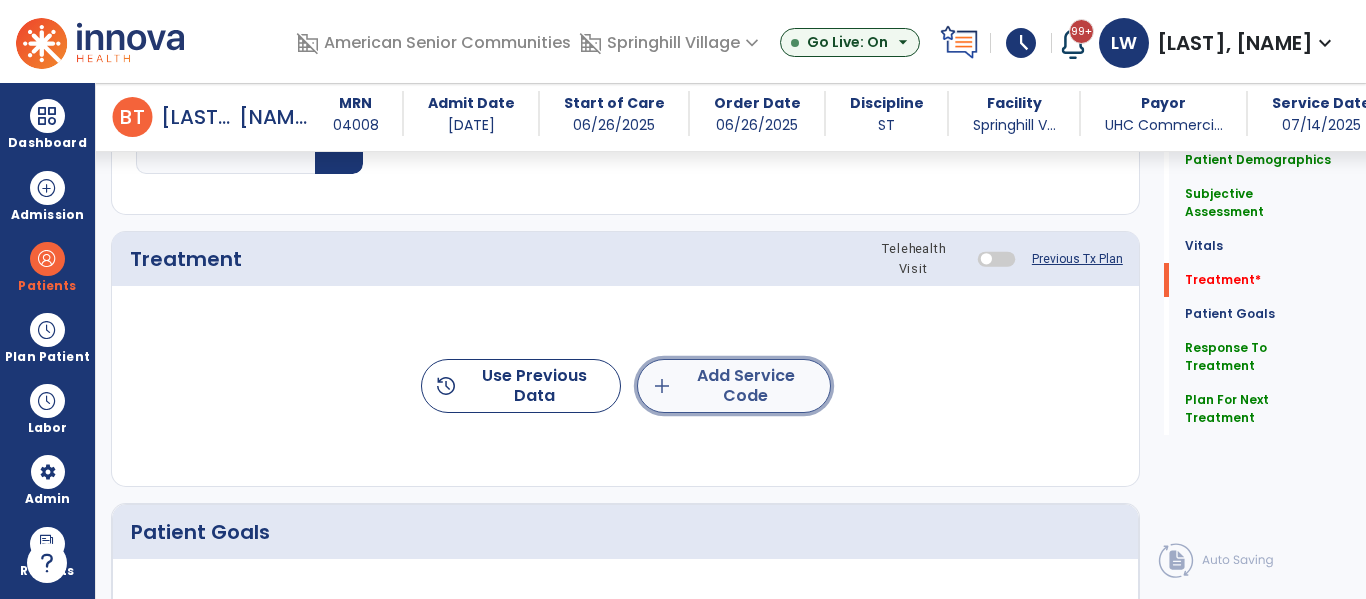 click on "add" 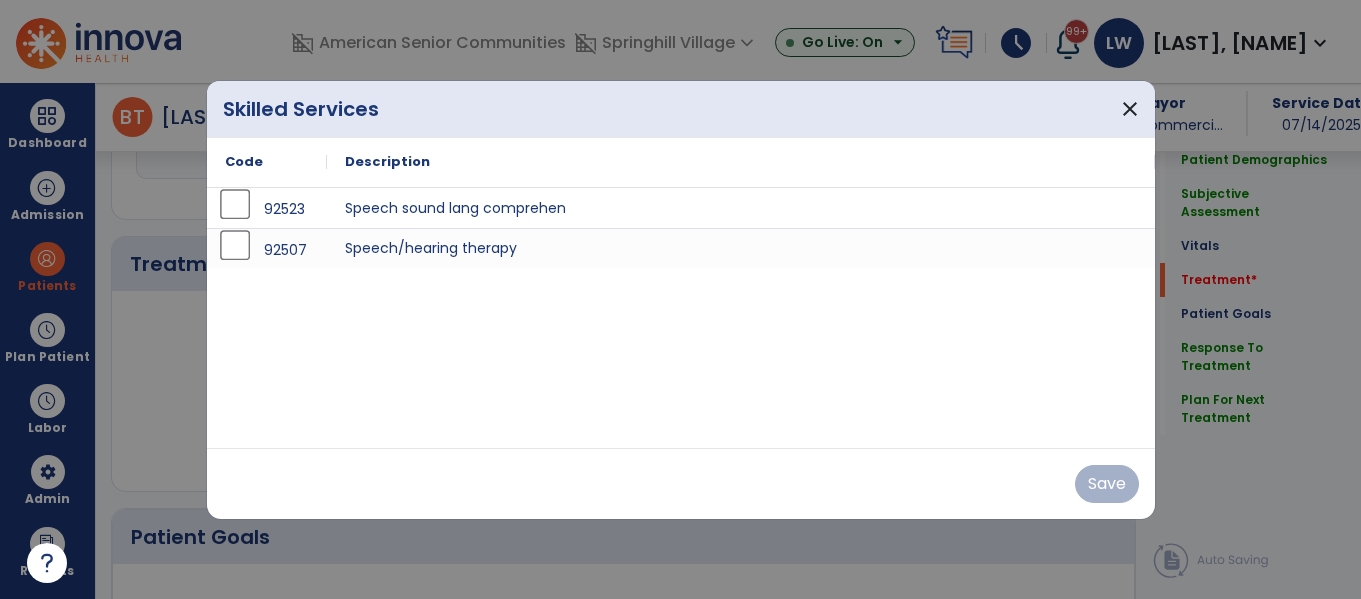 scroll, scrollTop: 1128, scrollLeft: 0, axis: vertical 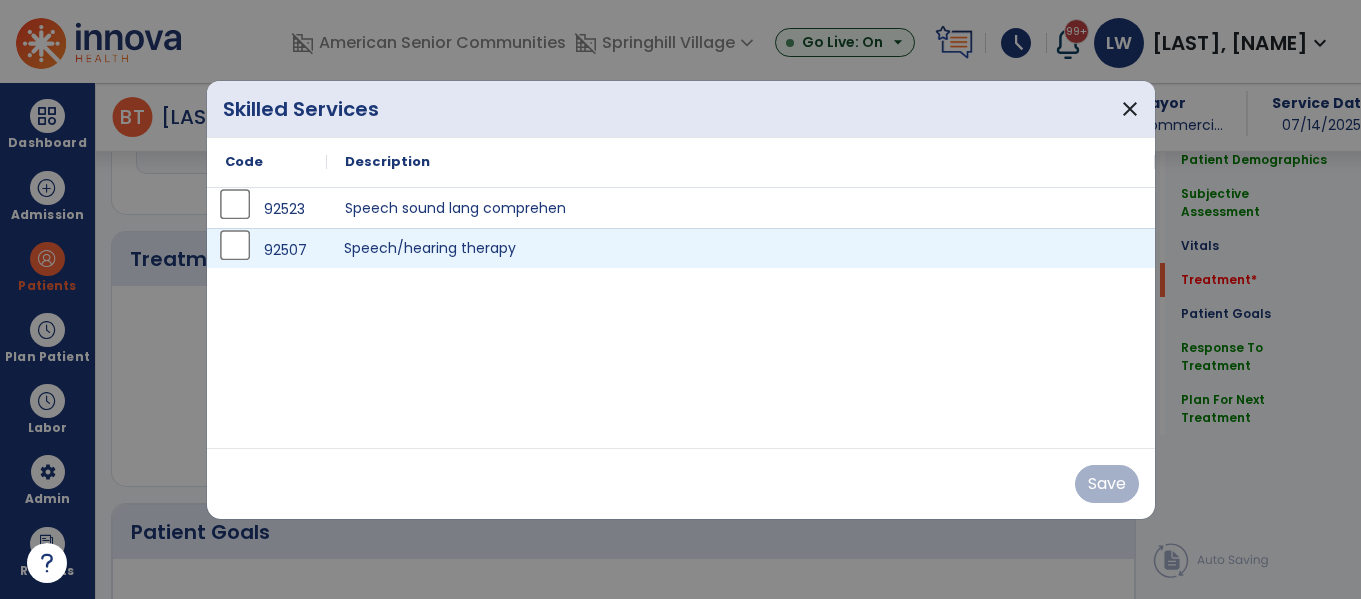 click on "Speech/hearing therapy" at bounding box center [741, 248] 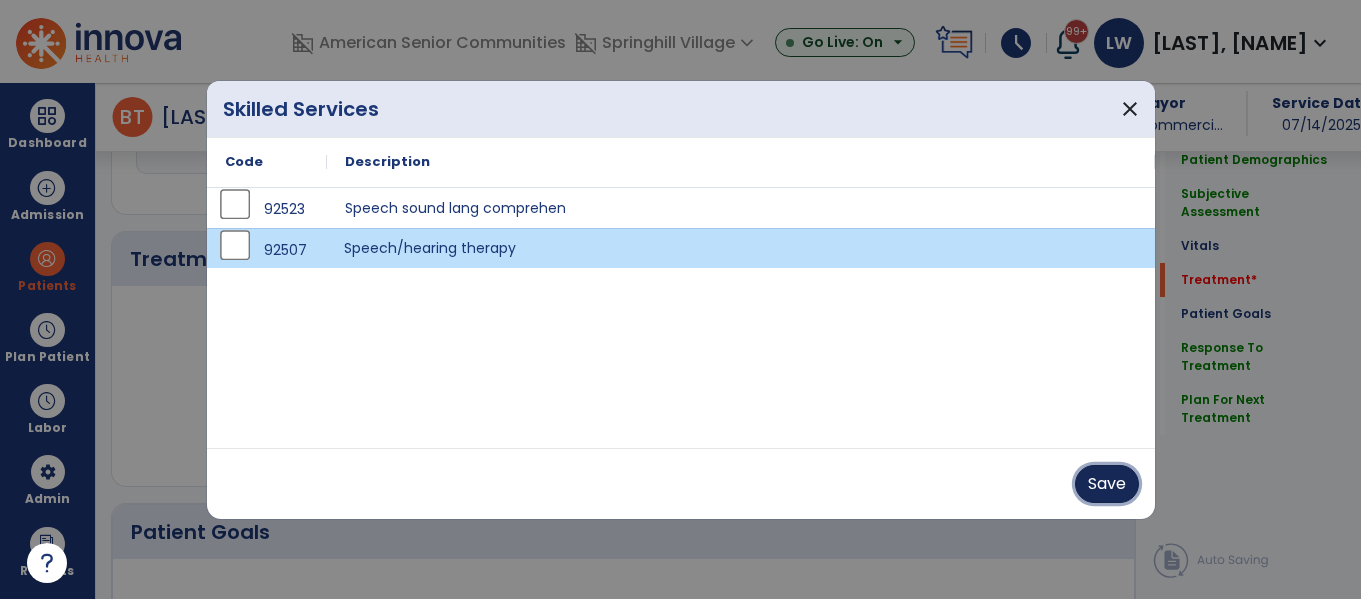 click on "Save" at bounding box center (1107, 484) 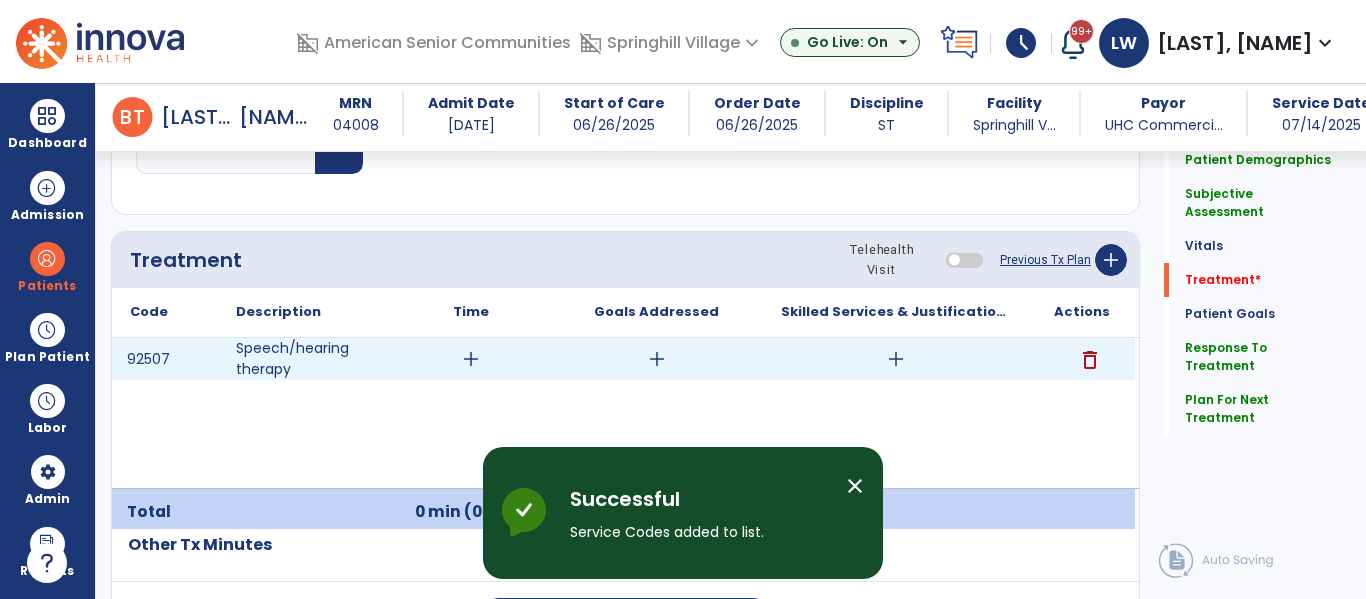click on "add" at bounding box center (471, 359) 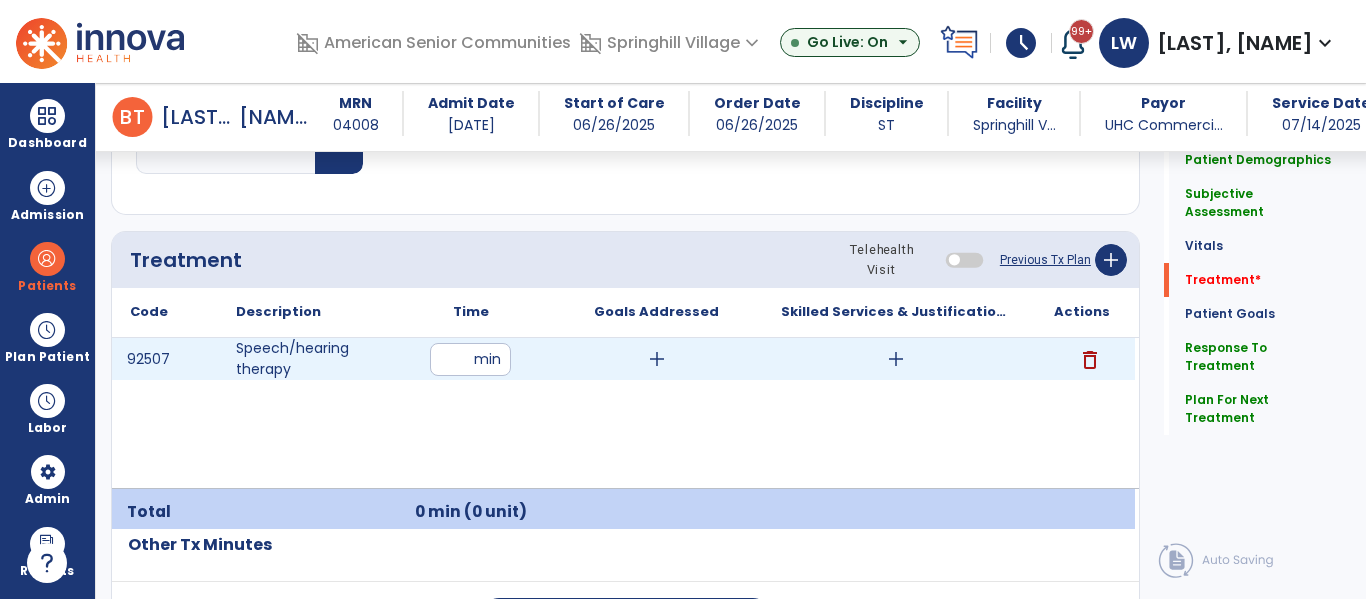 type on "**" 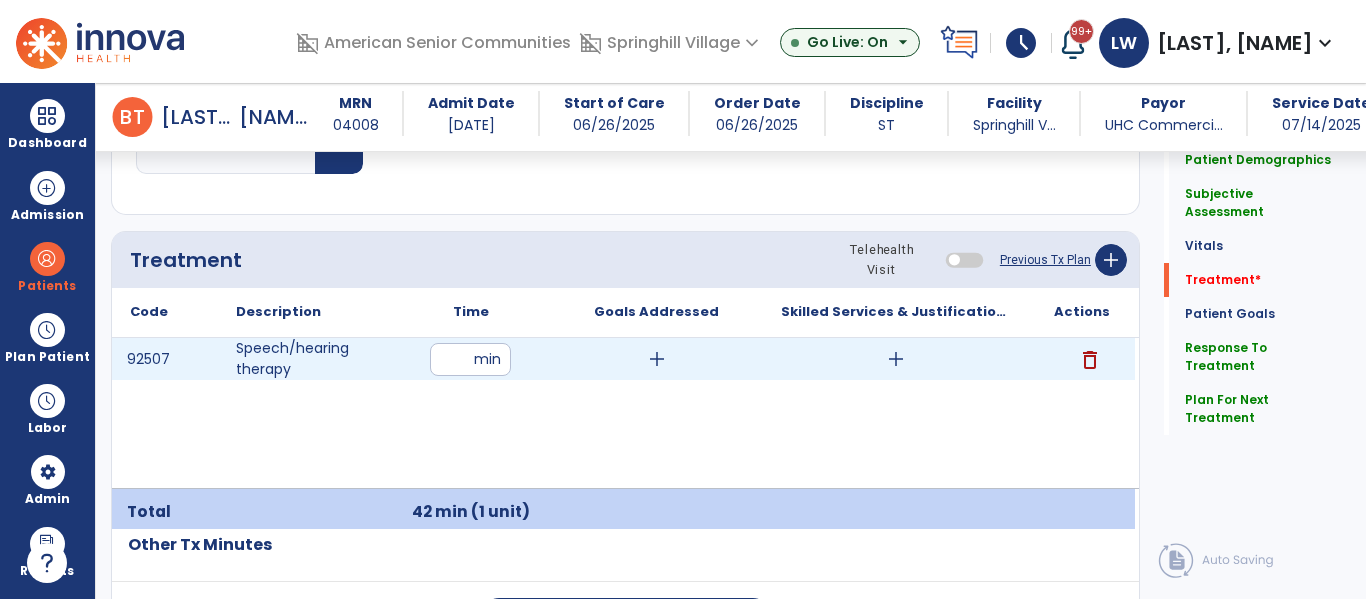 click on "add" at bounding box center (896, 359) 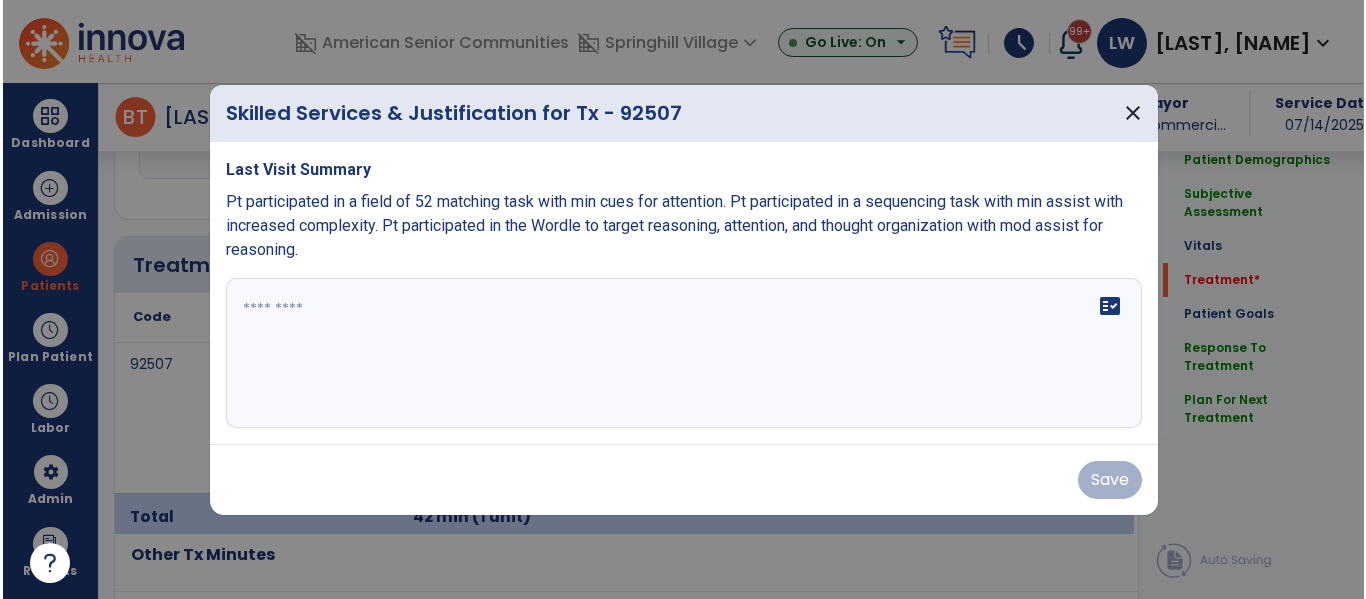 scroll, scrollTop: 1128, scrollLeft: 0, axis: vertical 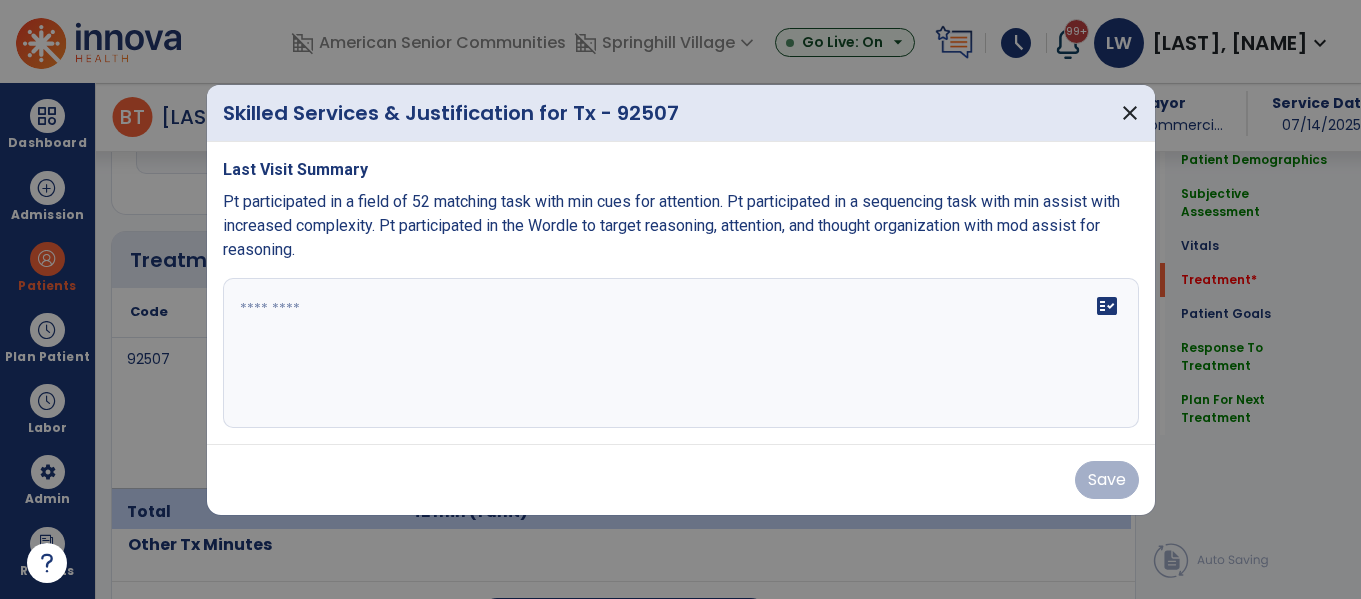 click on "fact_check" at bounding box center [681, 353] 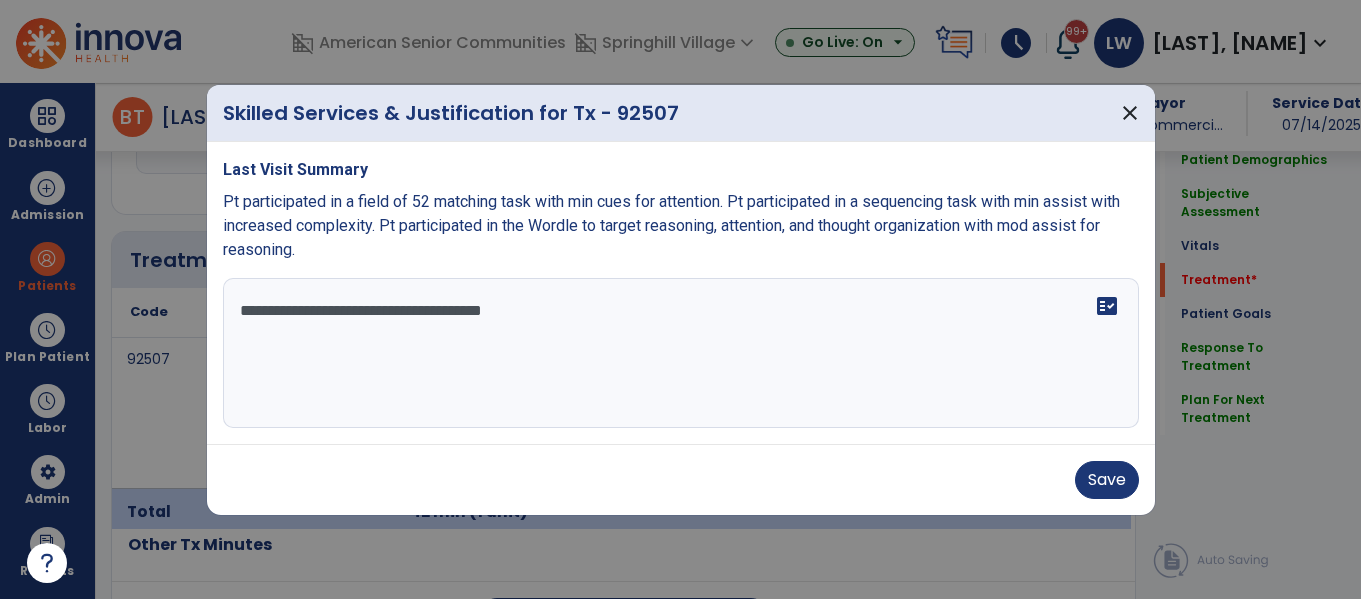 type on "**********" 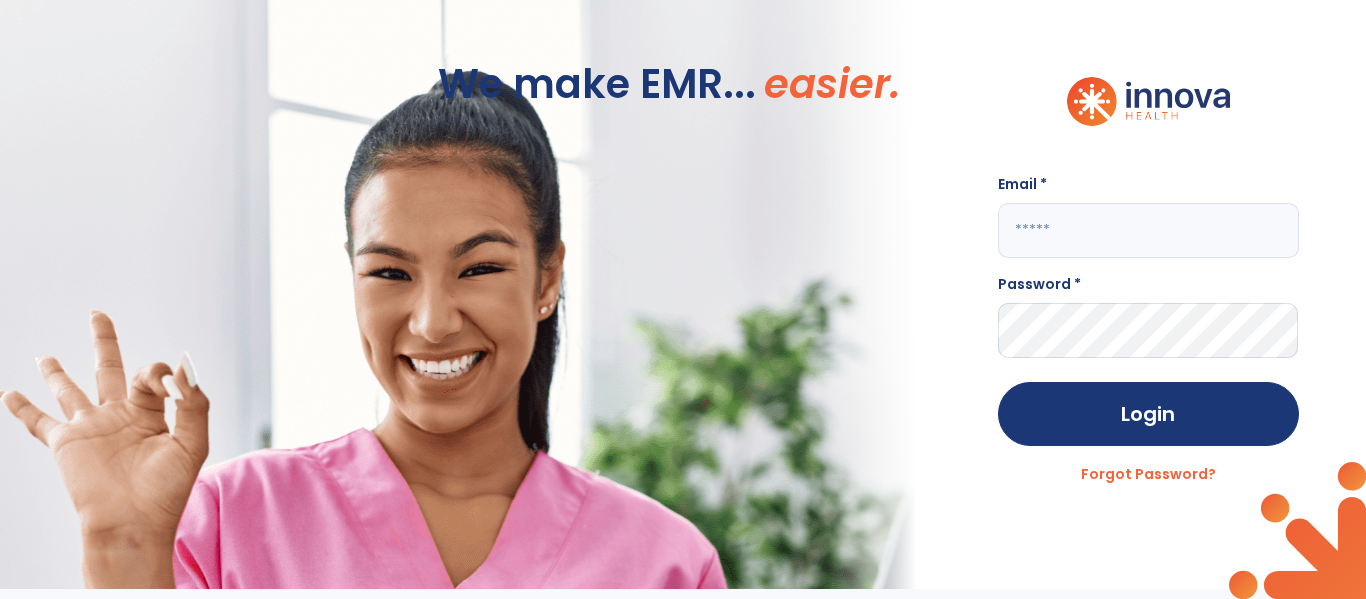 scroll, scrollTop: 0, scrollLeft: 0, axis: both 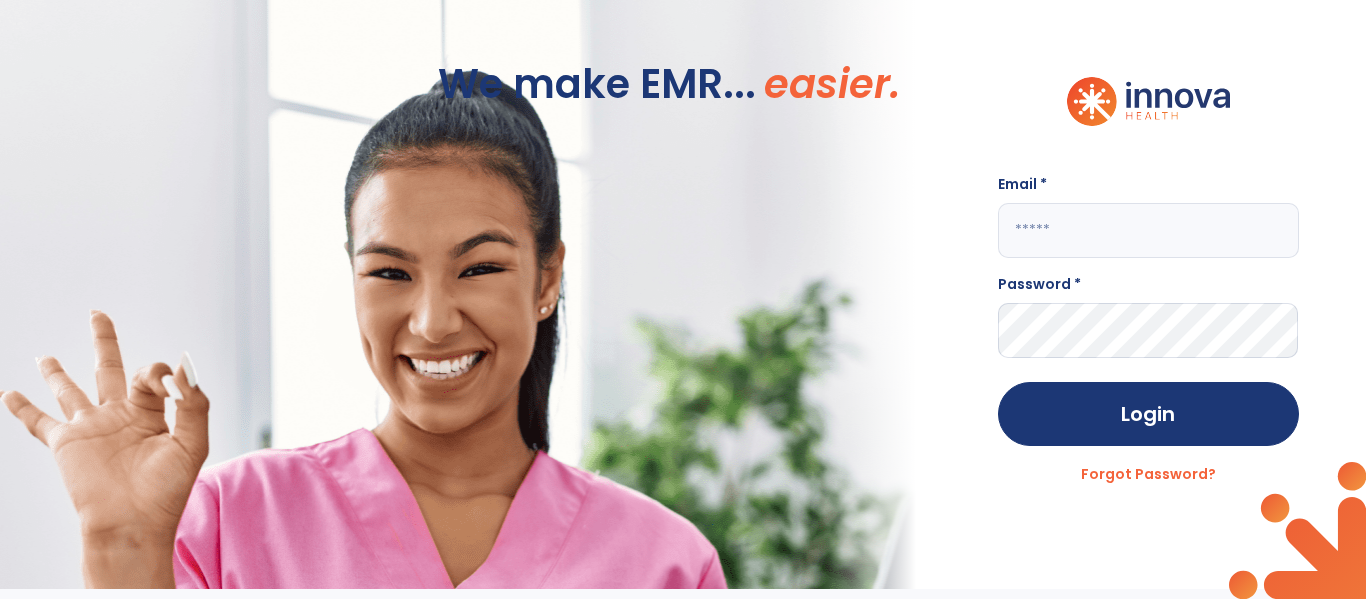 click 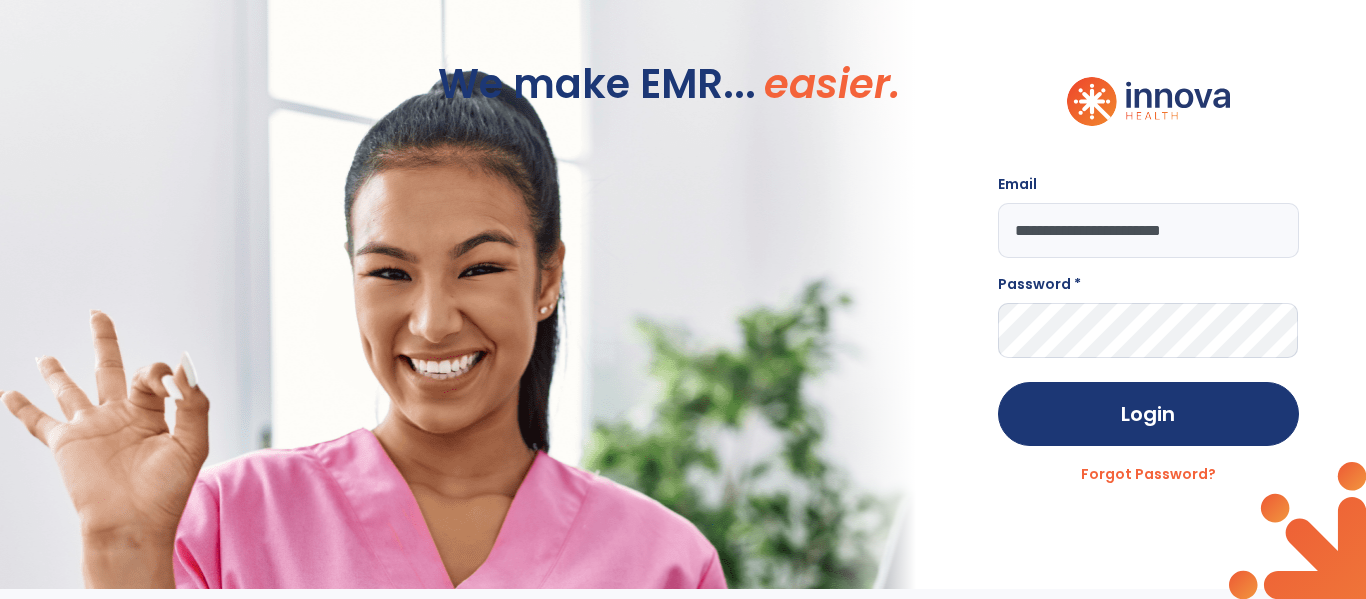 type on "**********" 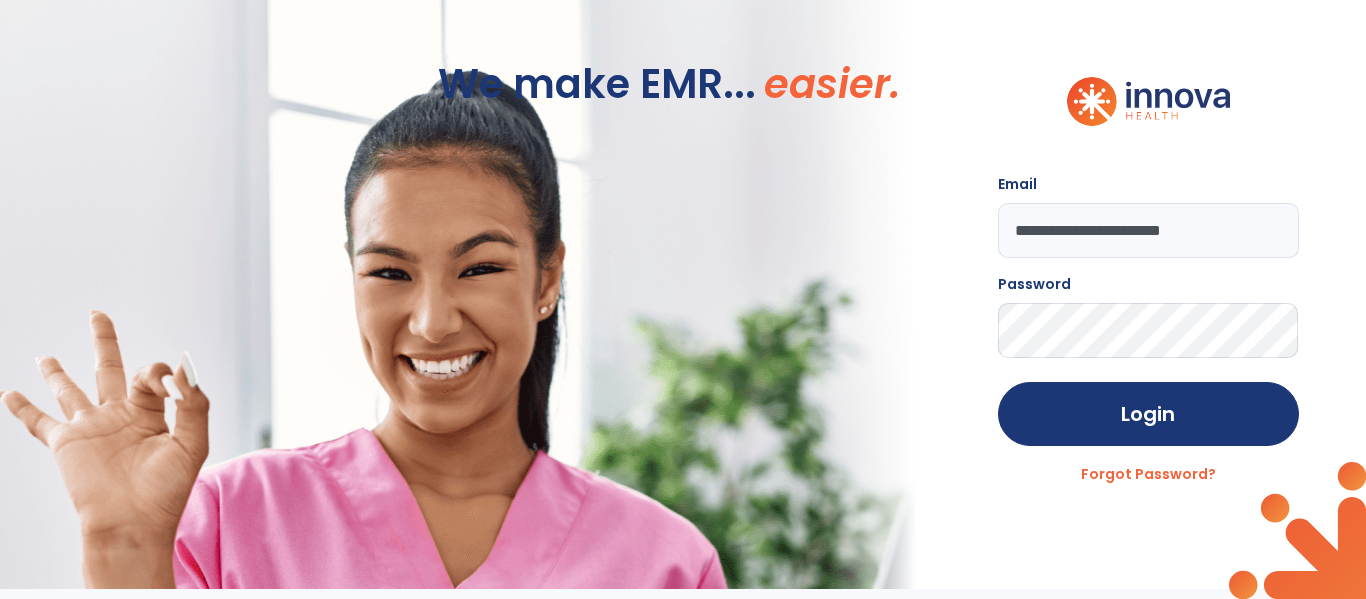 click on "Login" 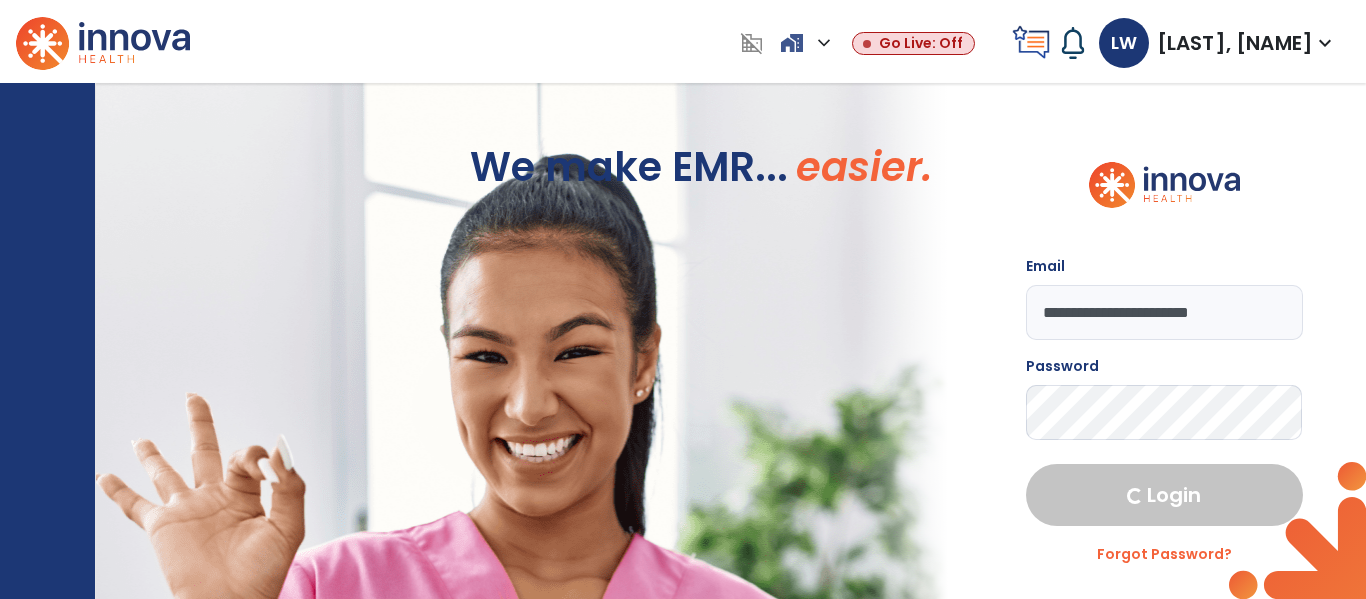 select on "***" 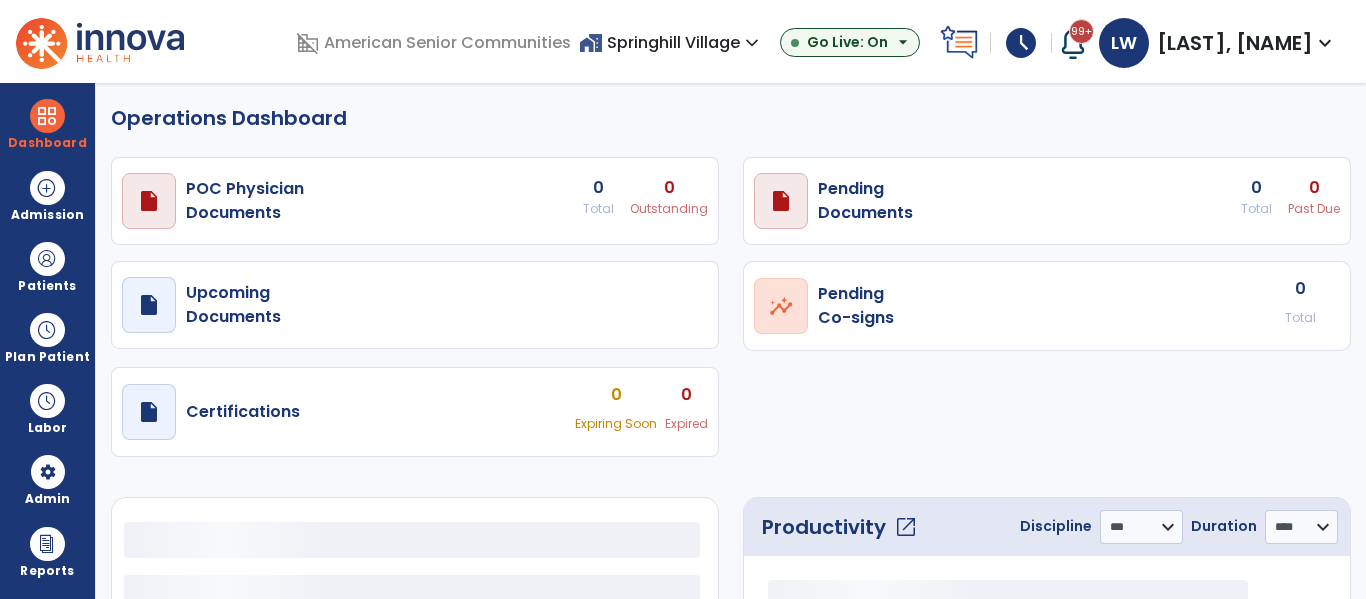 select on "***" 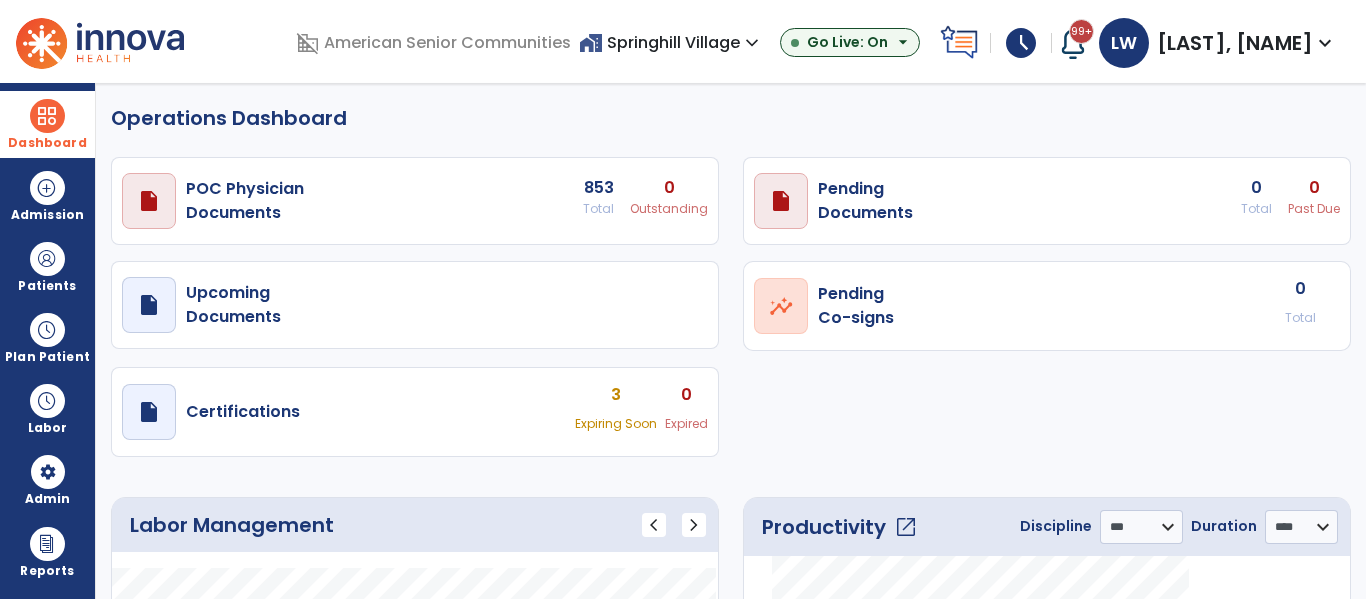 click on "Dashboard" at bounding box center [47, 124] 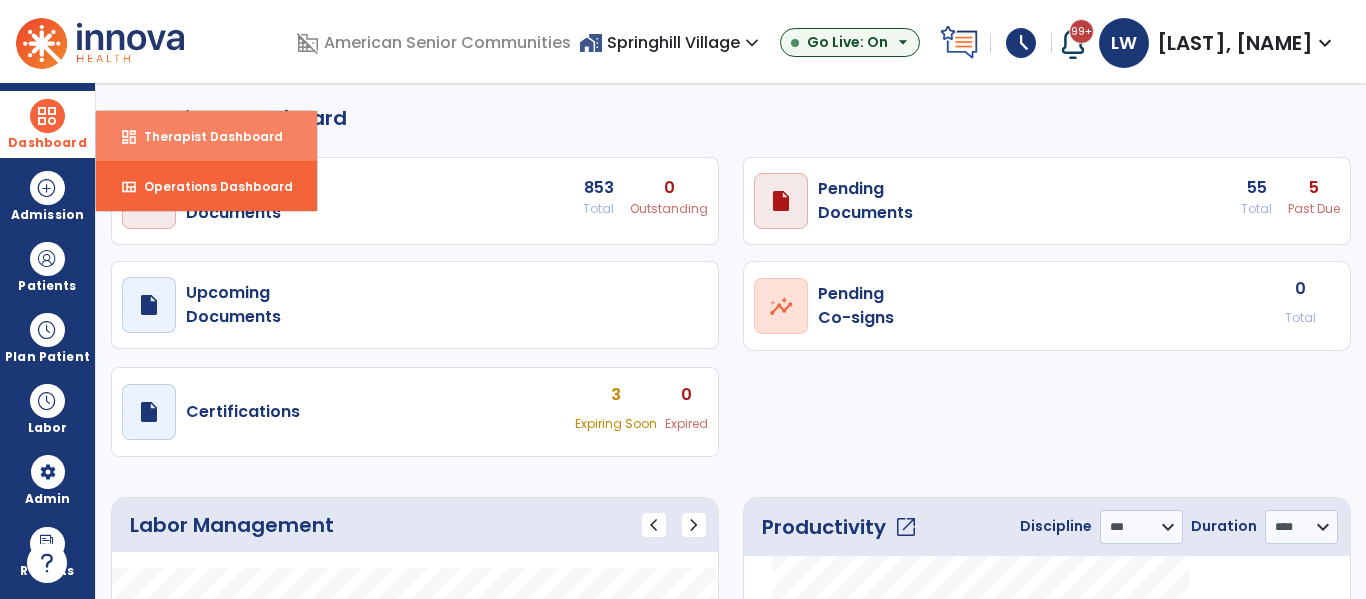 click on "dashboard  Therapist Dashboard" at bounding box center [206, 136] 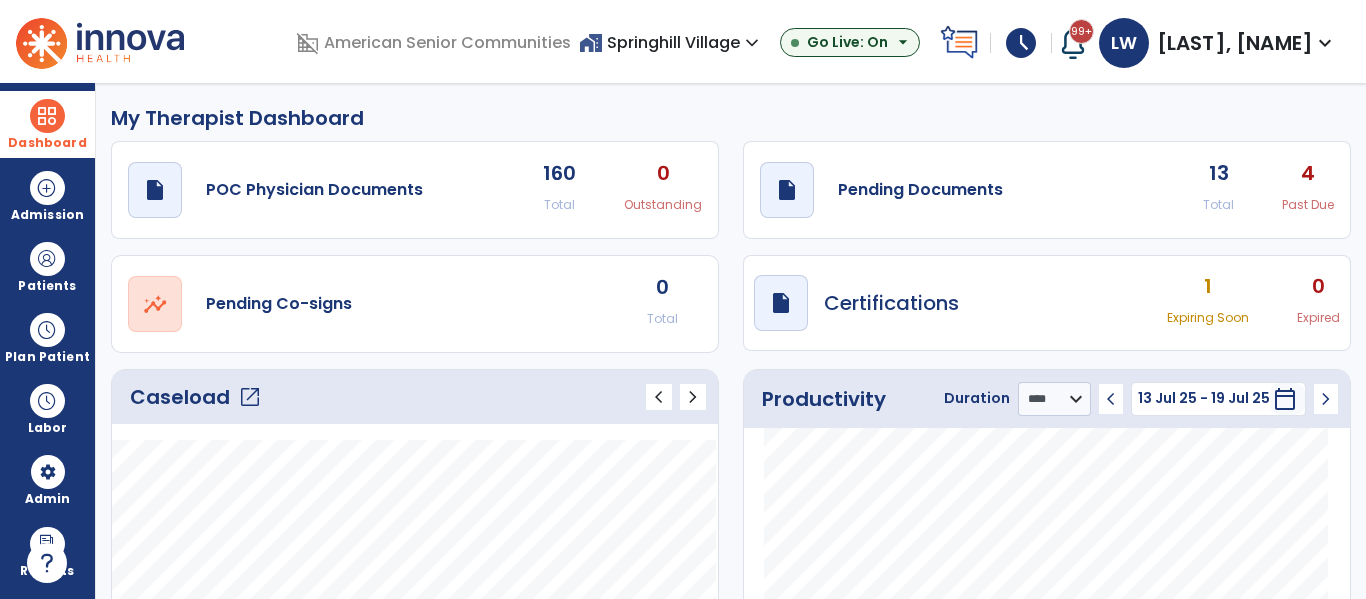 click on "open_in_new" 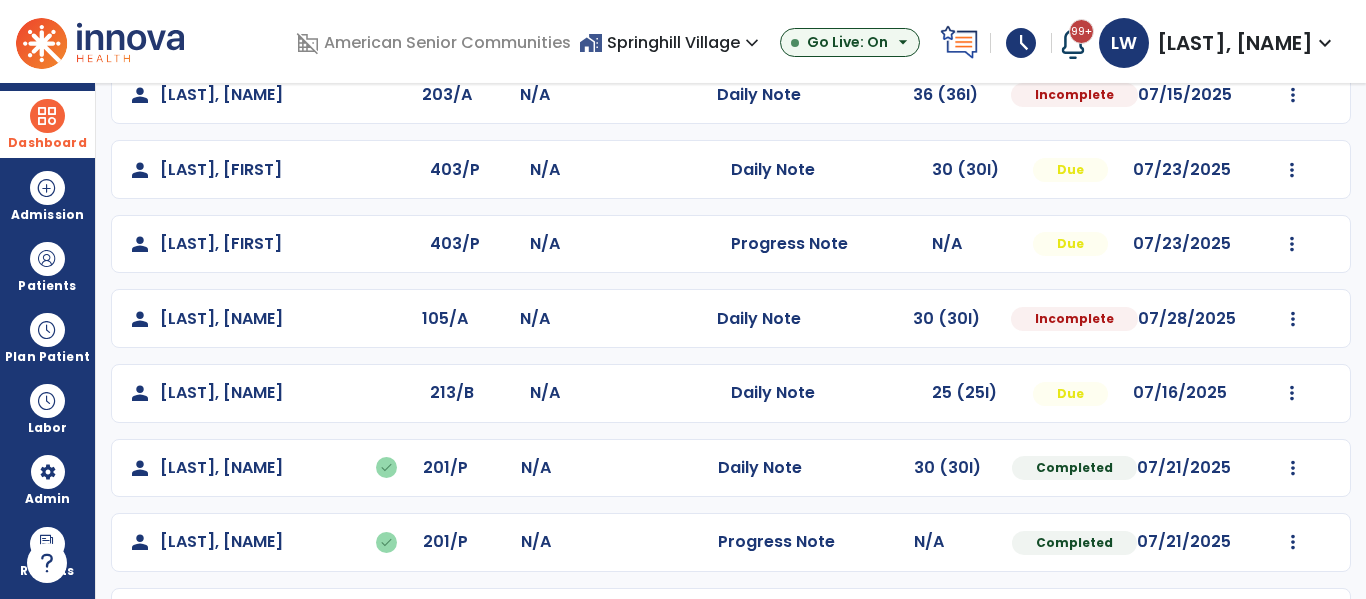 scroll, scrollTop: 194, scrollLeft: 0, axis: vertical 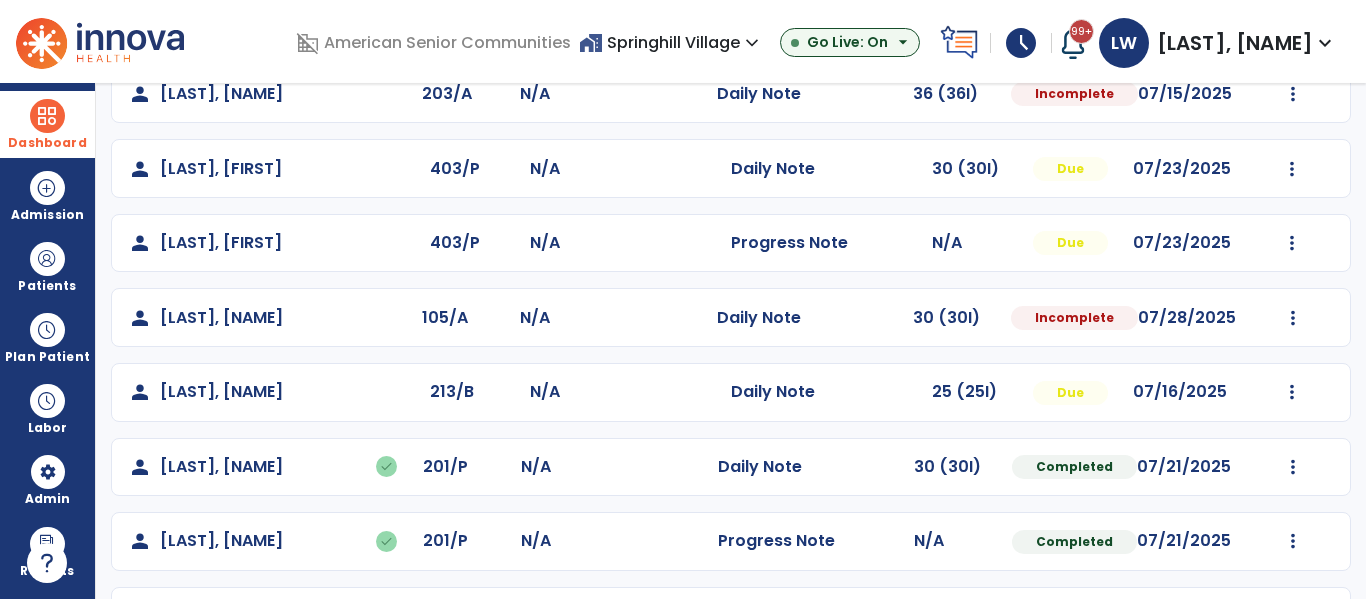 click on "Mark Visit As Complete   Reset Note   Open Document   G + C Mins" 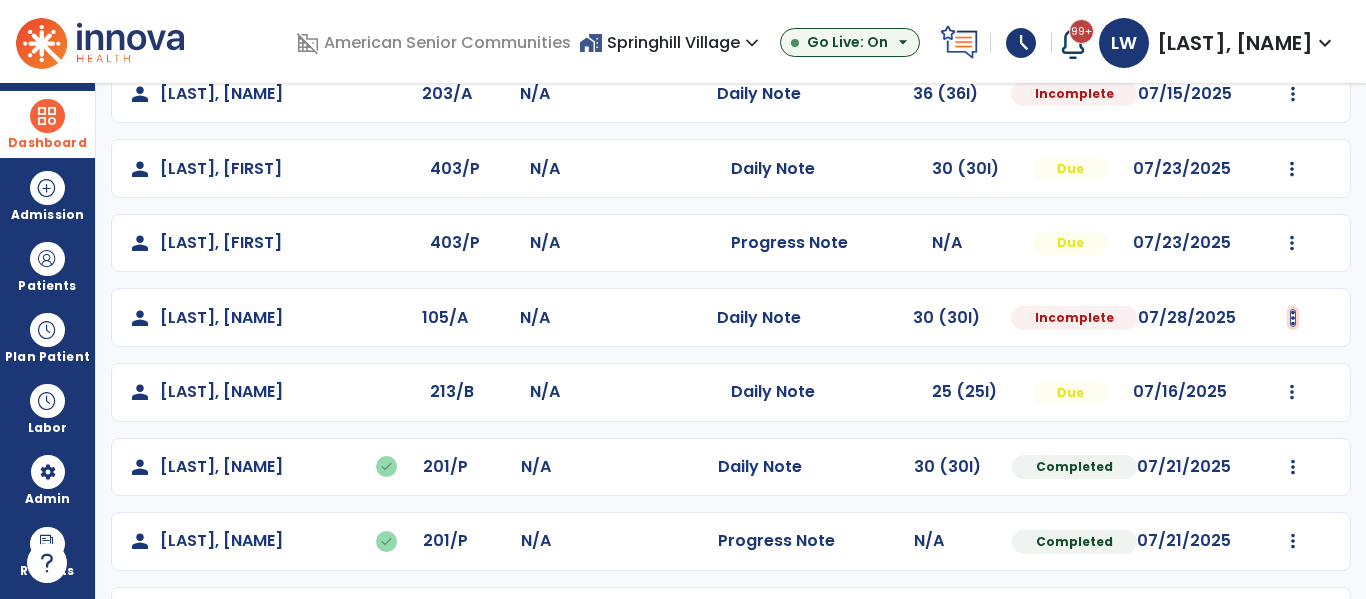 click at bounding box center (1293, 94) 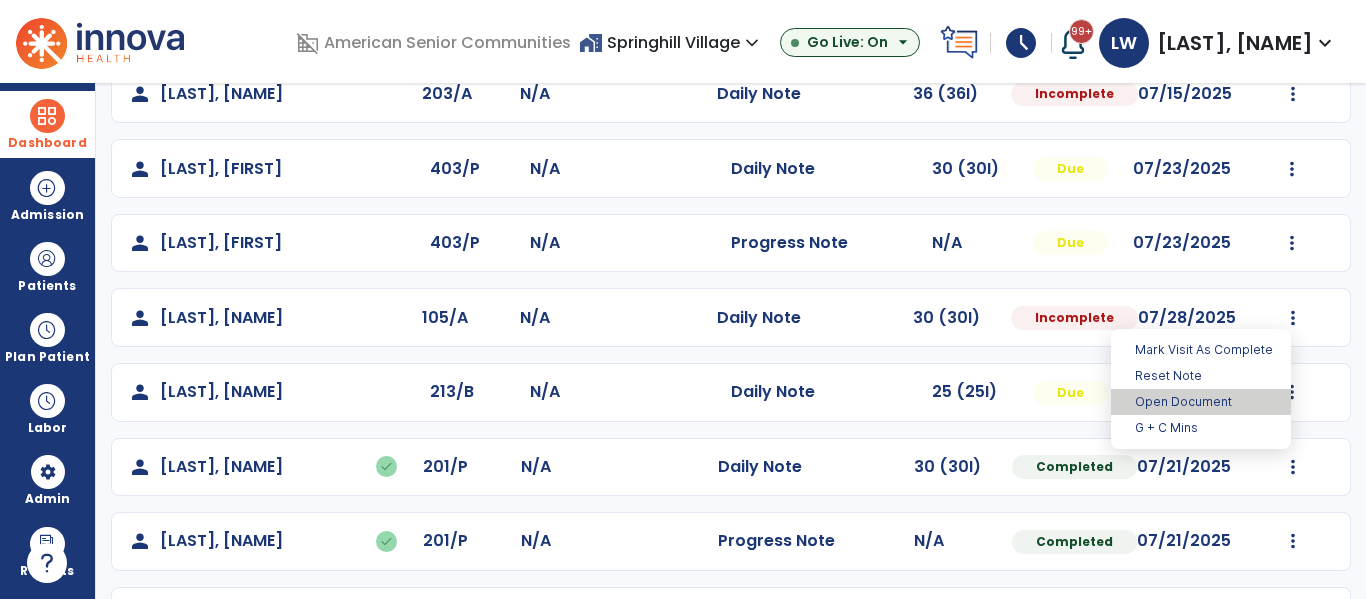 click on "Open Document" at bounding box center [1201, 402] 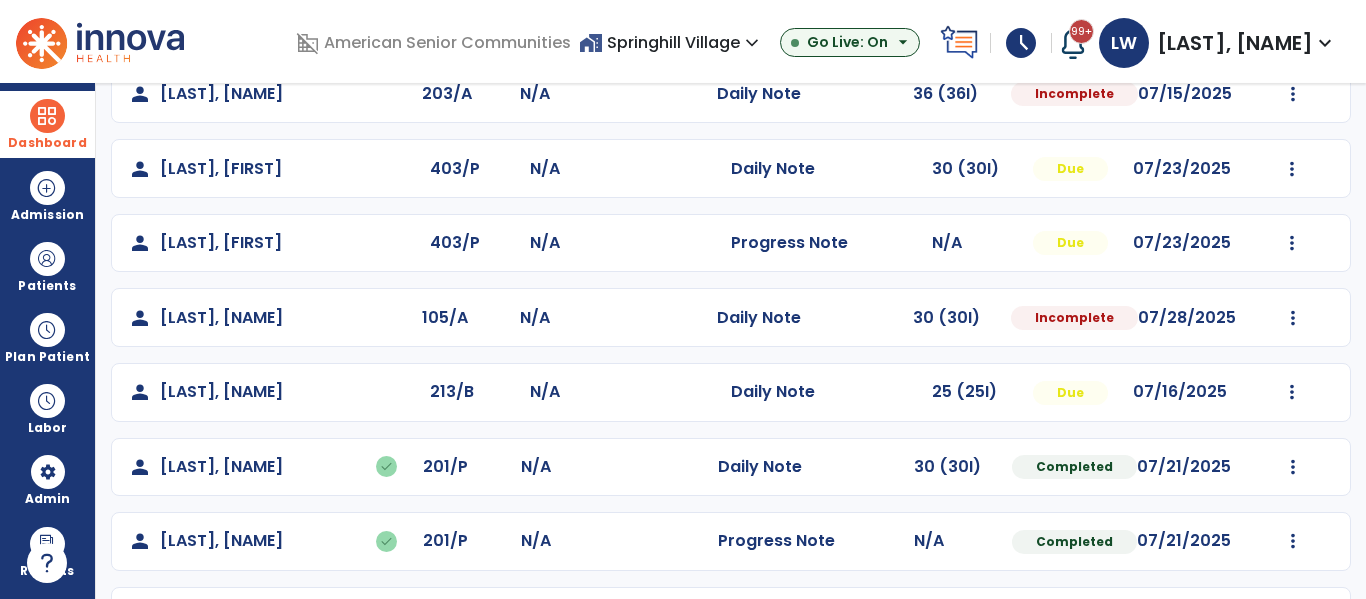 select on "*" 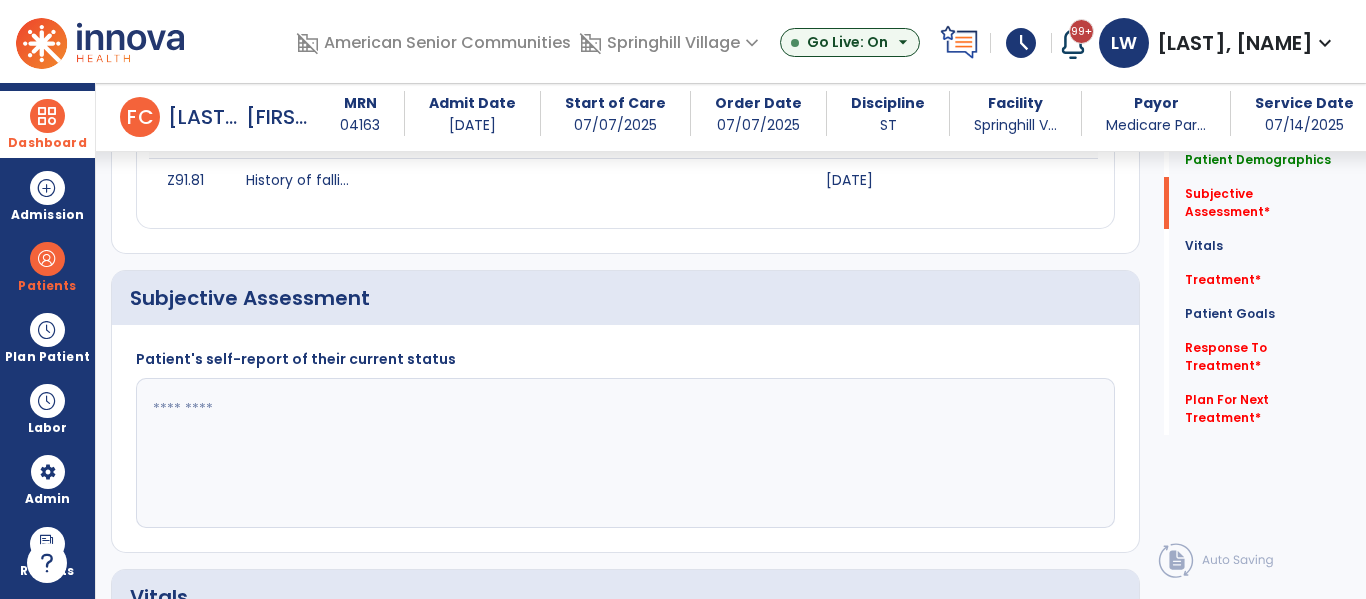 scroll, scrollTop: 409, scrollLeft: 0, axis: vertical 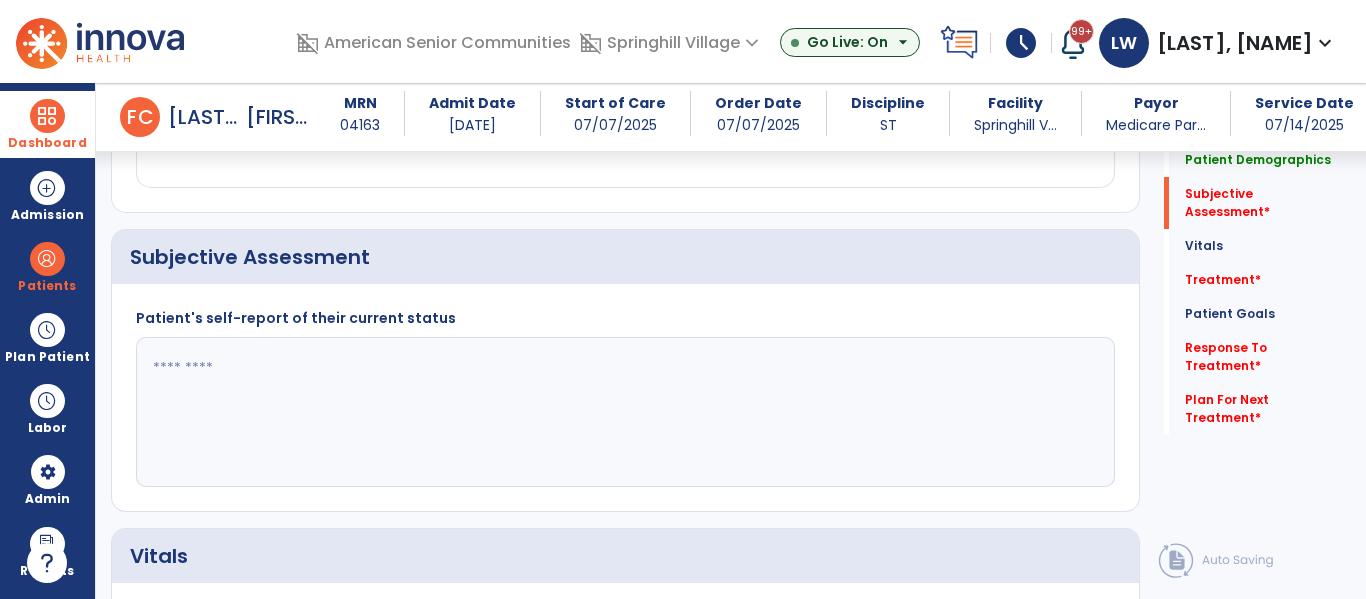 click 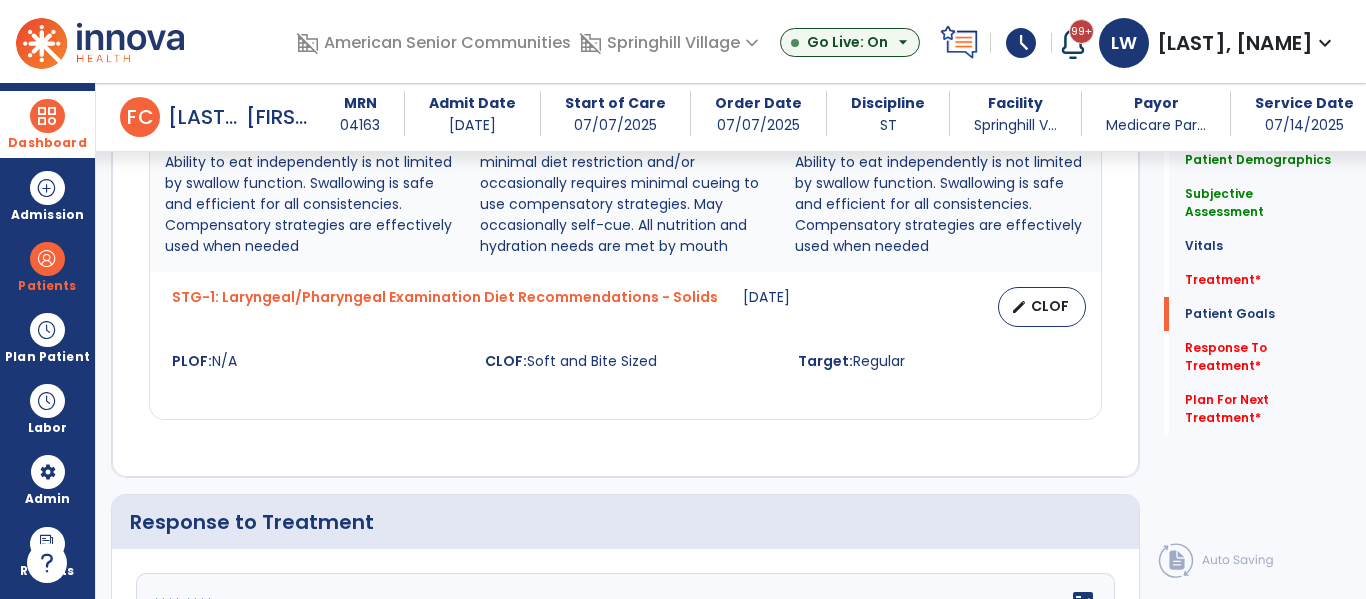 scroll, scrollTop: 2169, scrollLeft: 0, axis: vertical 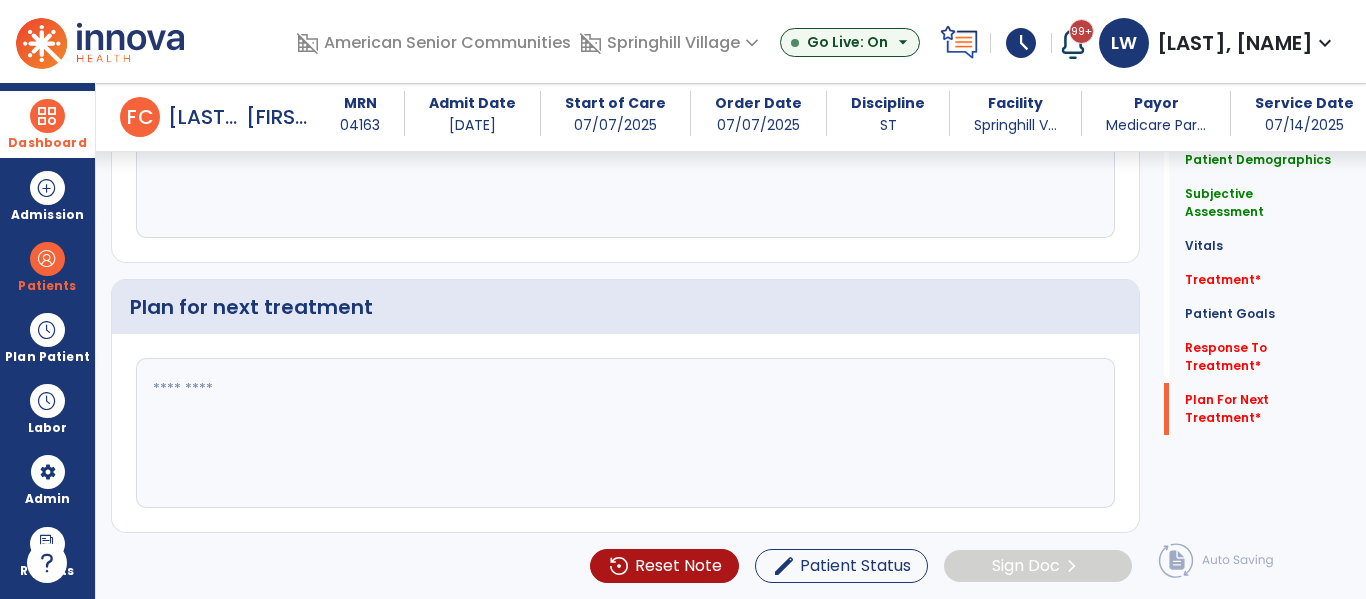 type on "**********" 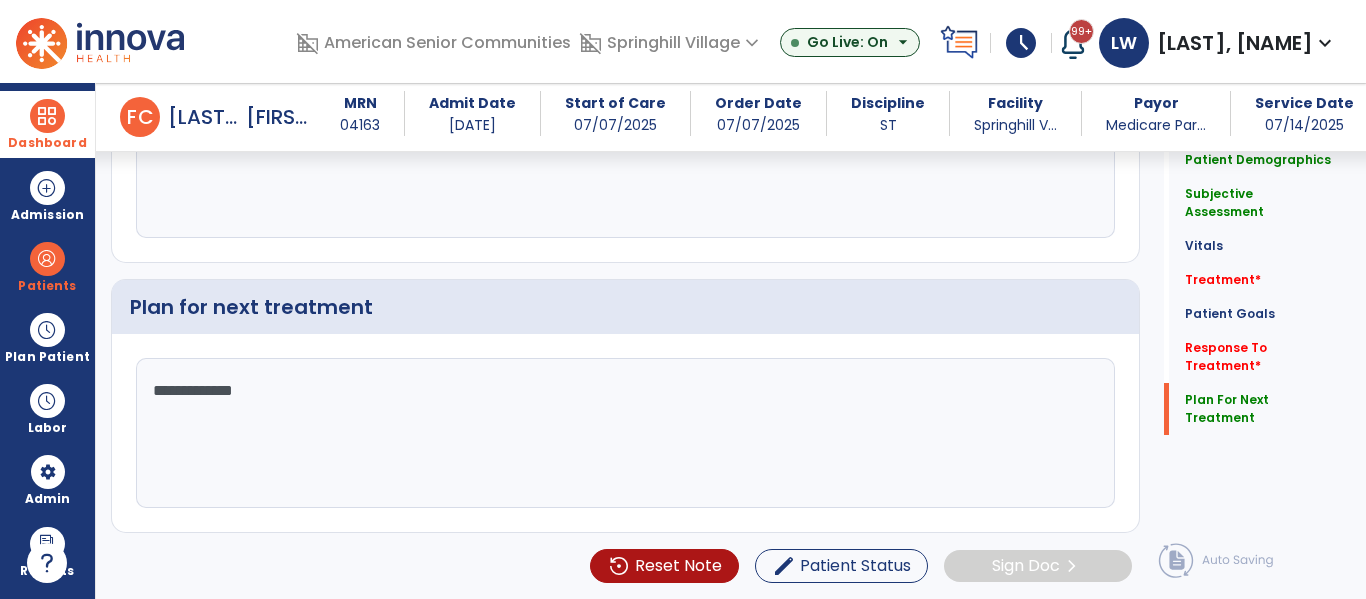 scroll, scrollTop: 2096, scrollLeft: 0, axis: vertical 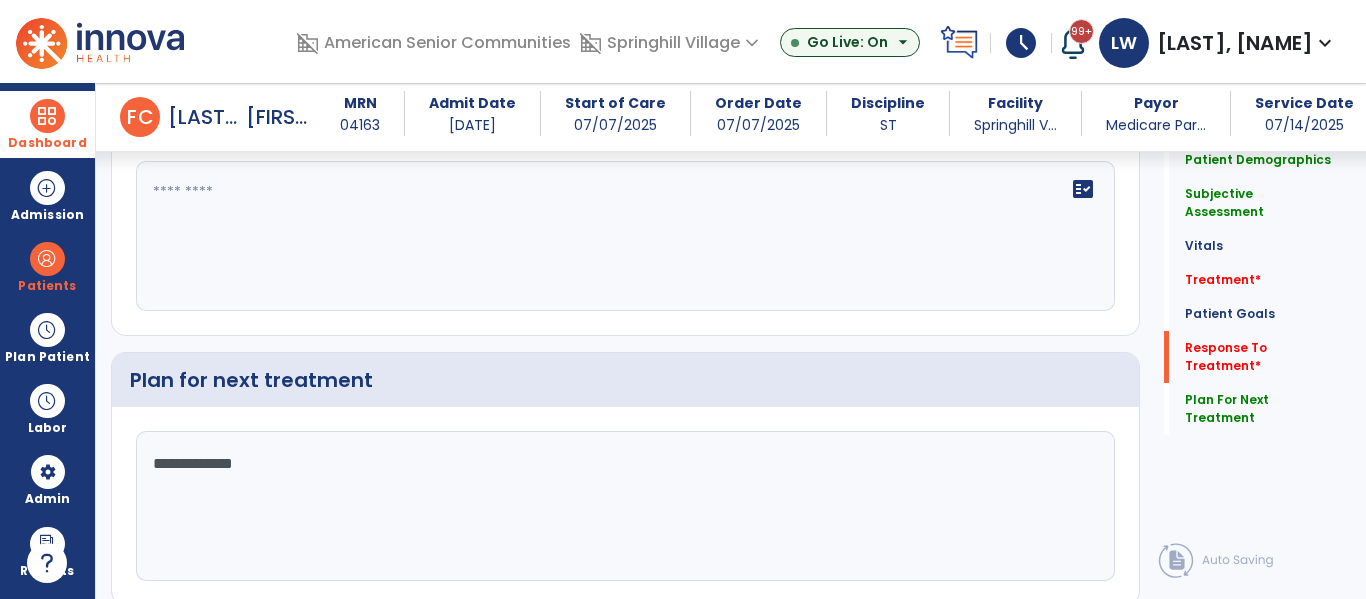 type on "**********" 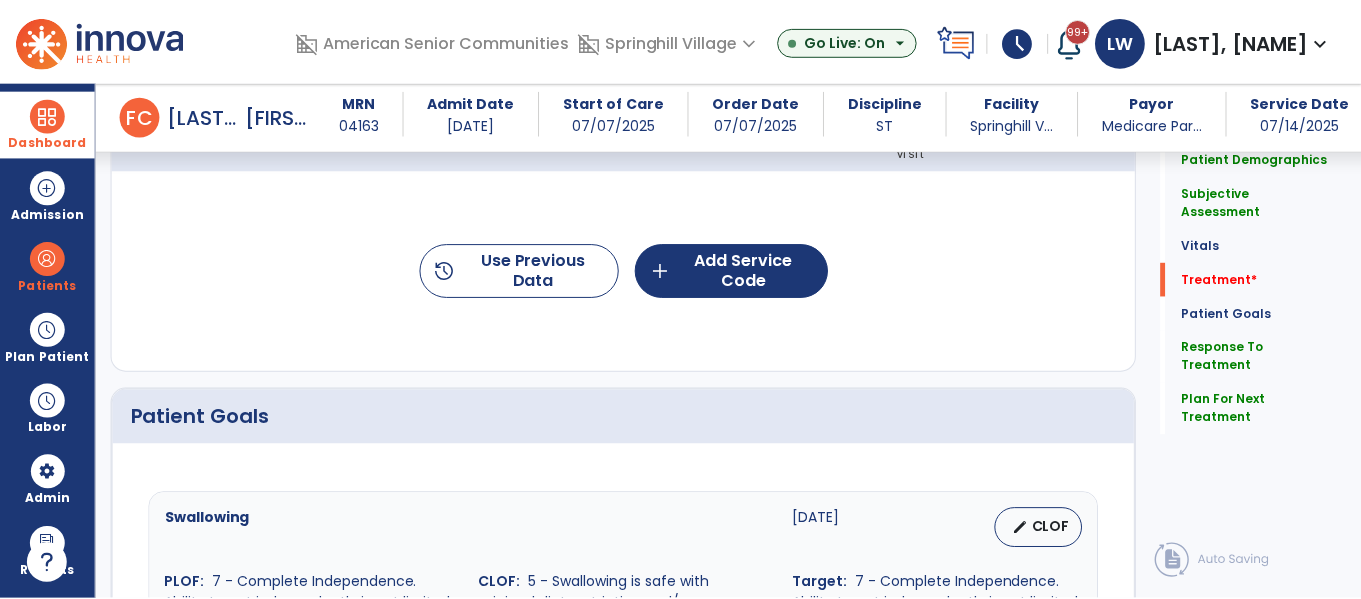 scroll, scrollTop: 1191, scrollLeft: 0, axis: vertical 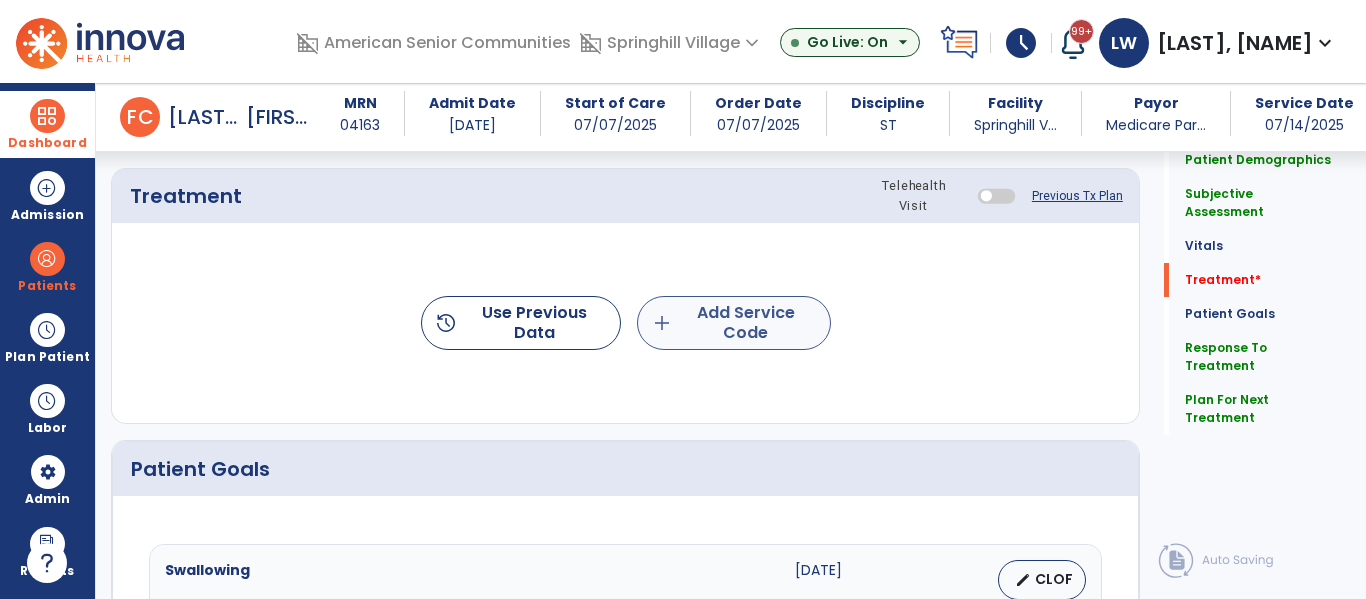 type on "**********" 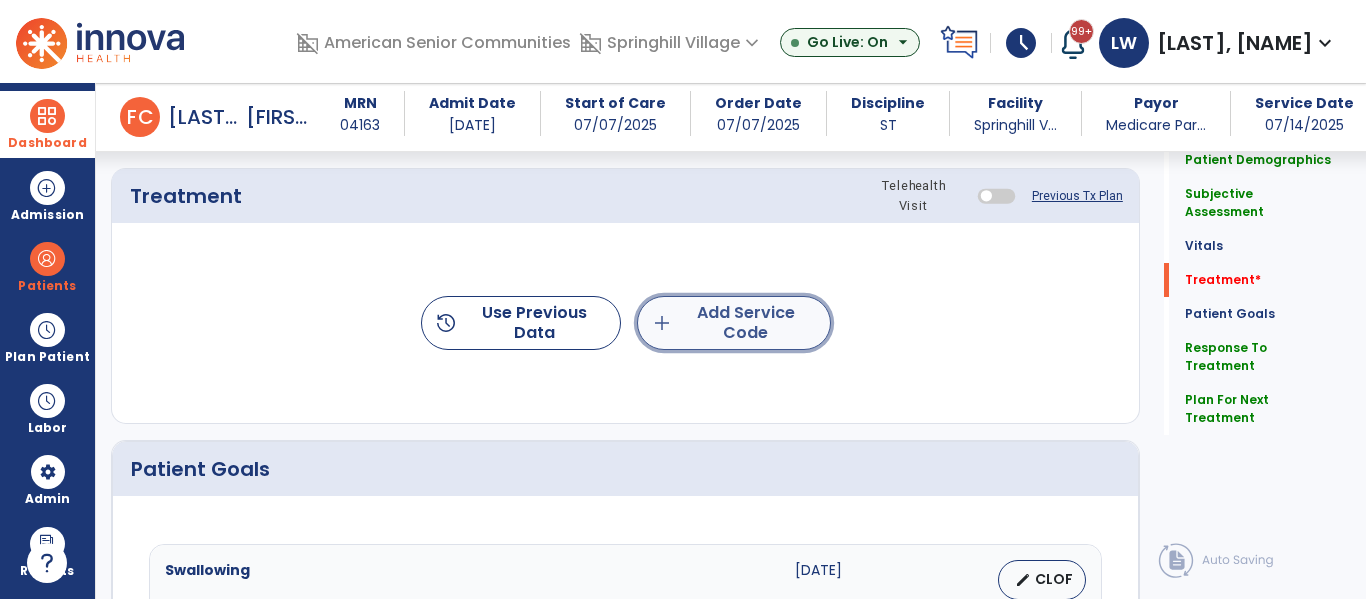 click on "add  Add Service Code" 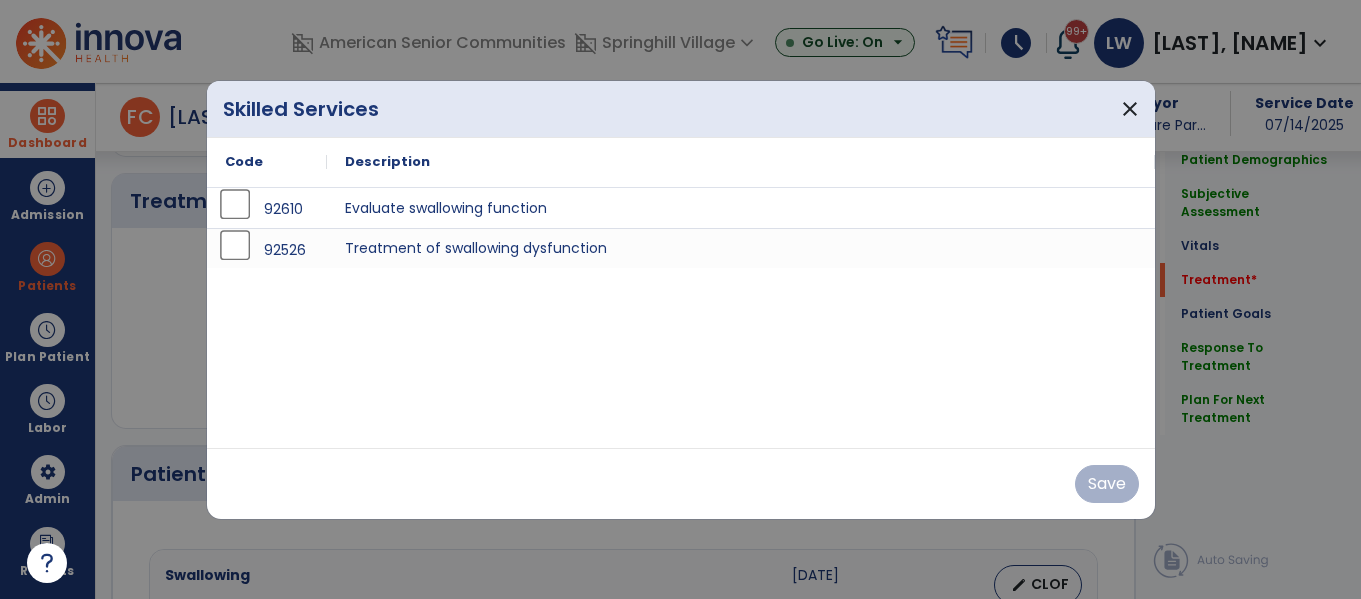 scroll, scrollTop: 1191, scrollLeft: 0, axis: vertical 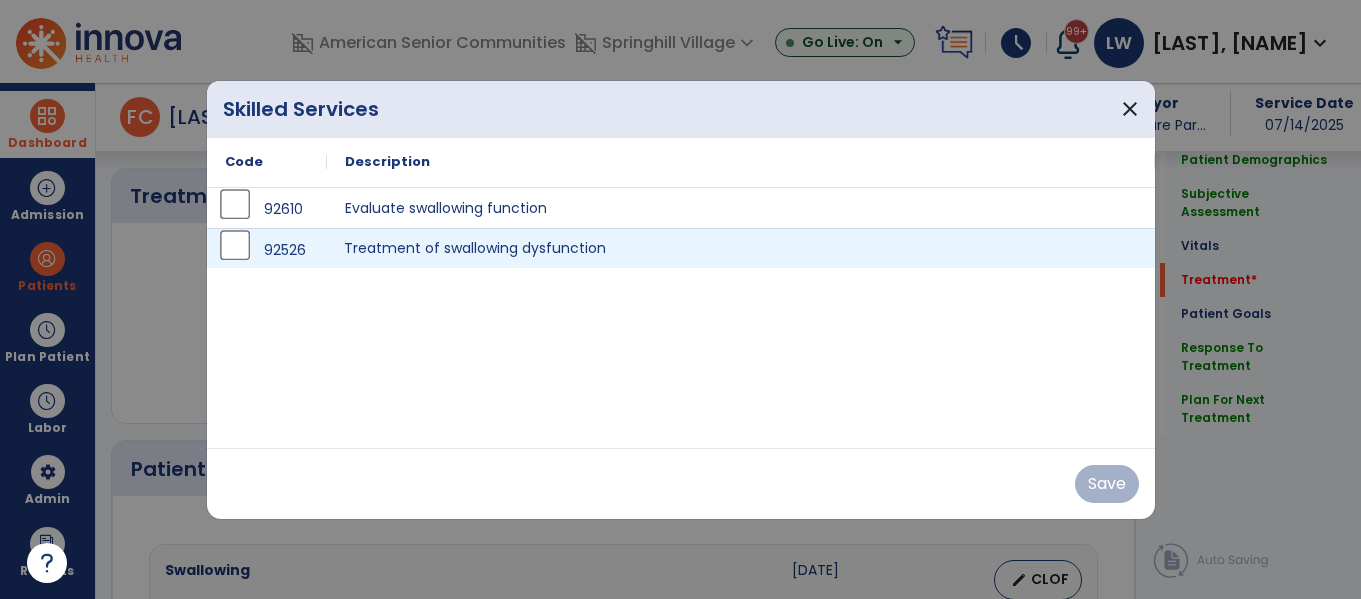 click on "Treatment of swallowing dysfunction" at bounding box center (741, 248) 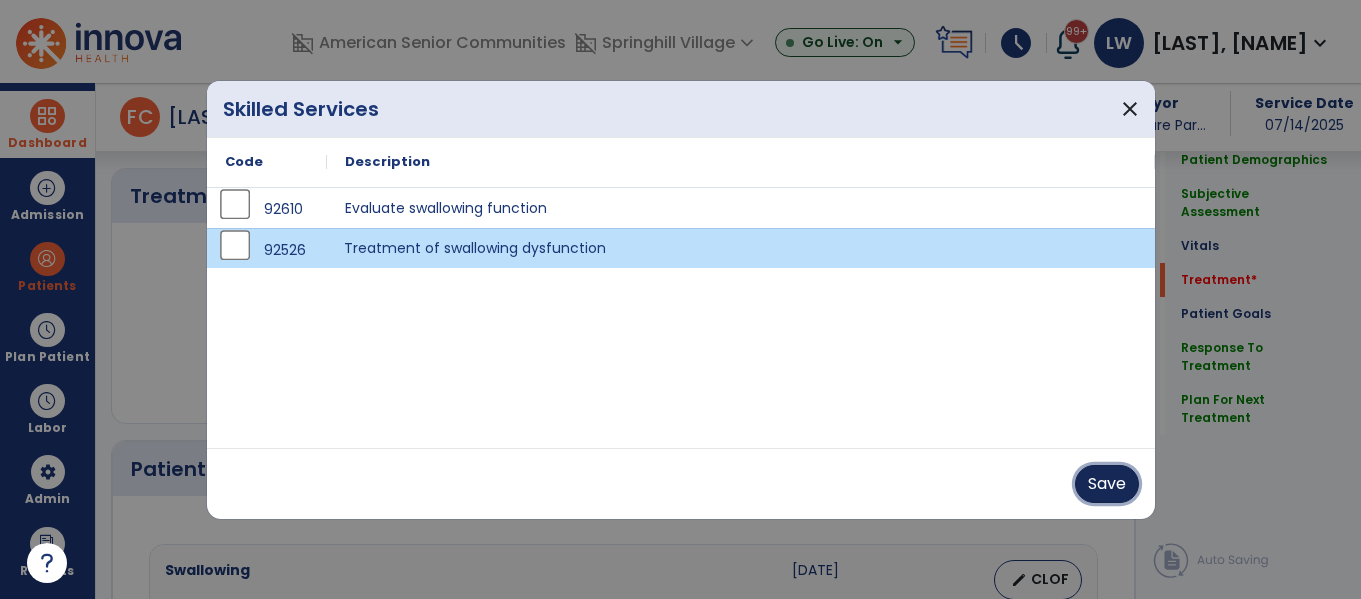 click on "Save" at bounding box center [1107, 484] 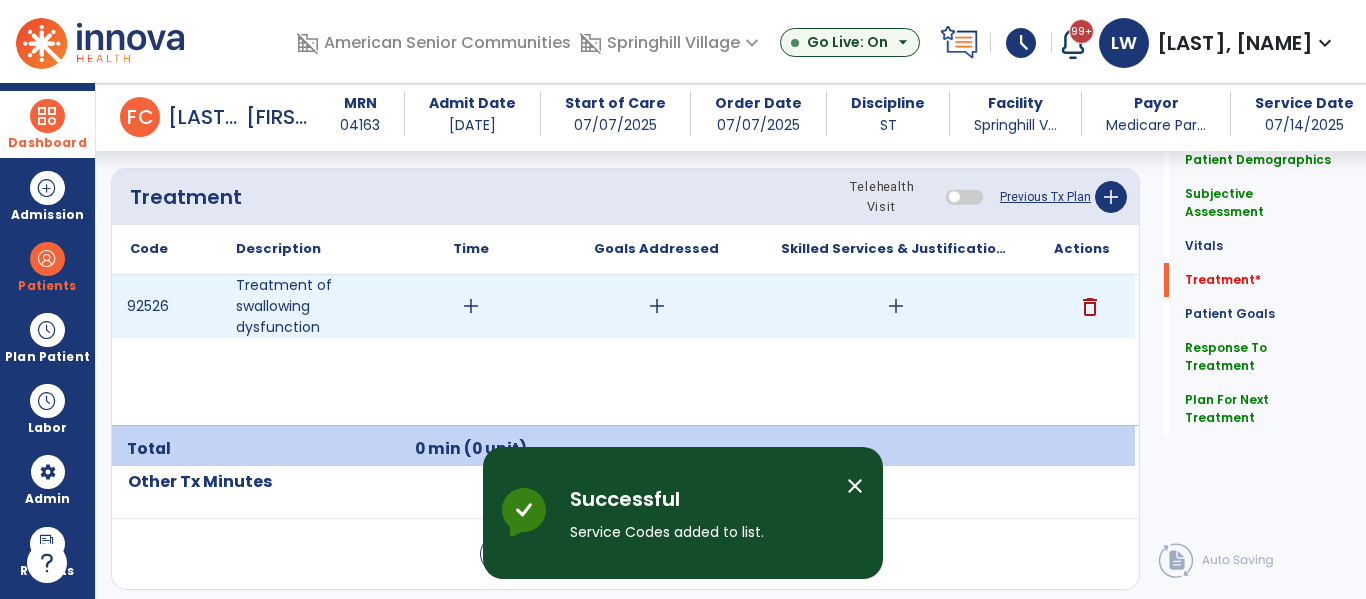 click on "add" at bounding box center (471, 306) 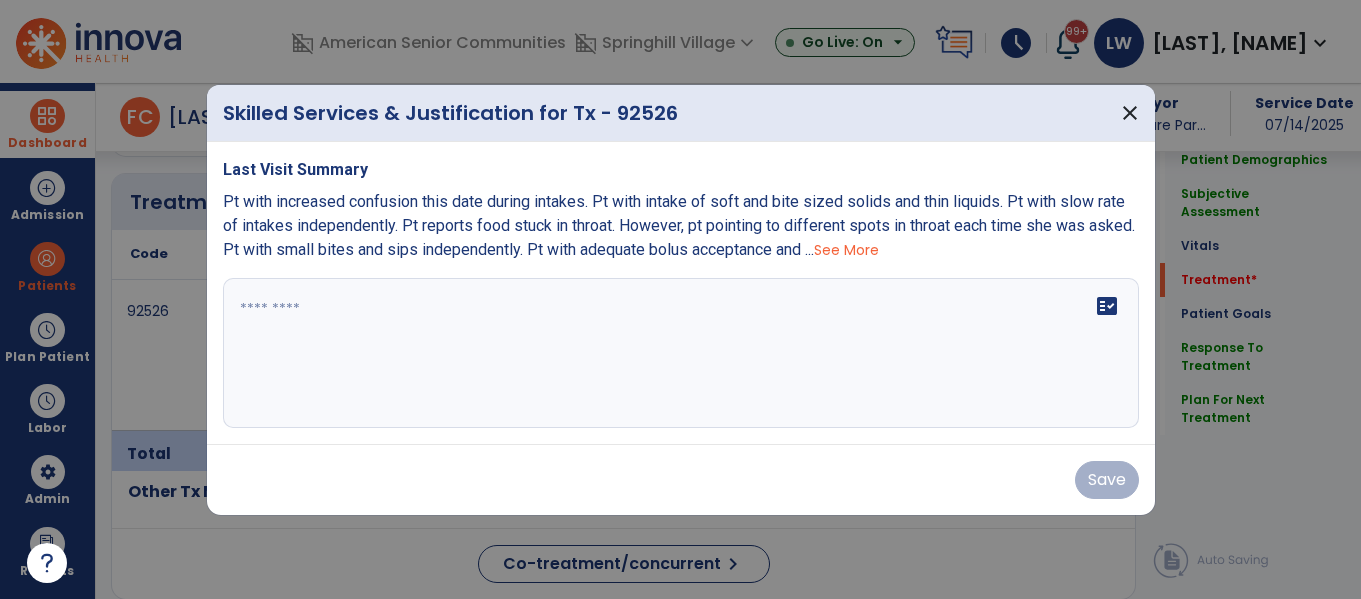 click at bounding box center [681, 353] 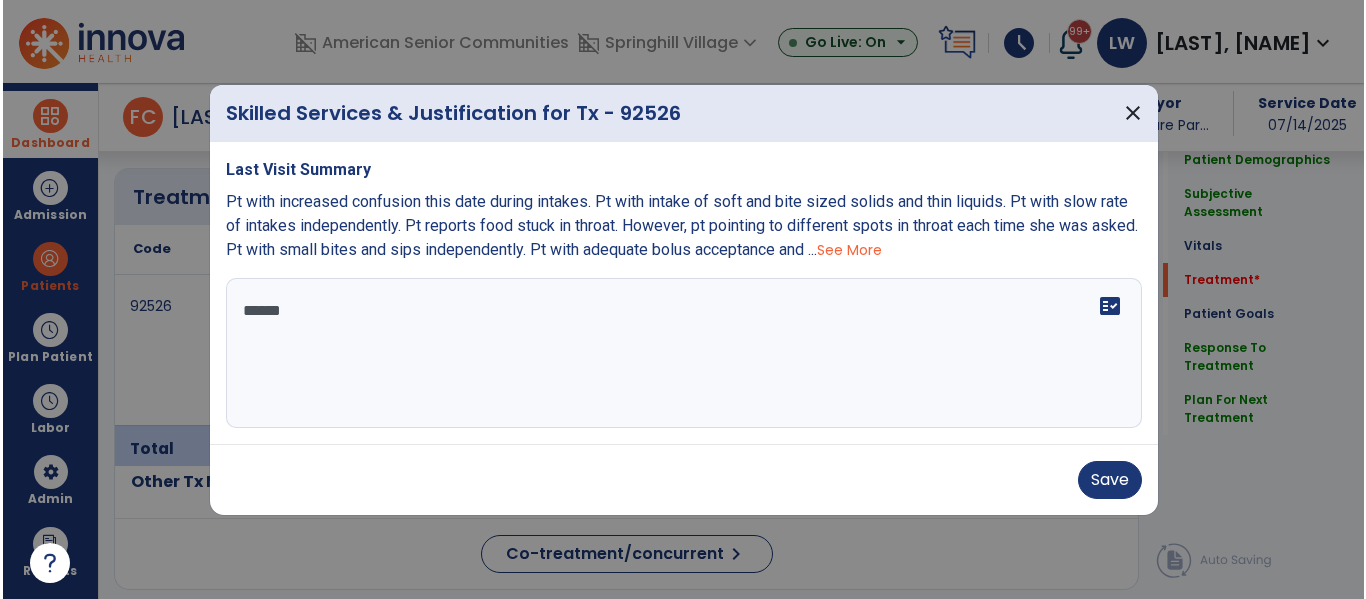 scroll, scrollTop: 0, scrollLeft: 0, axis: both 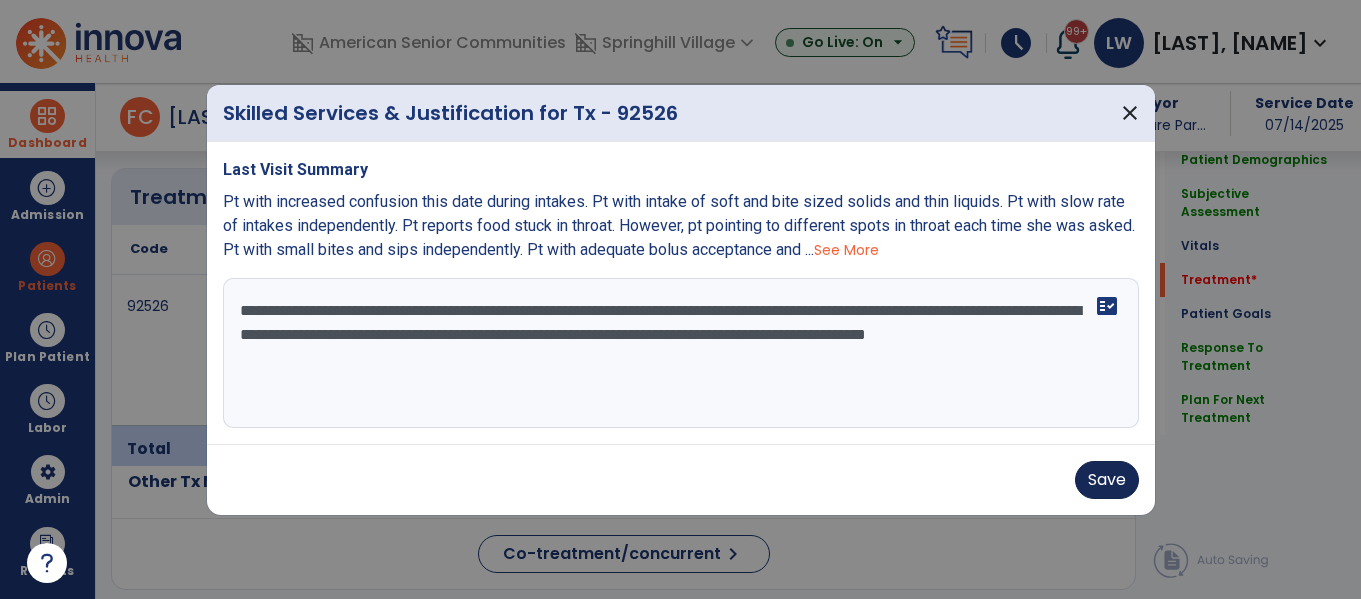 type on "**********" 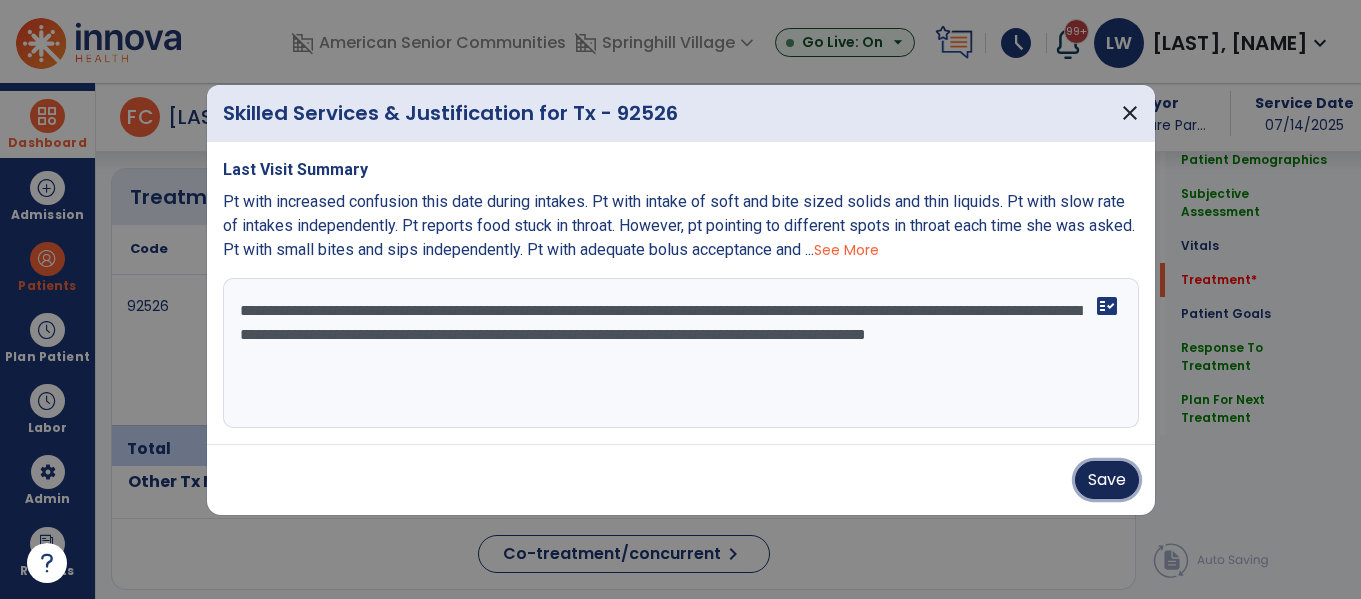 click on "Save" at bounding box center [1107, 480] 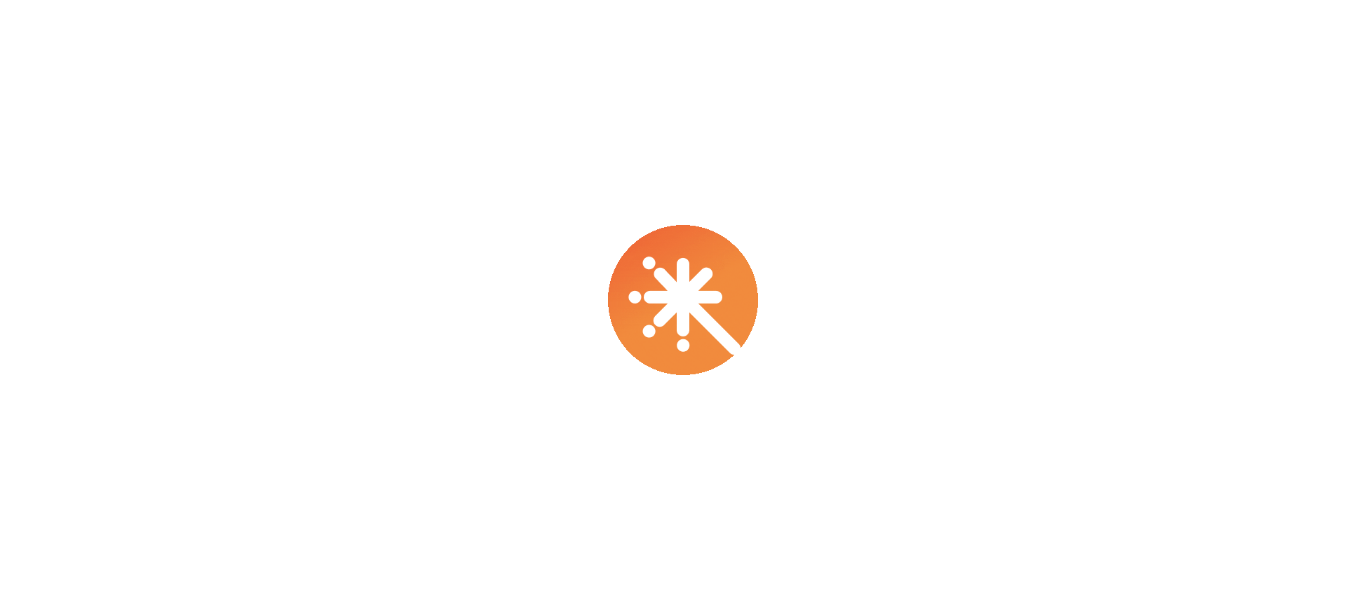 scroll, scrollTop: 0, scrollLeft: 0, axis: both 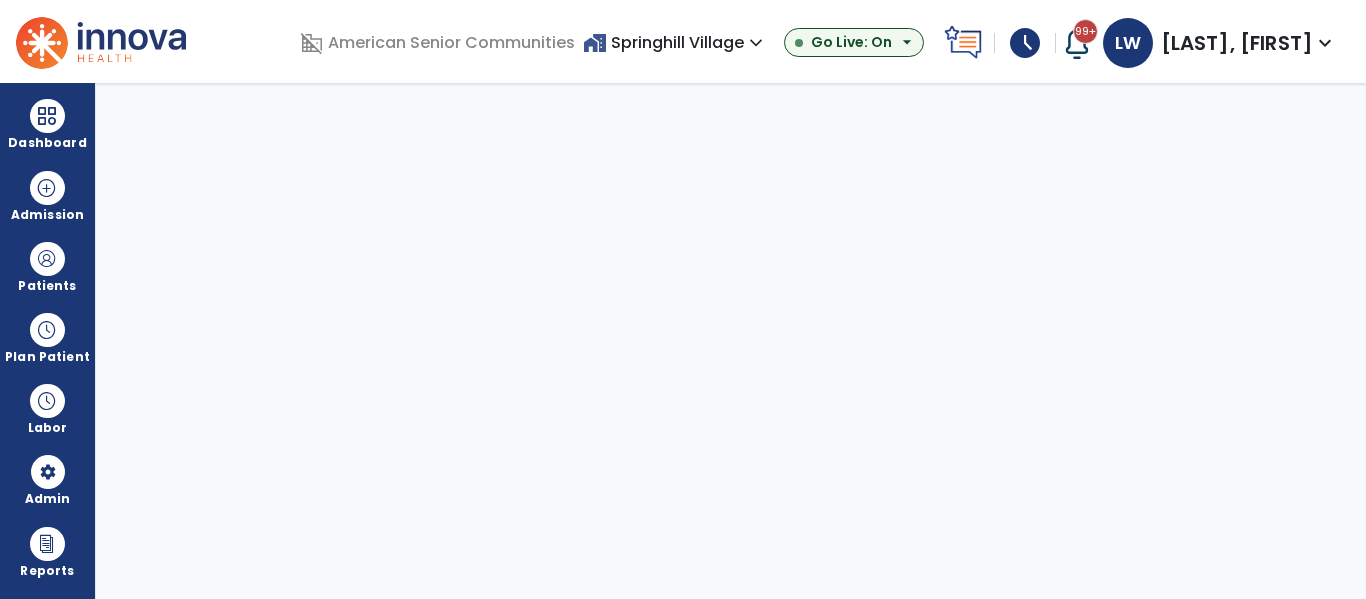select on "***" 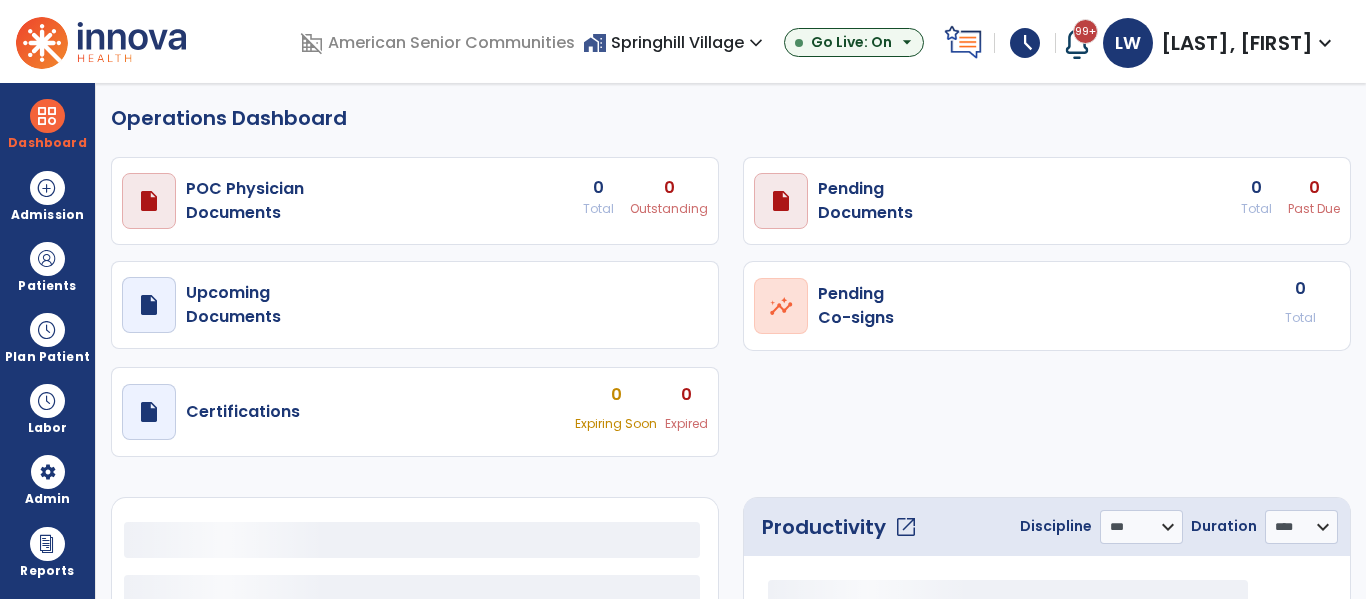 select on "***" 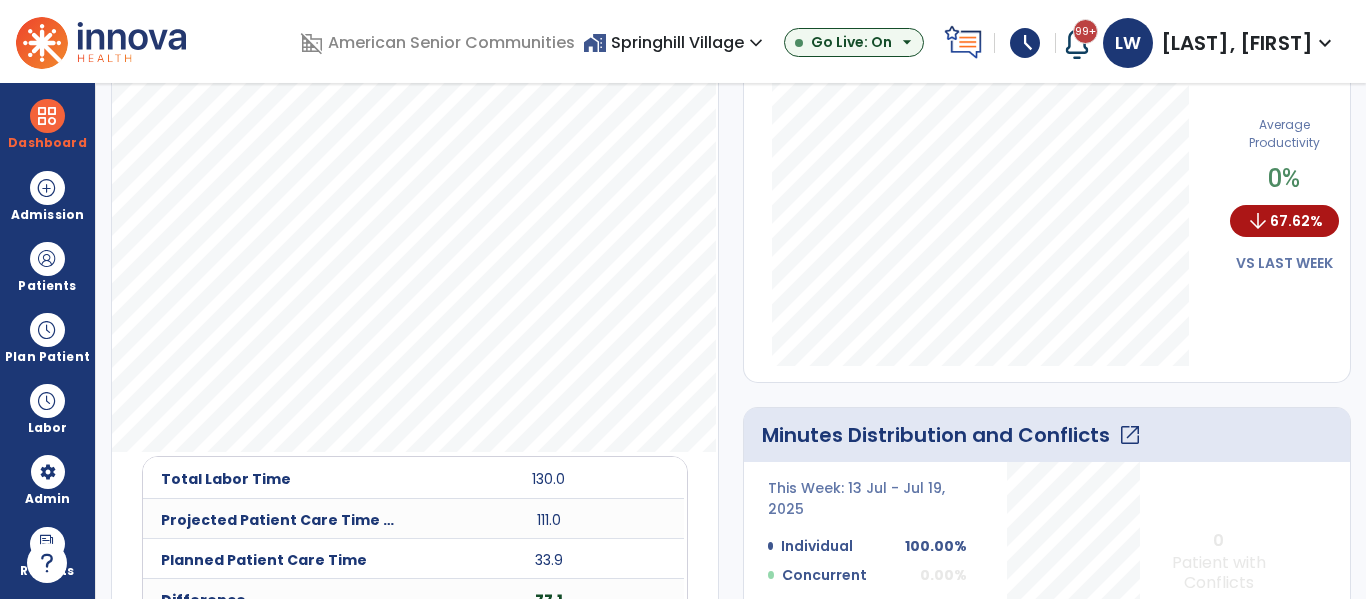 scroll, scrollTop: 0, scrollLeft: 0, axis: both 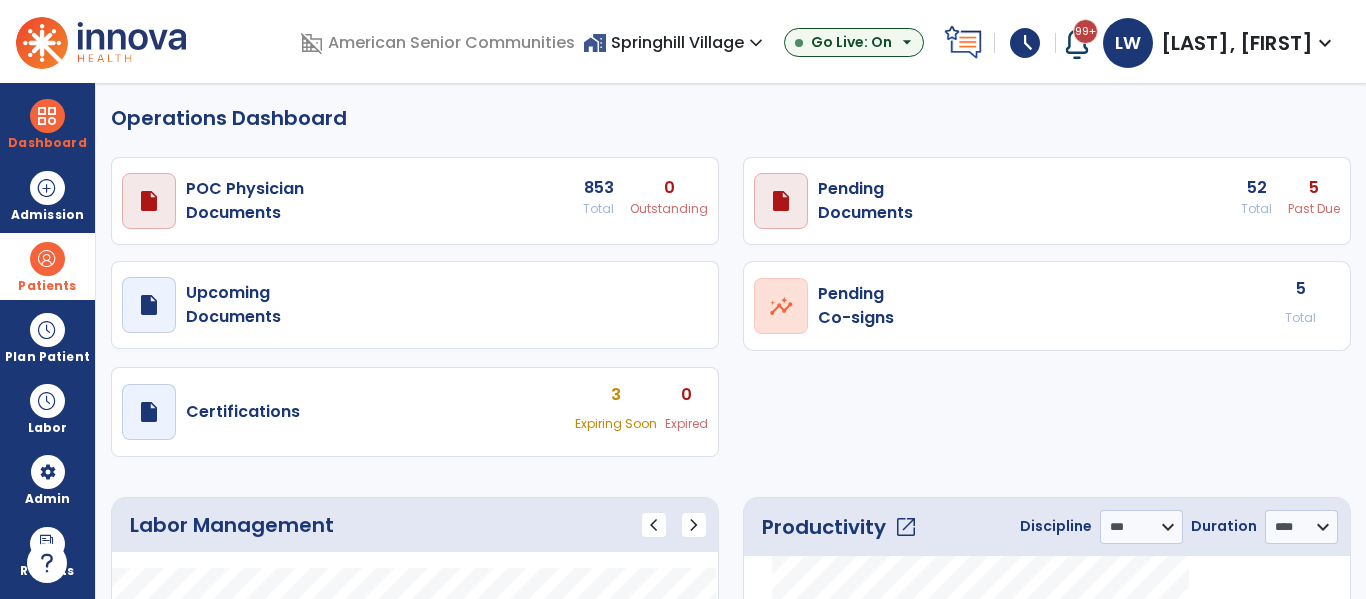 click at bounding box center [47, 259] 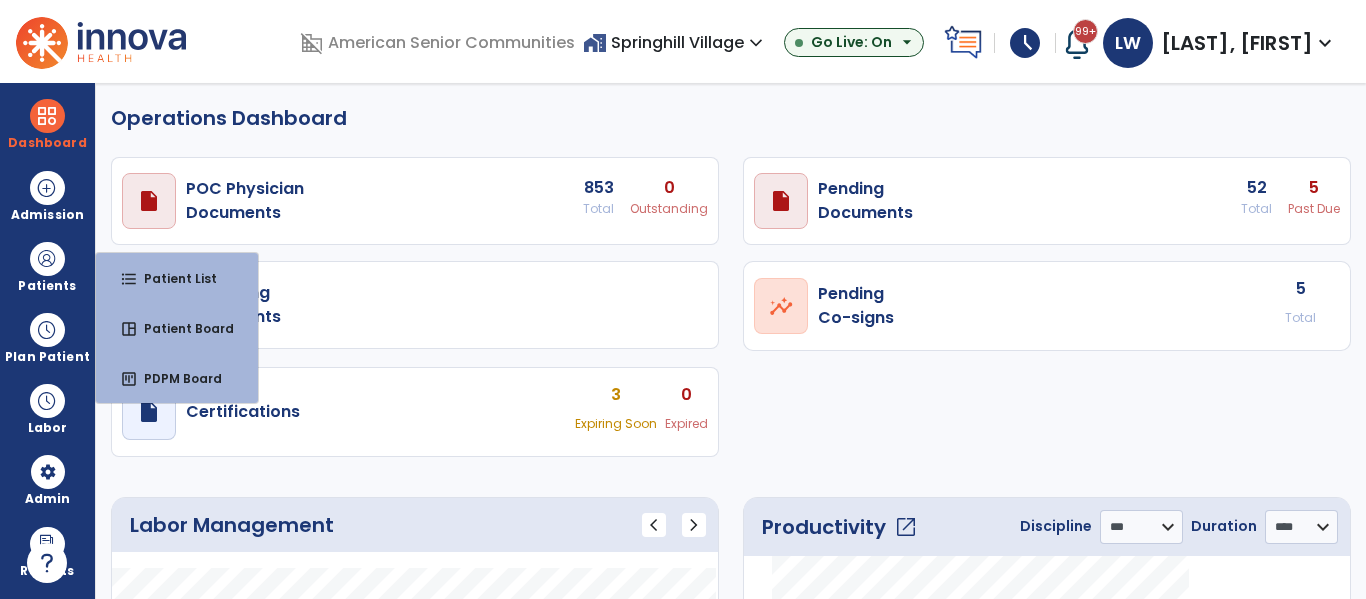 click on "draft   open_in_new  POC Physician  Documents 853 Total 0 Outstanding  draft   open_in_new  Pending   Documents 52 Total 5 Past Due  draft   open_in_new  Upcoming   Documents  open_in_new  Pending   Co-signs  5 Total  draft   open_in_new  Certifications 3 Expiring Soon 0 Expired" 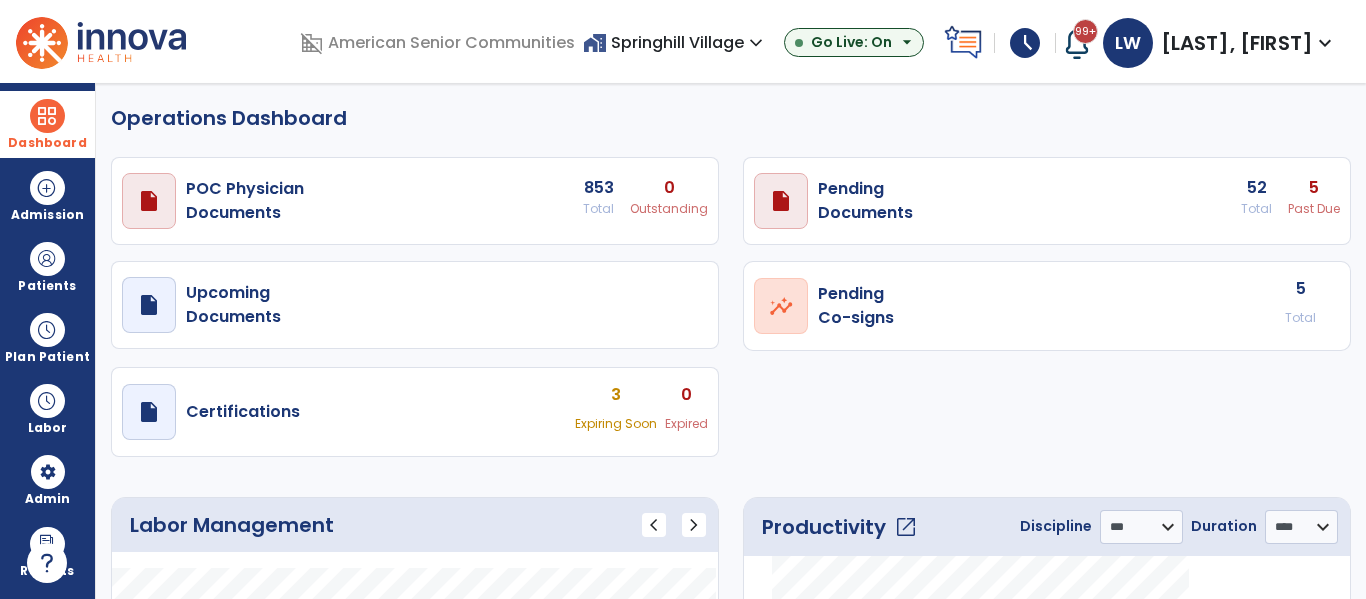 click on "Dashboard" at bounding box center (47, 124) 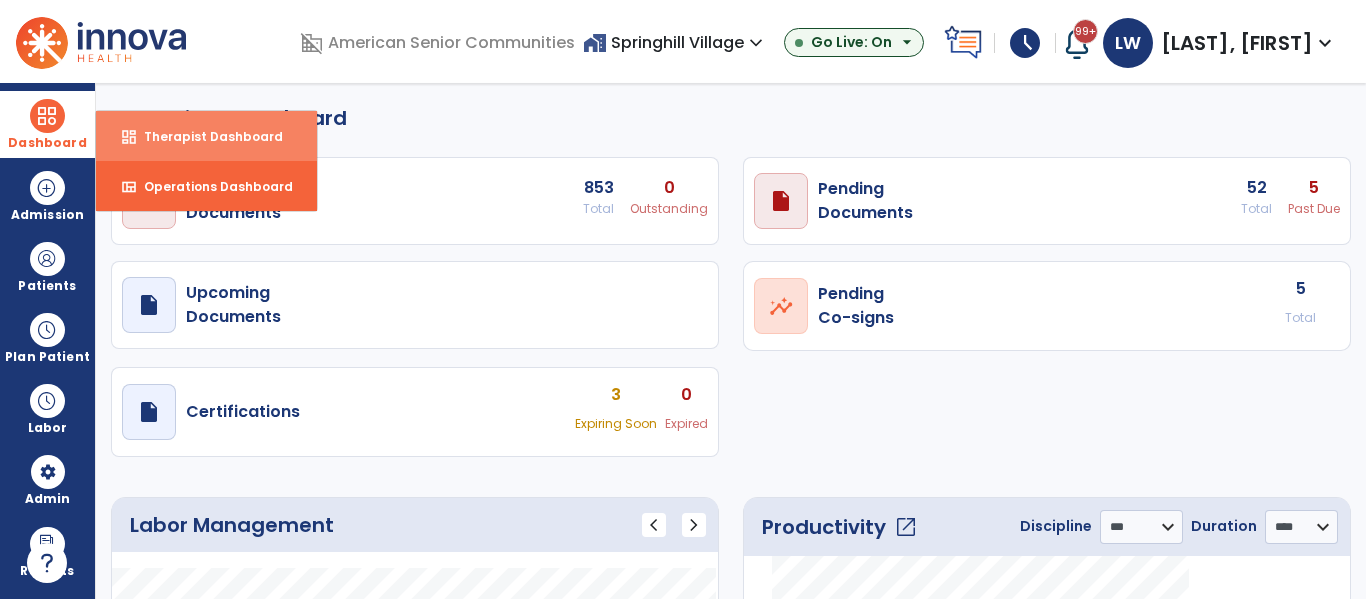 click on "dashboard" at bounding box center (129, 137) 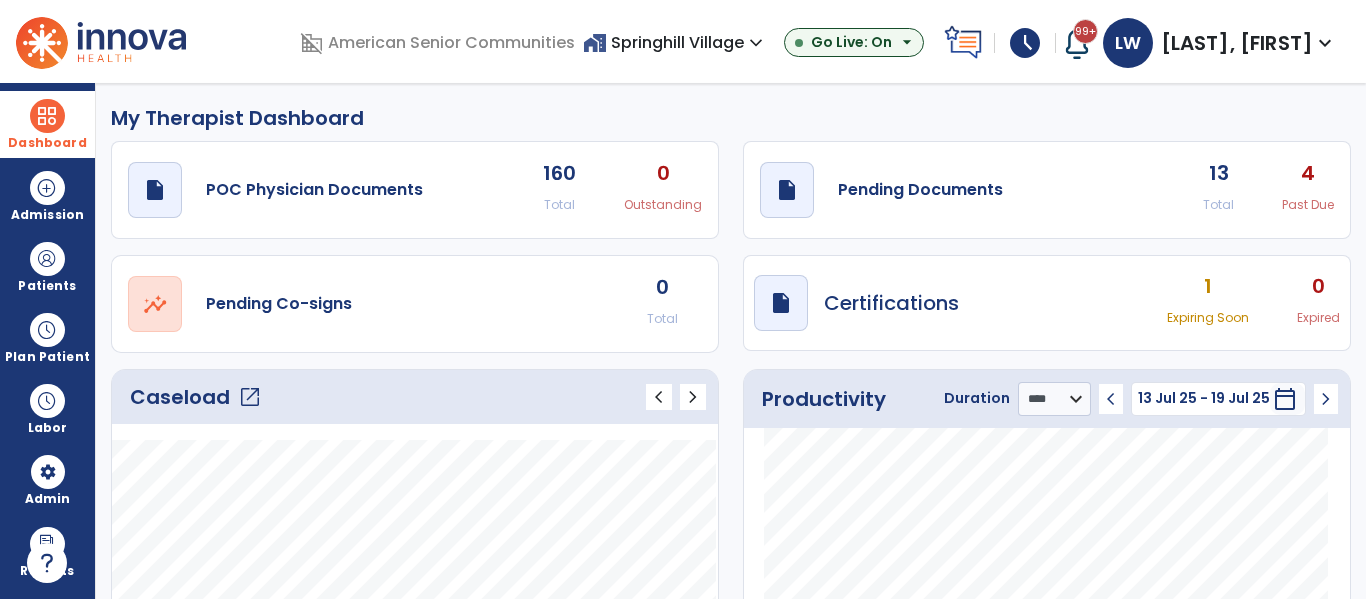 click on "open_in_new" 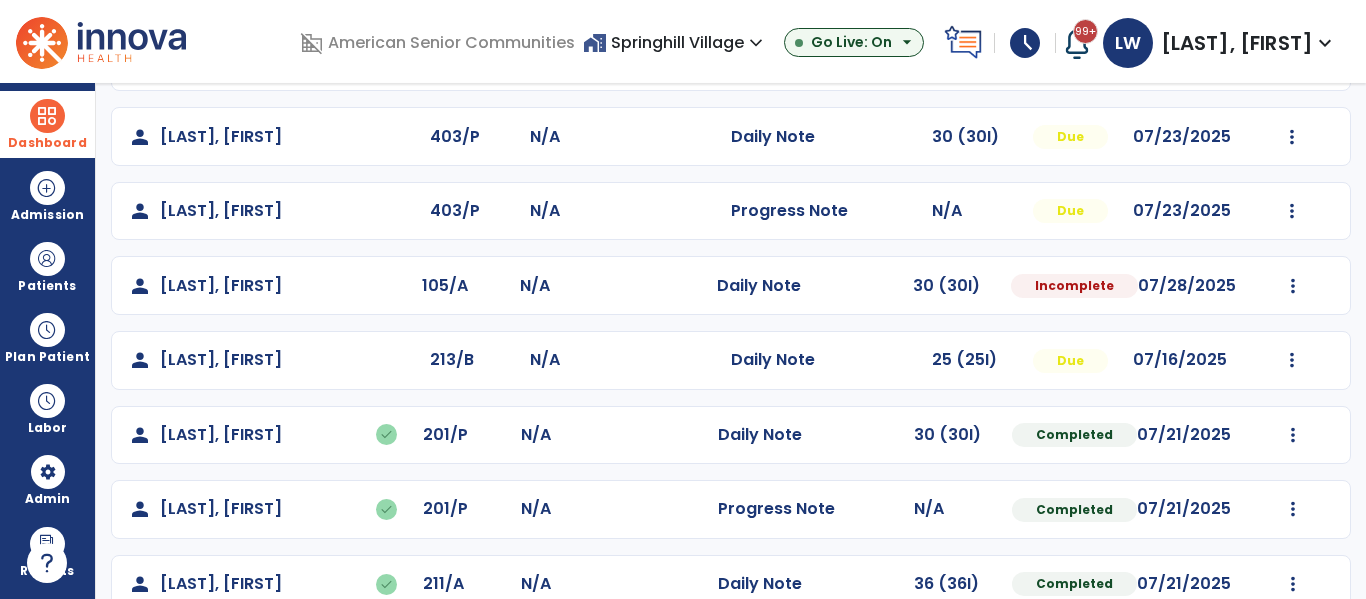 scroll, scrollTop: 232, scrollLeft: 0, axis: vertical 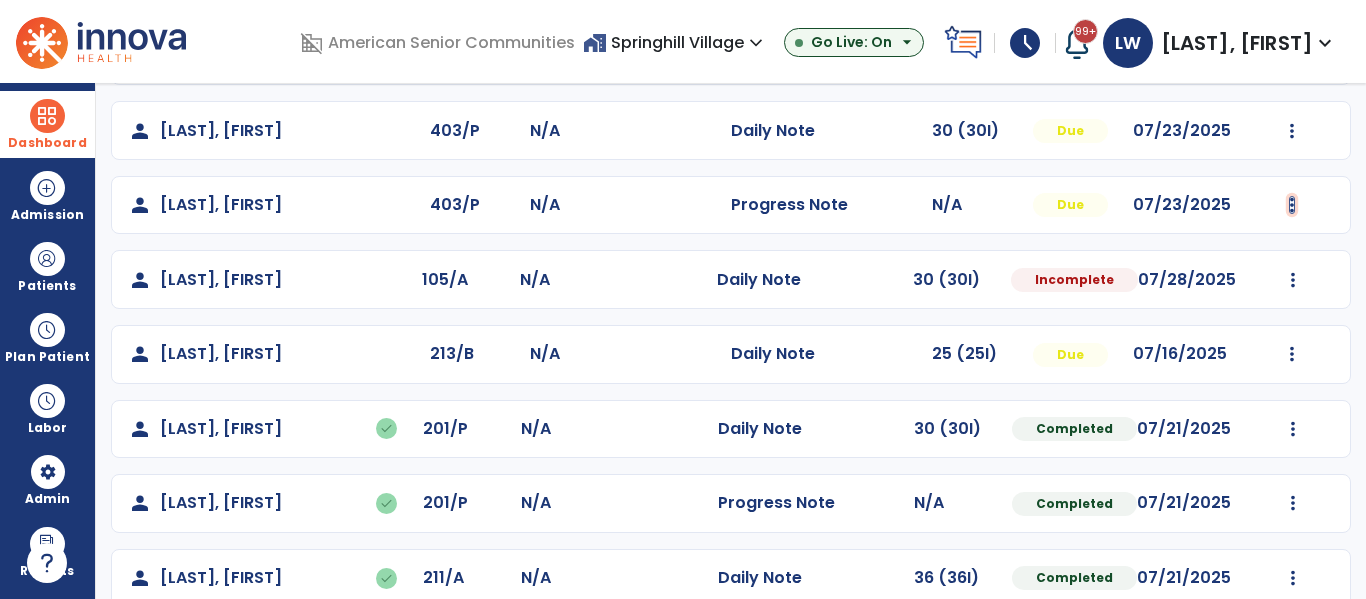 click at bounding box center [1293, 56] 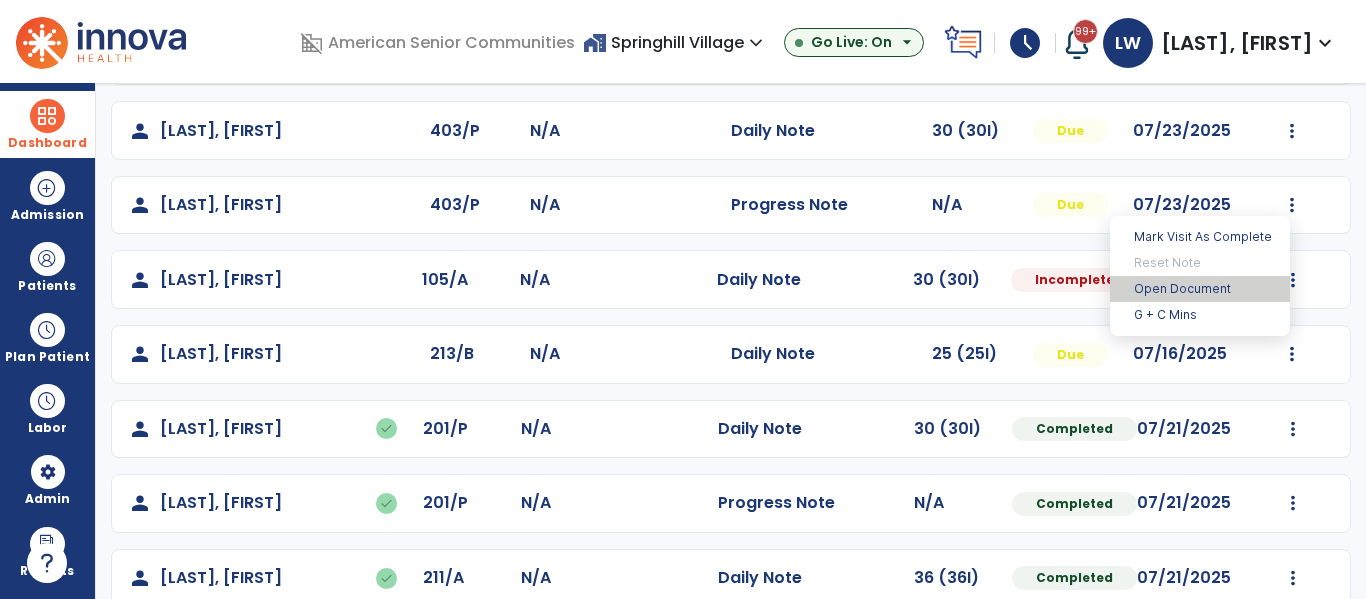 click on "Open Document" at bounding box center [1200, 289] 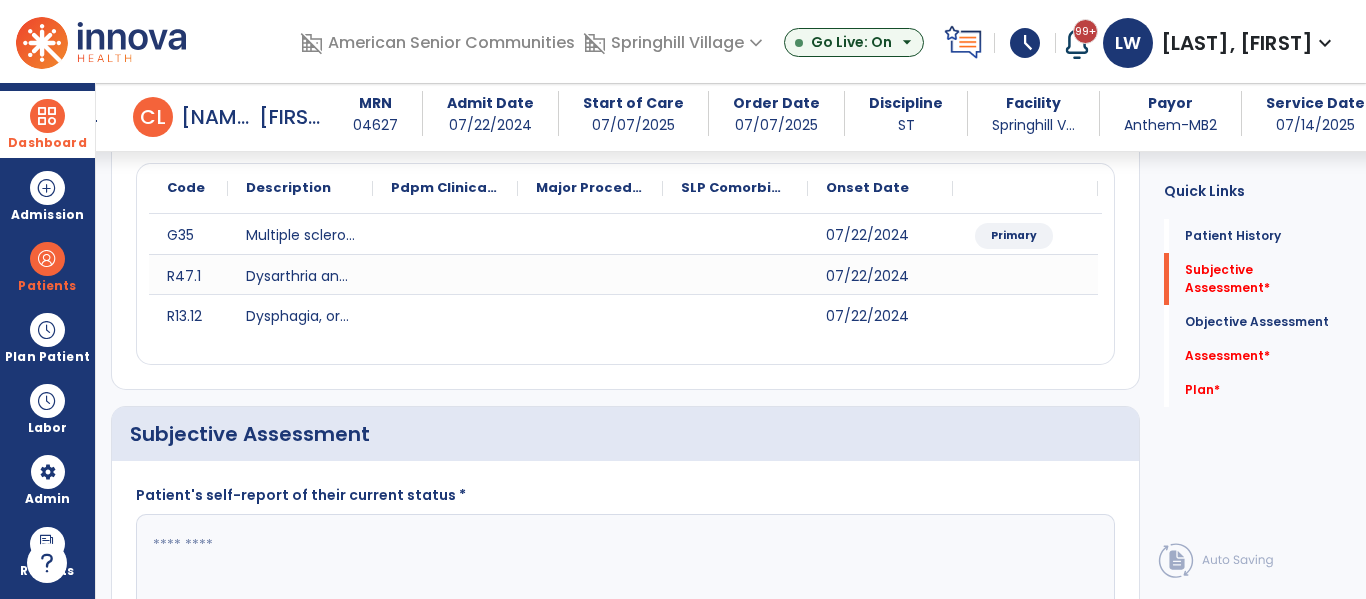 scroll, scrollTop: 543, scrollLeft: 0, axis: vertical 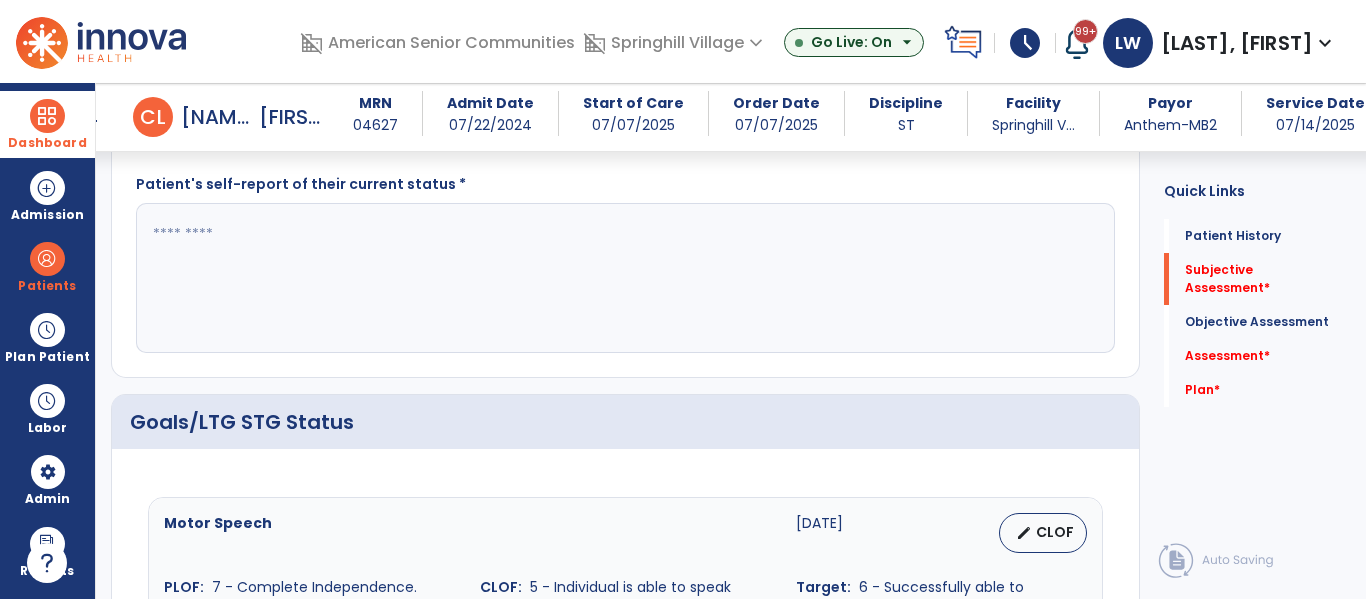 click 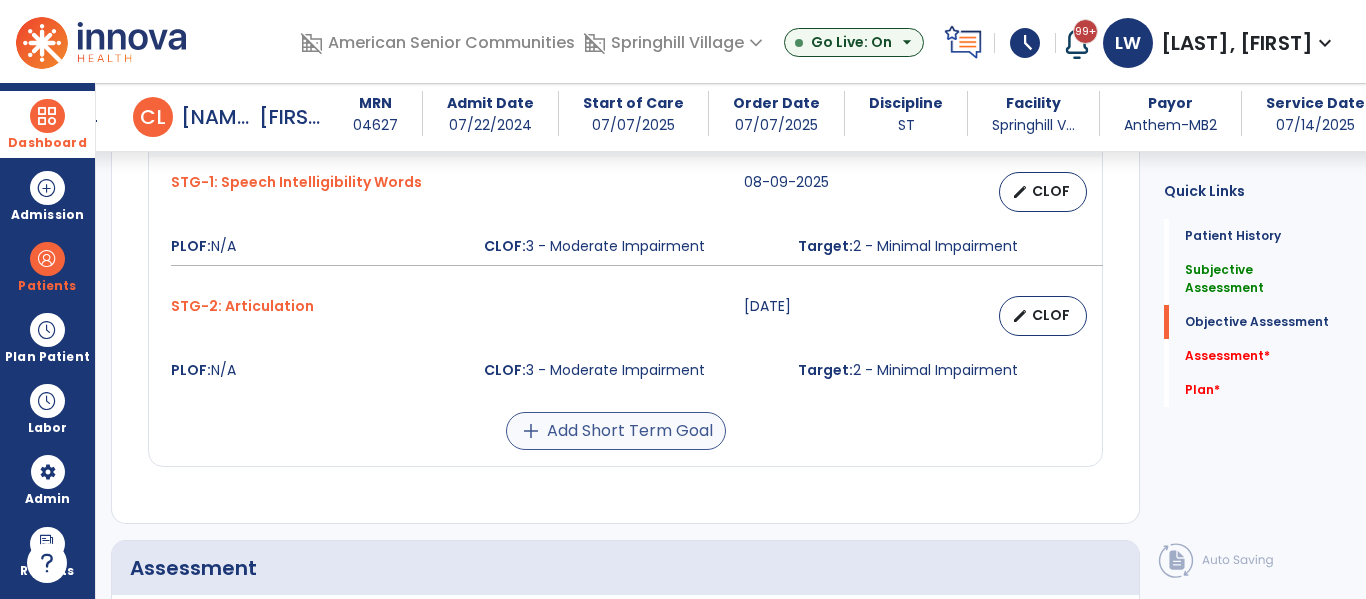 type on "**********" 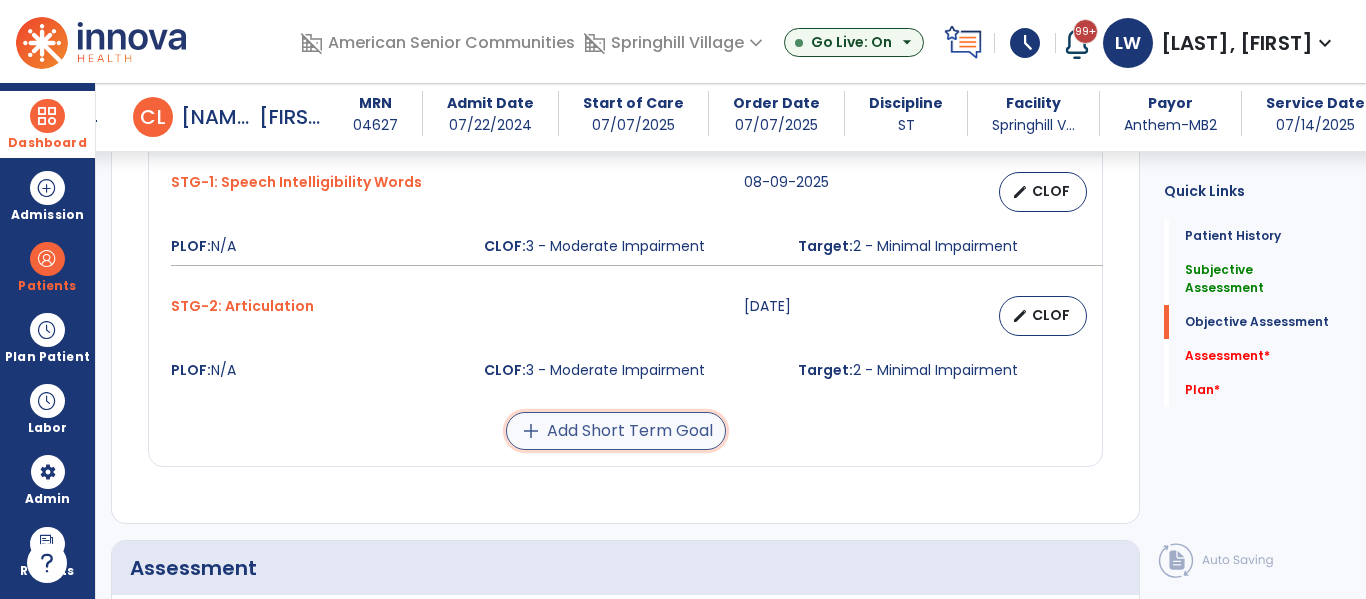 click on "add  Add Short Term Goal" at bounding box center (616, 431) 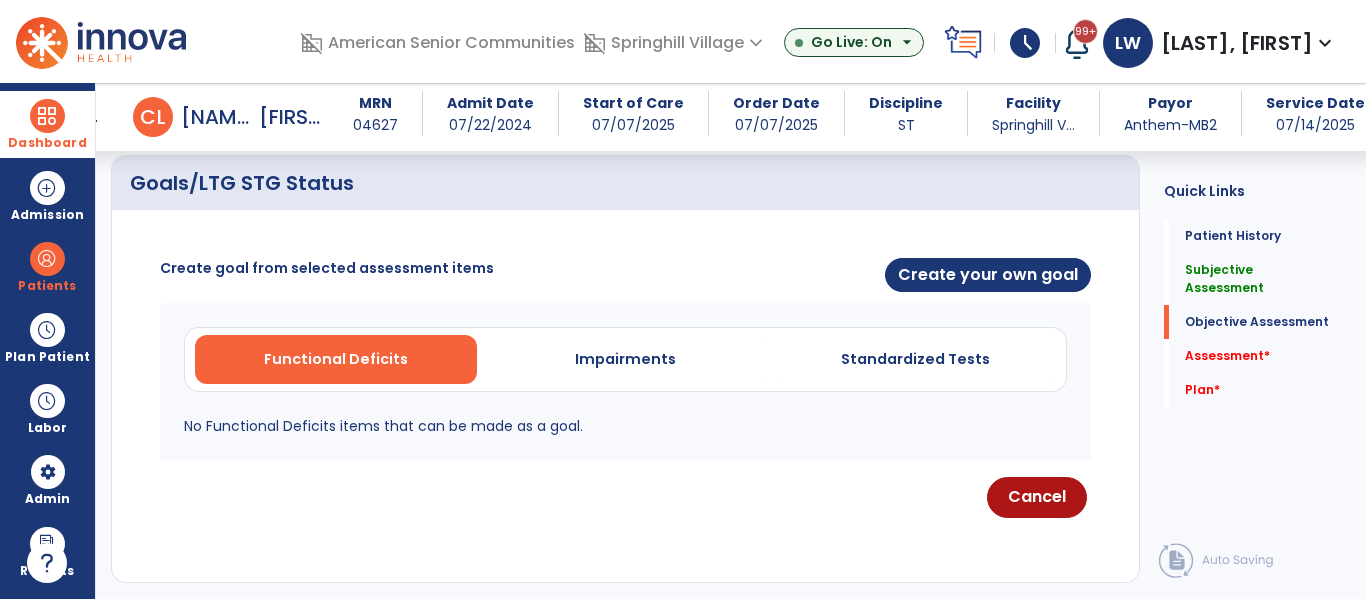 scroll, scrollTop: 761, scrollLeft: 0, axis: vertical 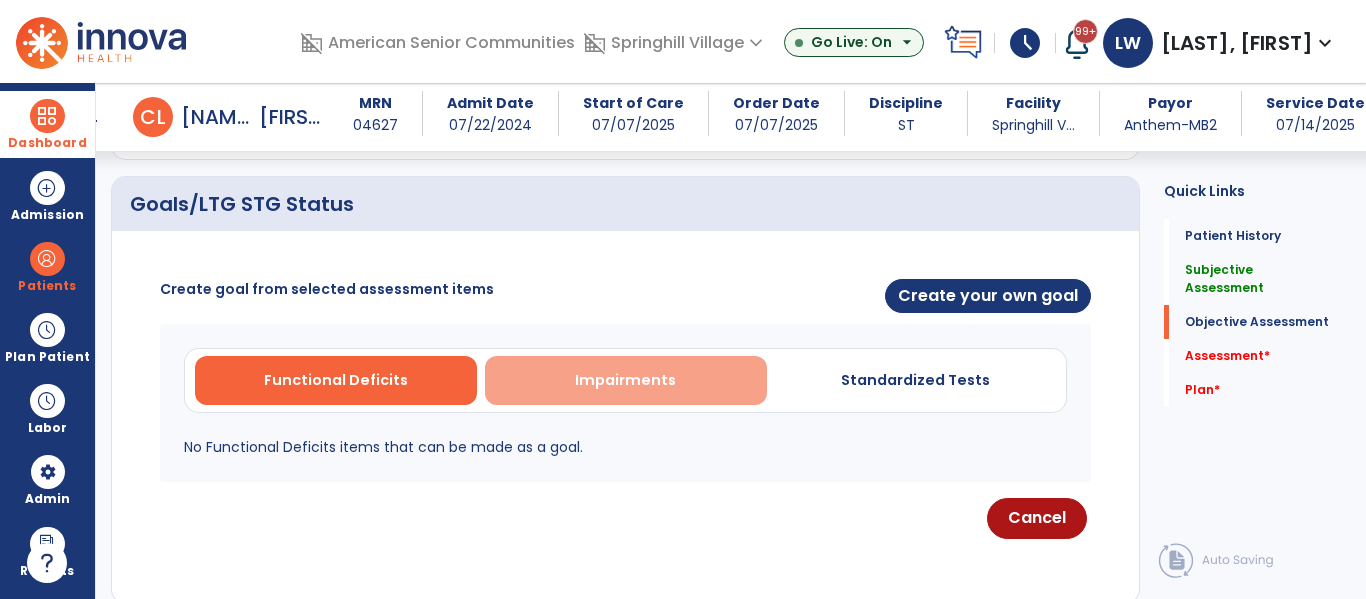 click on "Impairments" at bounding box center (626, 380) 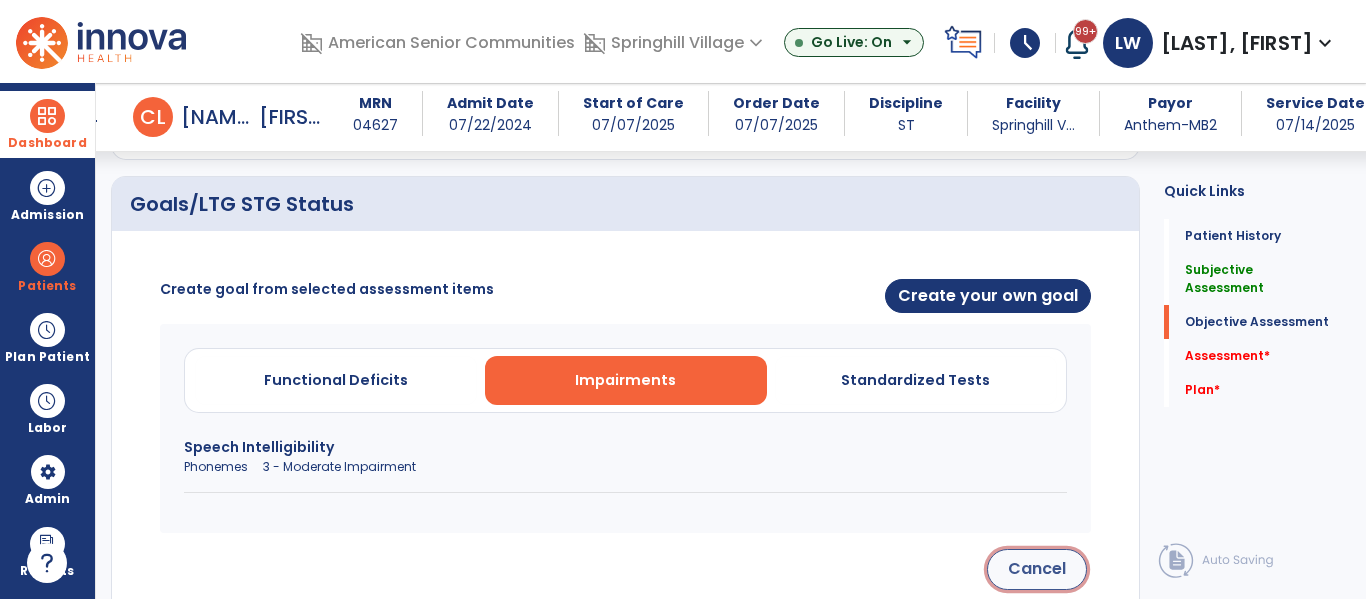 click on "Cancel" 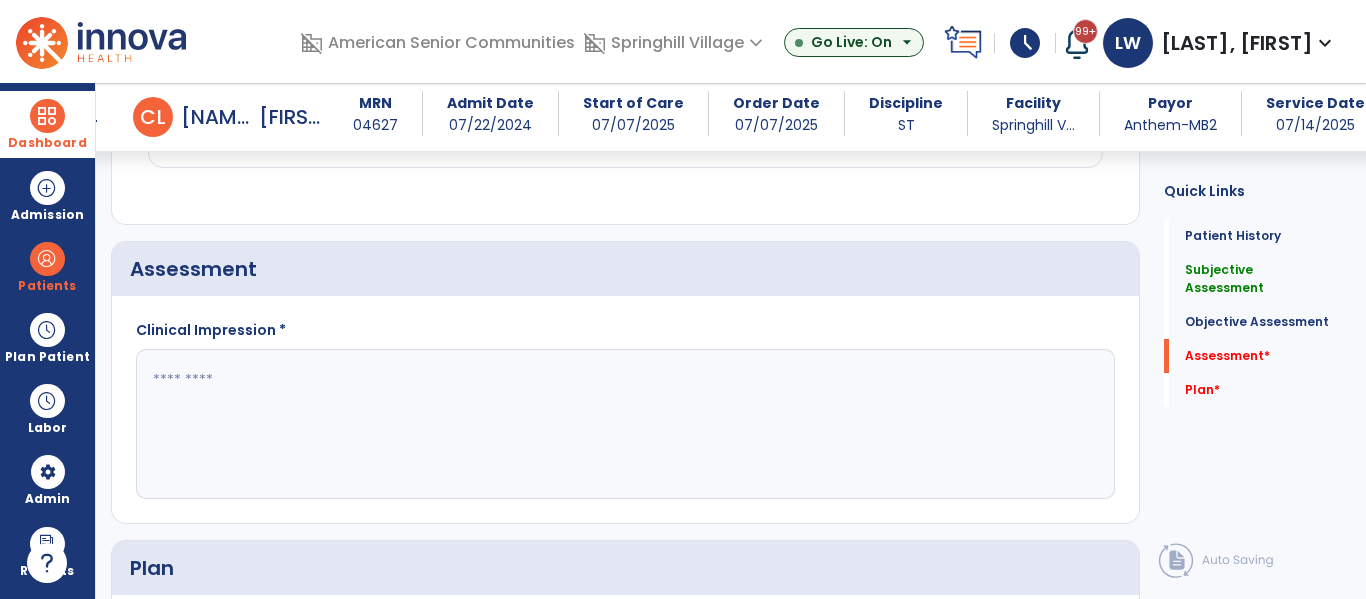 scroll, scrollTop: 1430, scrollLeft: 0, axis: vertical 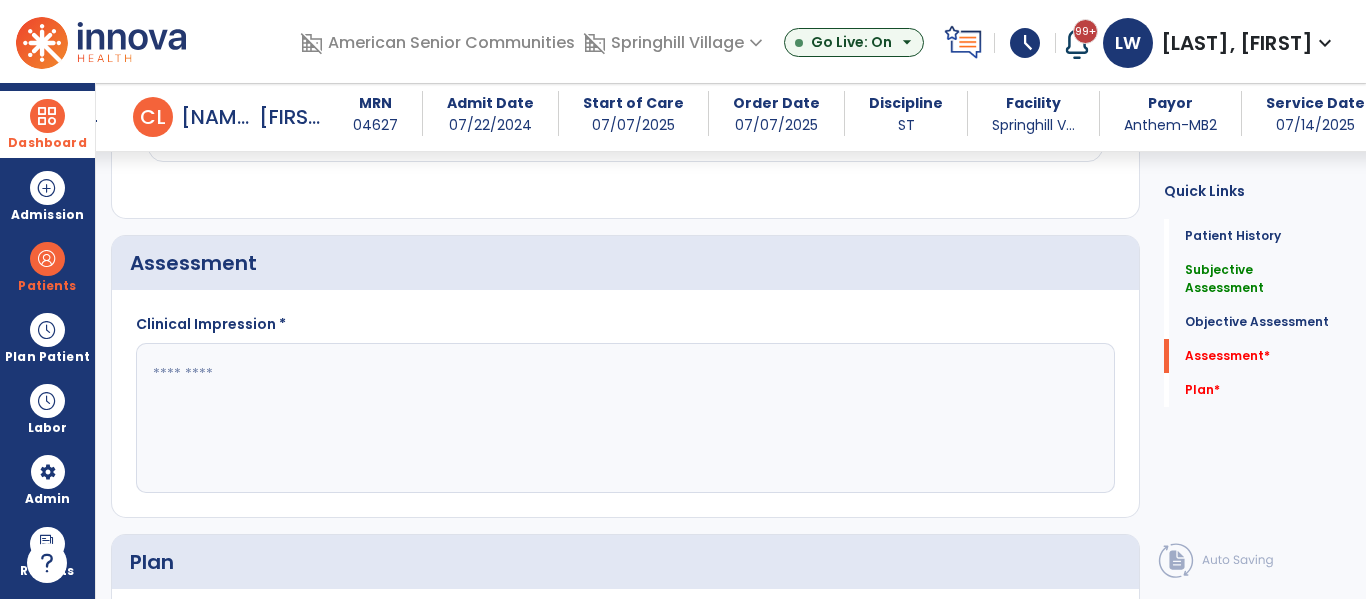 click 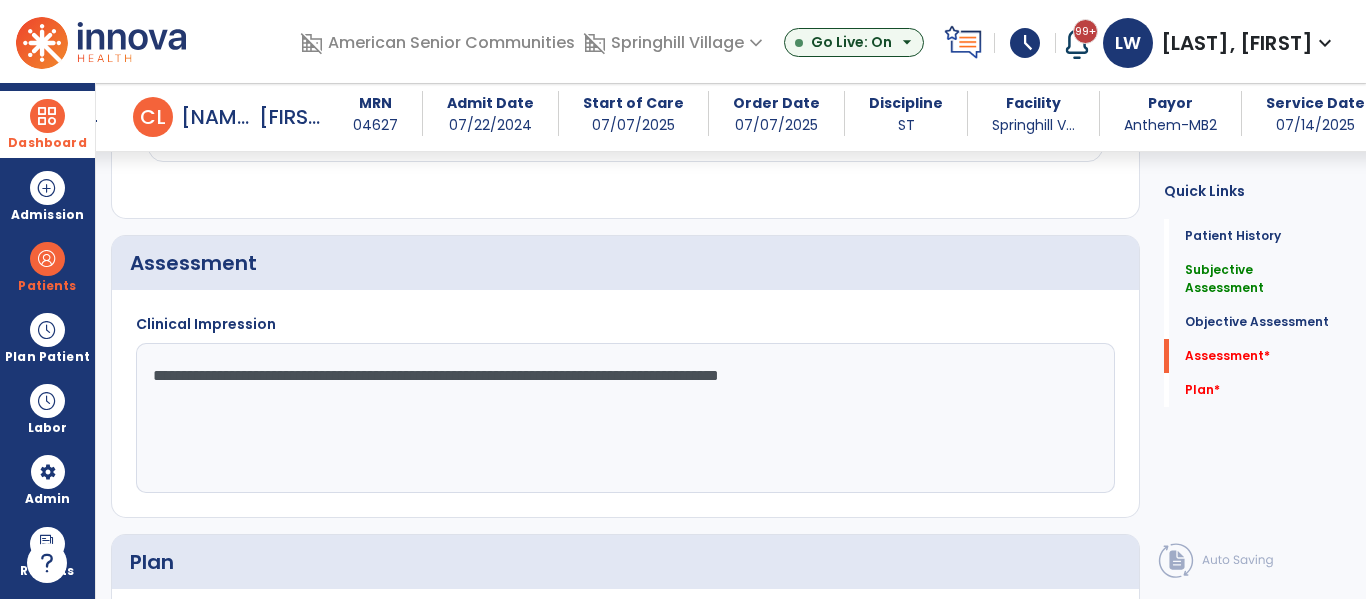 click on "**********" 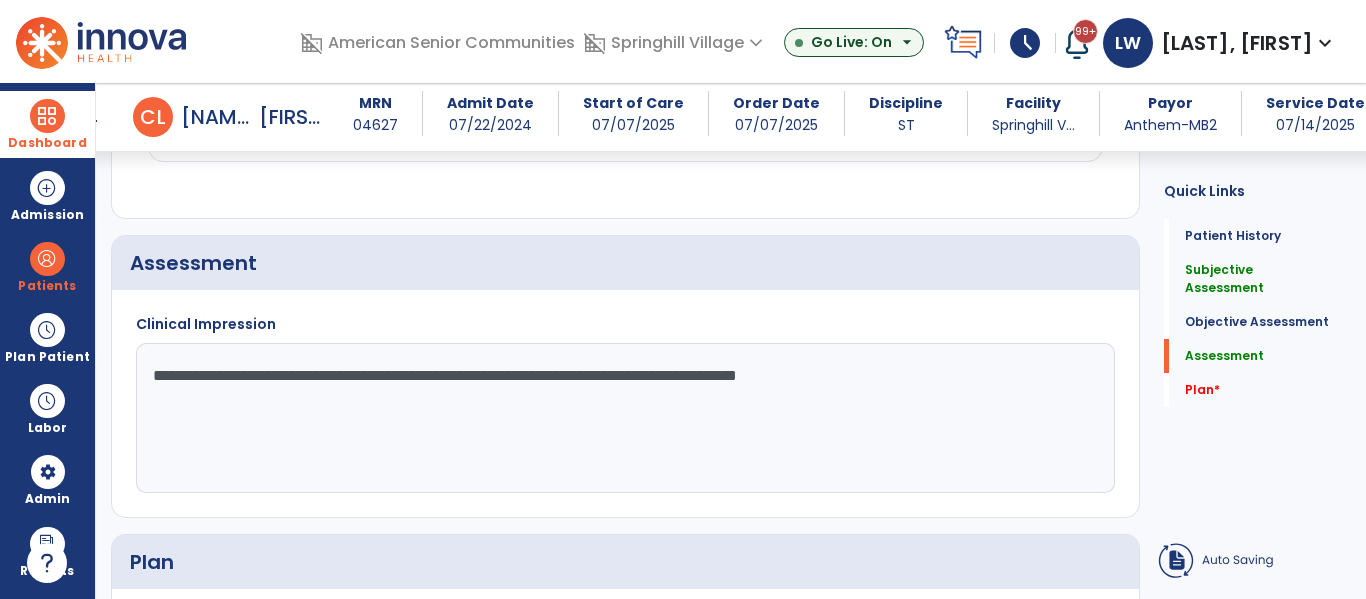click on "**********" 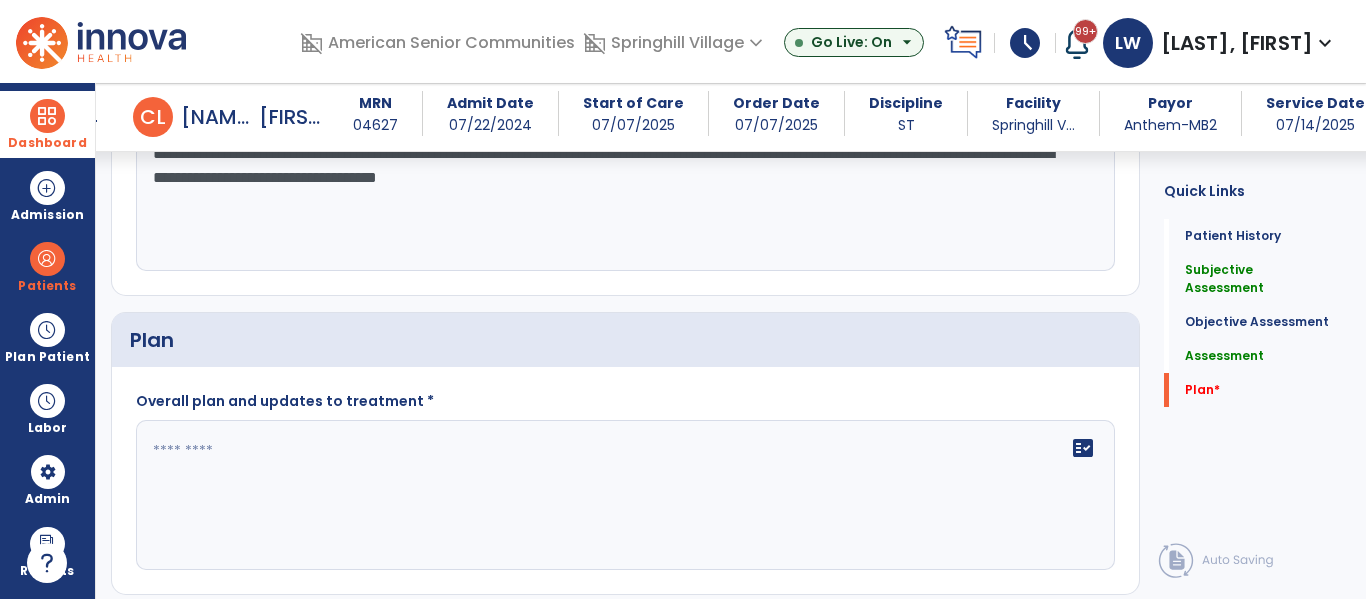 scroll, scrollTop: 1653, scrollLeft: 0, axis: vertical 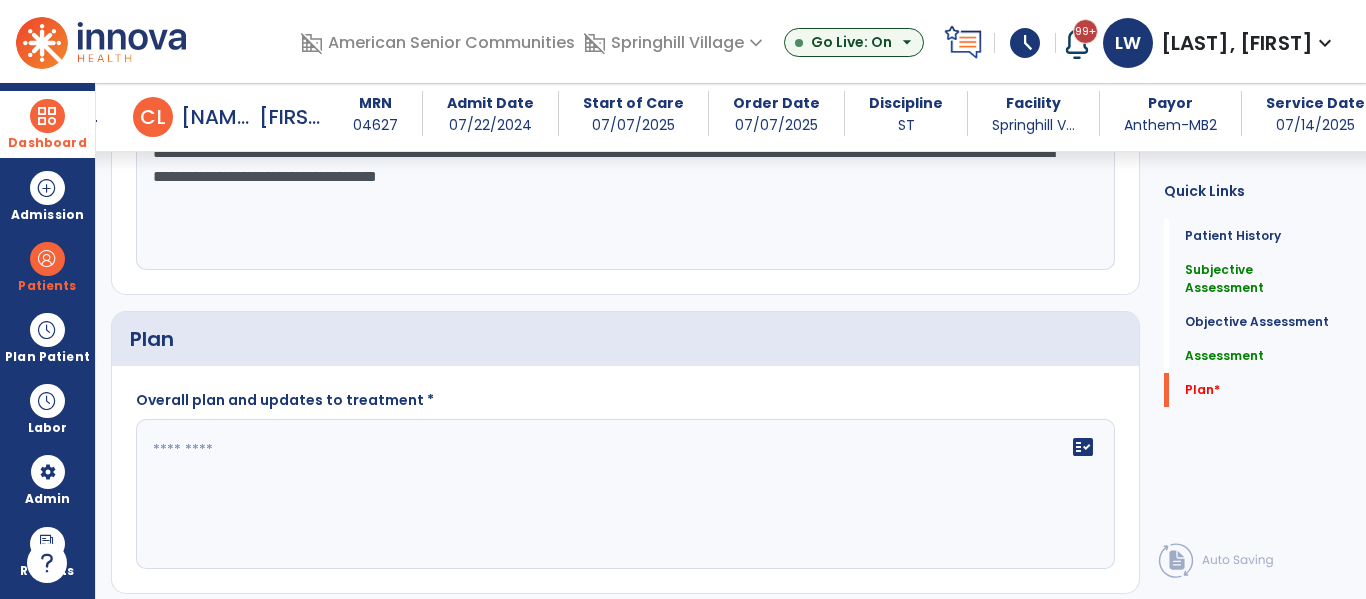 type on "**********" 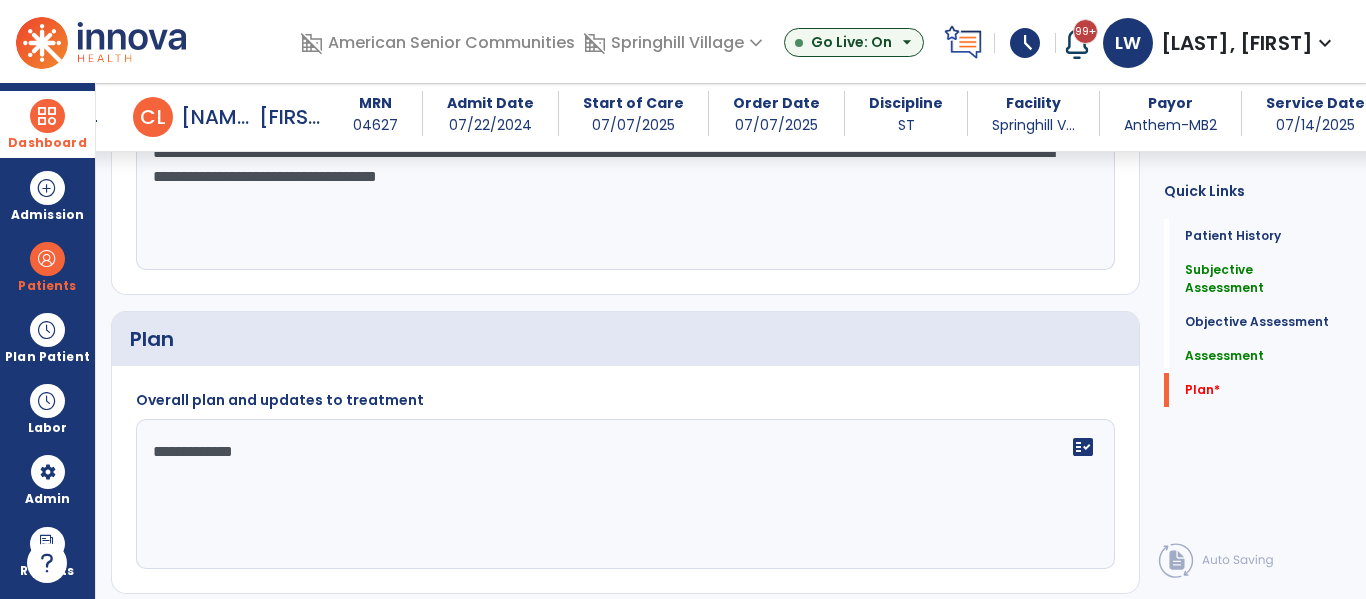 type on "**********" 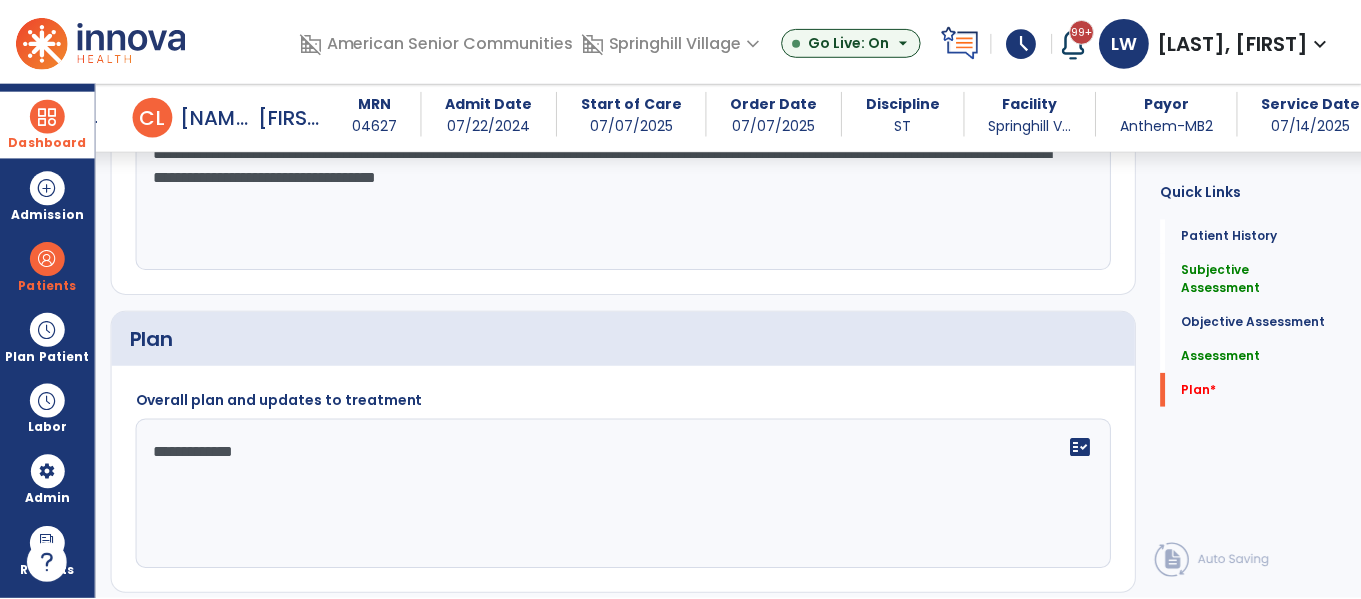 scroll, scrollTop: 1720, scrollLeft: 0, axis: vertical 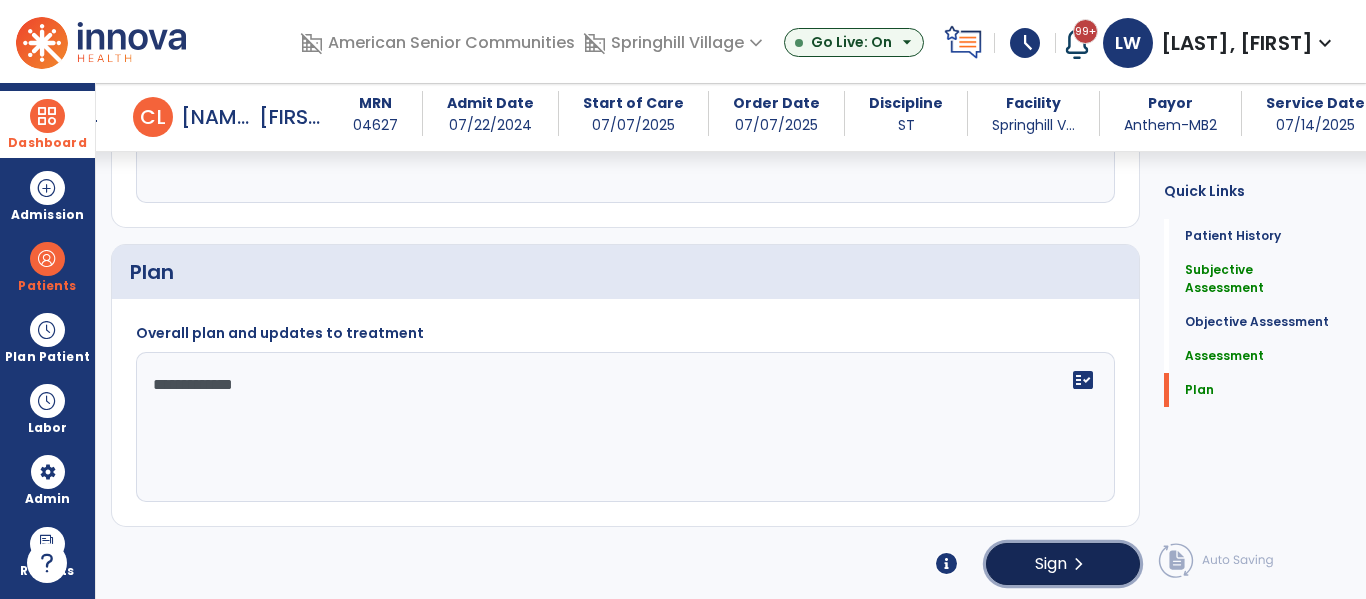 click on "Sign" 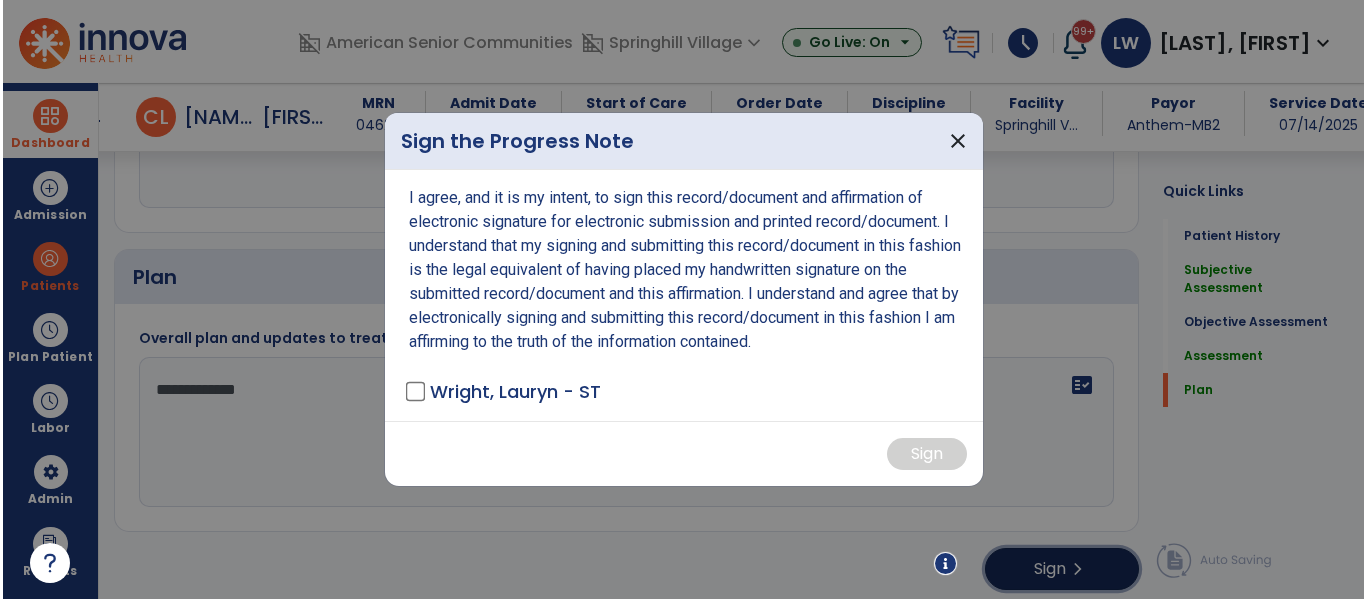 scroll, scrollTop: 1720, scrollLeft: 0, axis: vertical 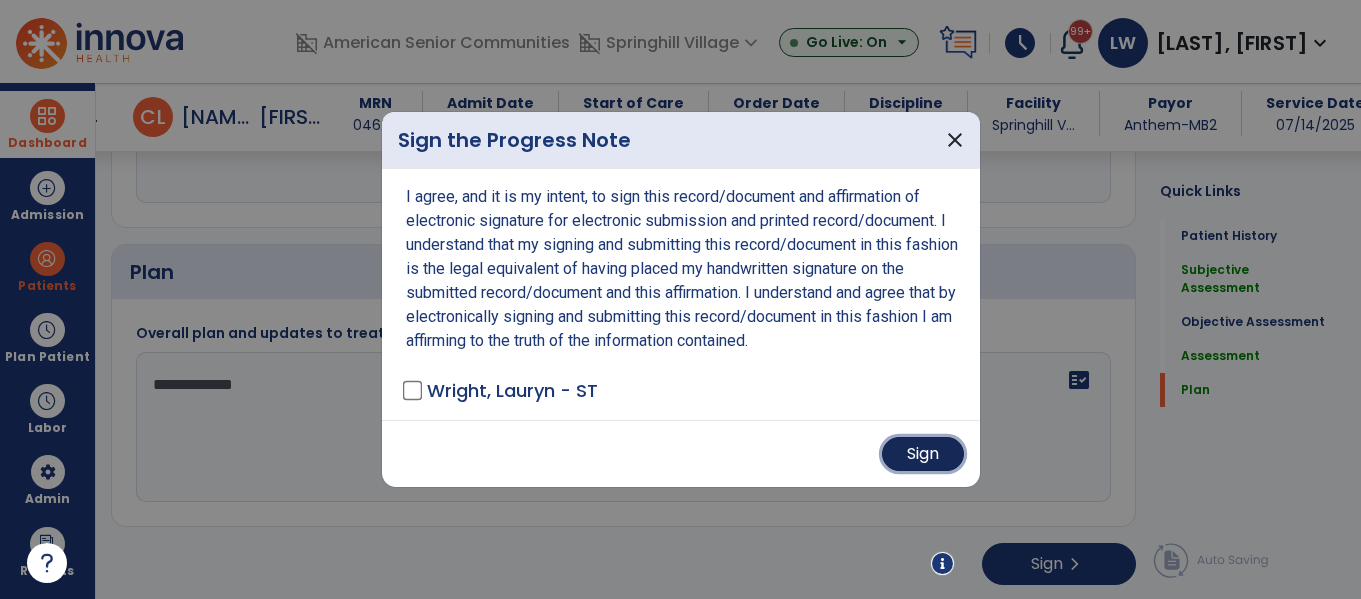 click on "Sign" at bounding box center (923, 454) 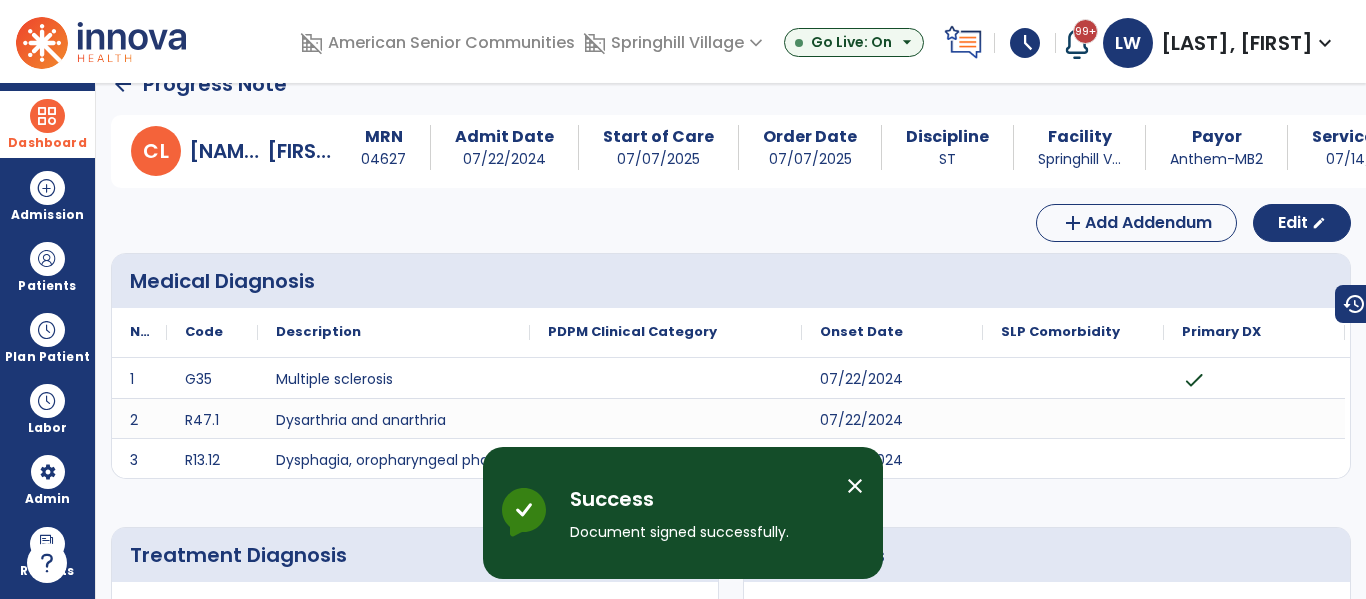 scroll, scrollTop: 0, scrollLeft: 0, axis: both 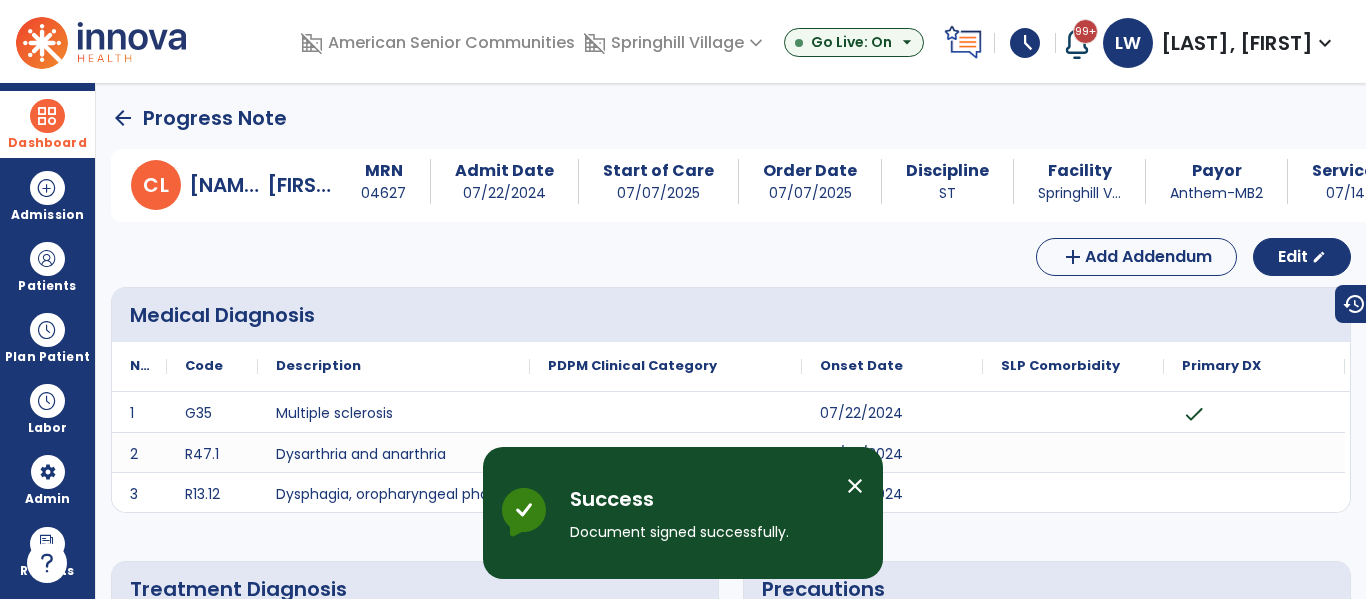 click on "arrow_back" 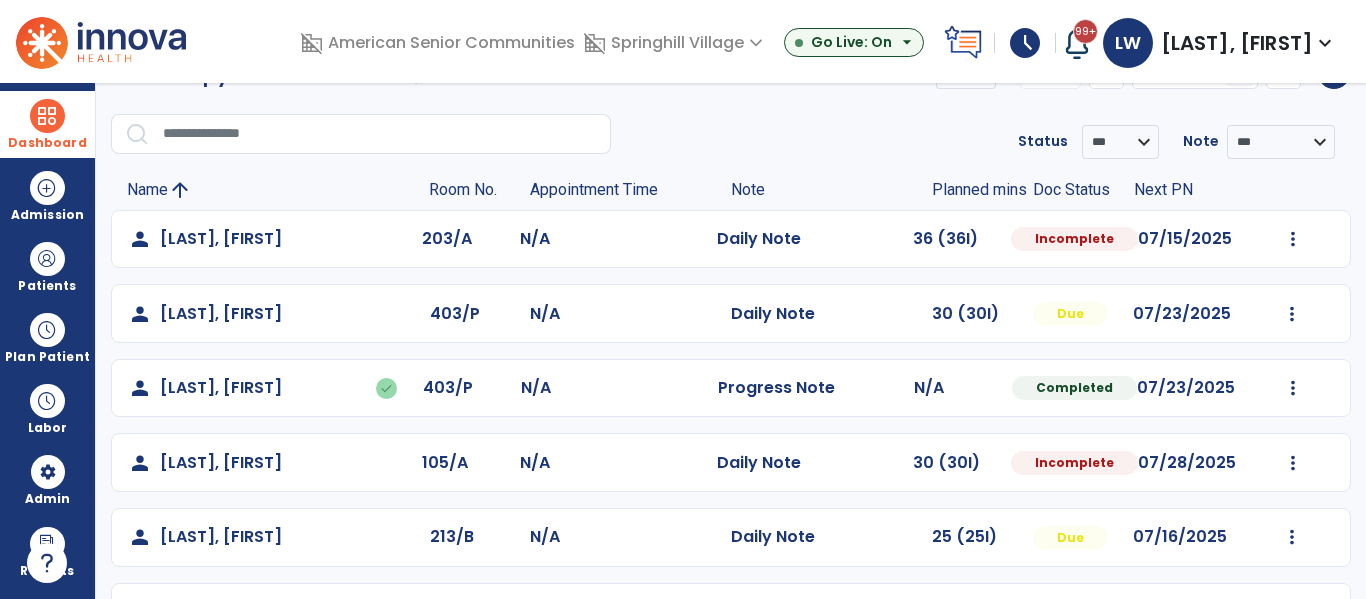 scroll, scrollTop: 52, scrollLeft: 0, axis: vertical 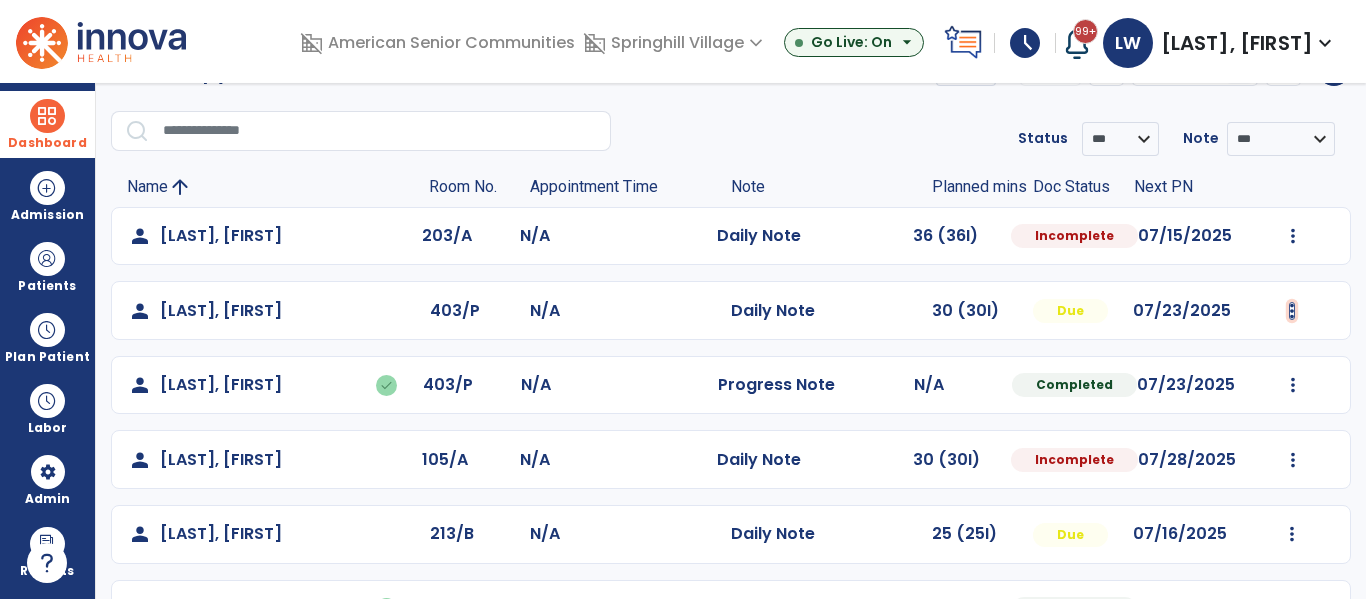 click at bounding box center (1293, 236) 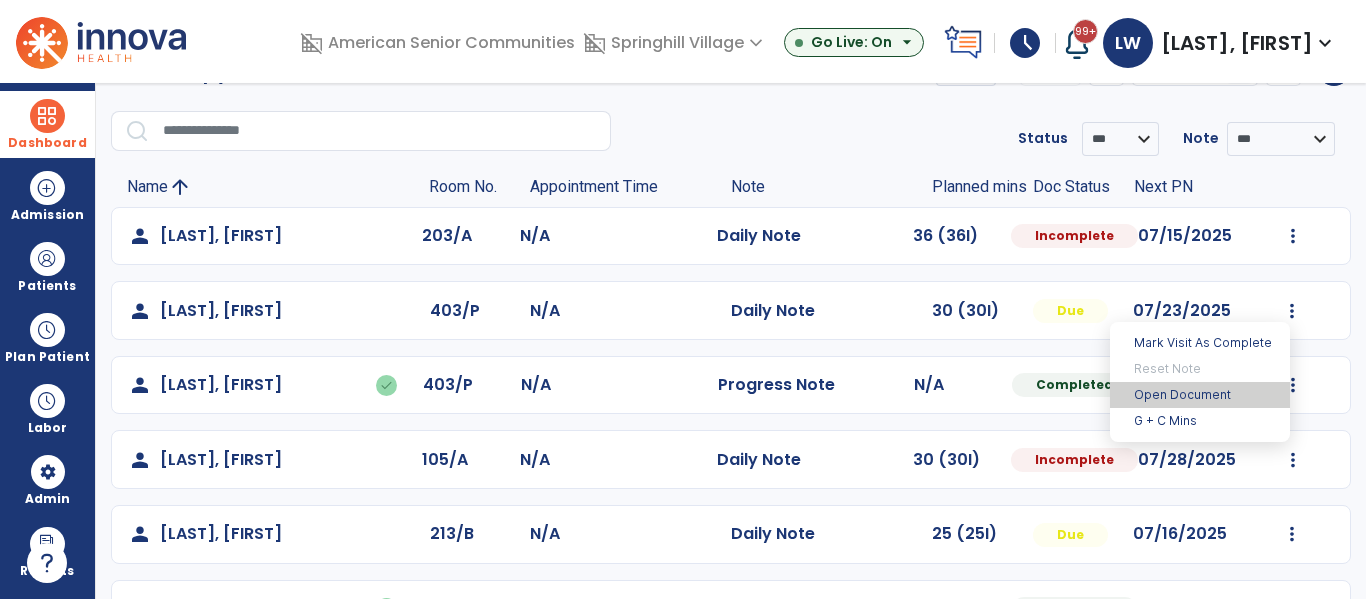 click on "Open Document" at bounding box center [1200, 395] 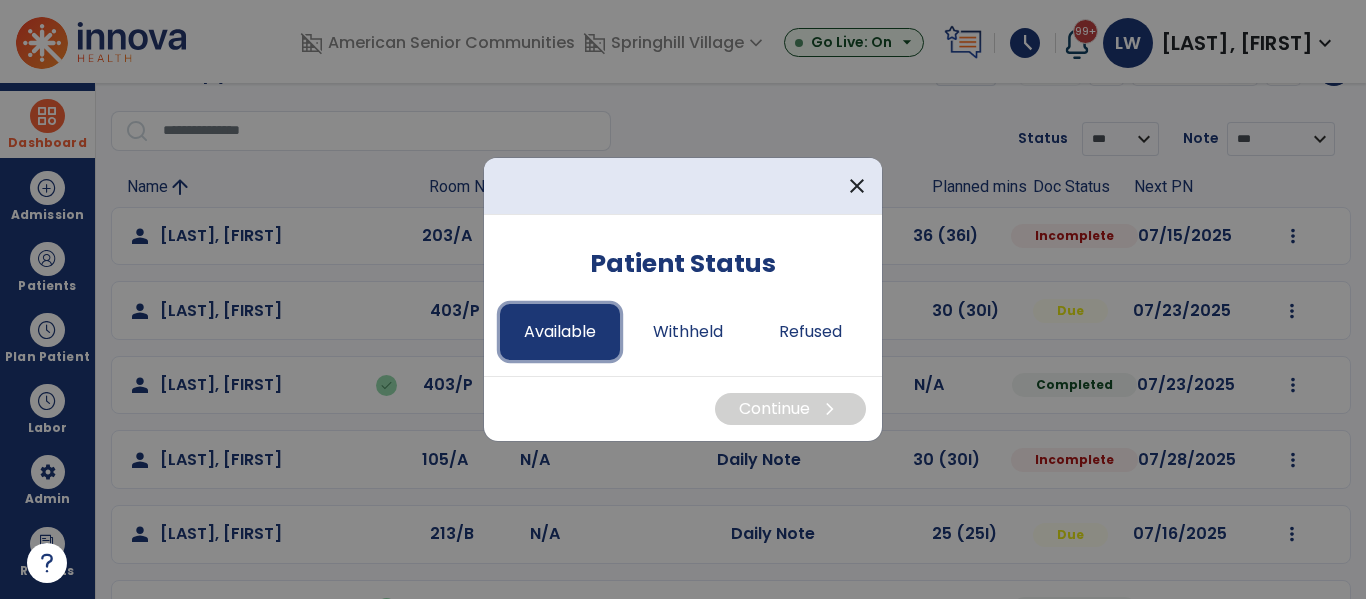 click on "Available" at bounding box center (560, 332) 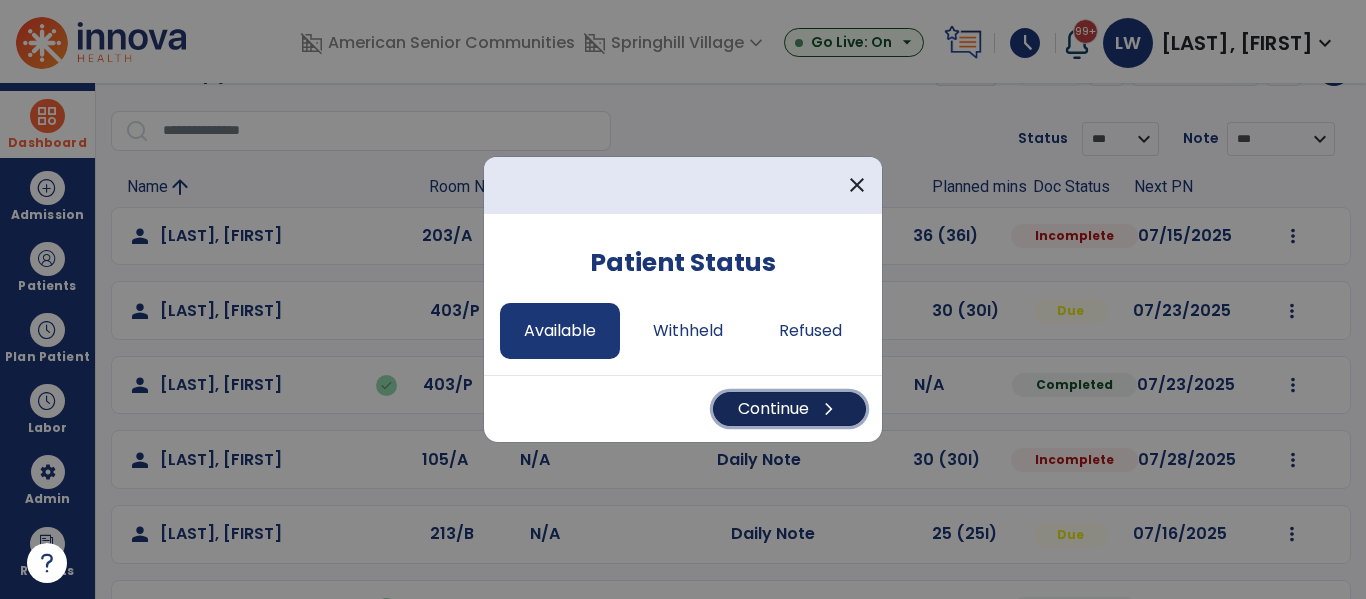 click on "Continue   chevron_right" at bounding box center [789, 409] 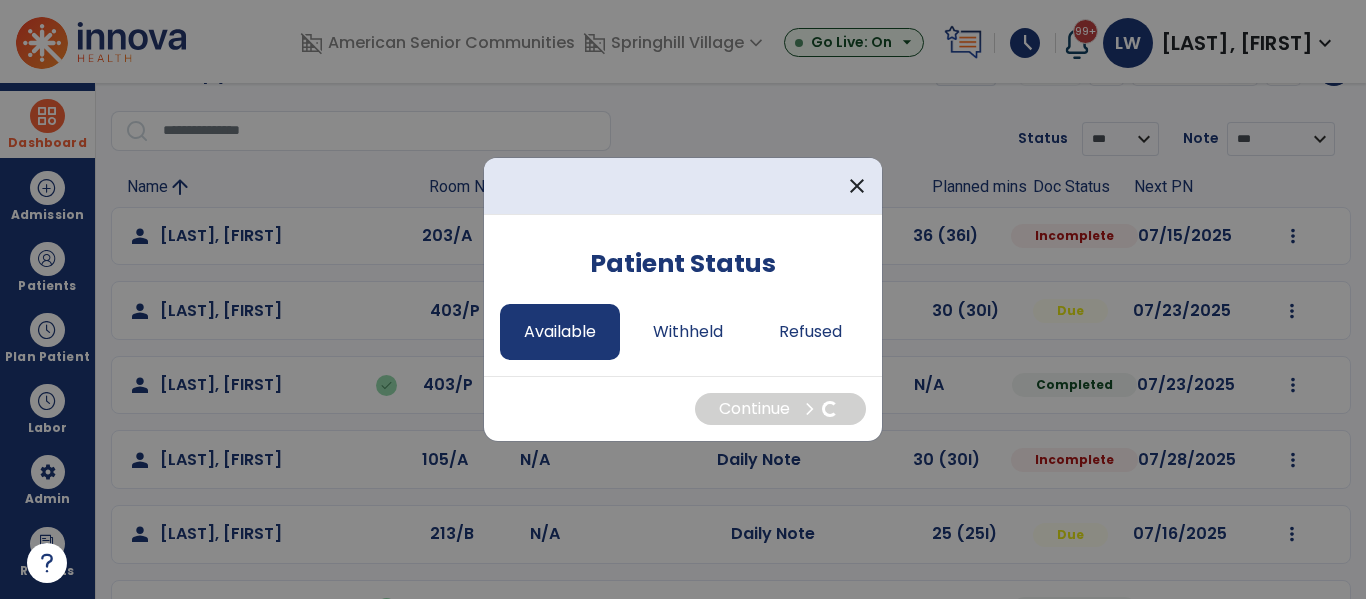select on "*" 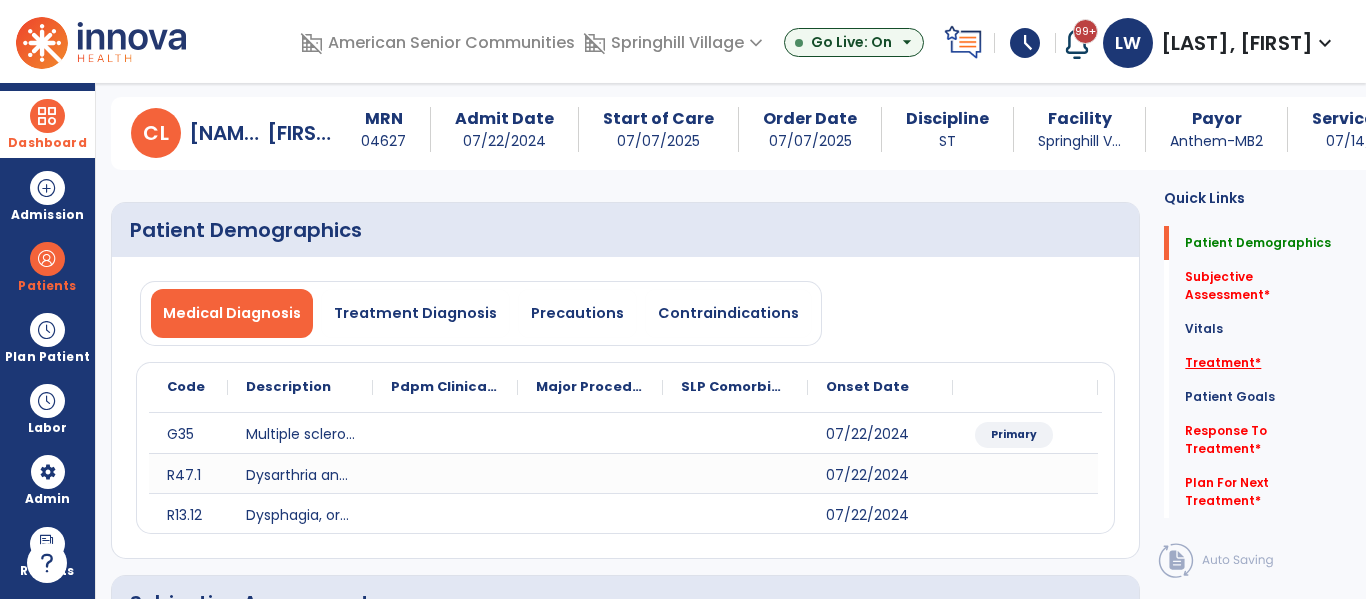 click on "Treatment   *" 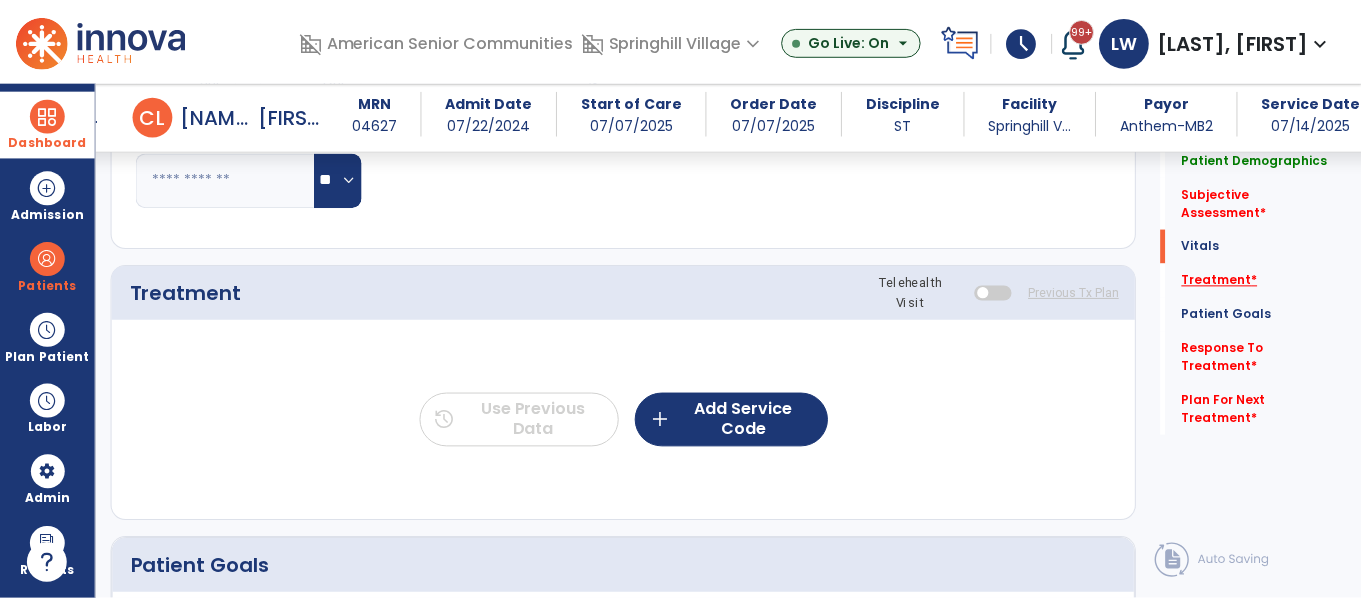 scroll, scrollTop: 1135, scrollLeft: 0, axis: vertical 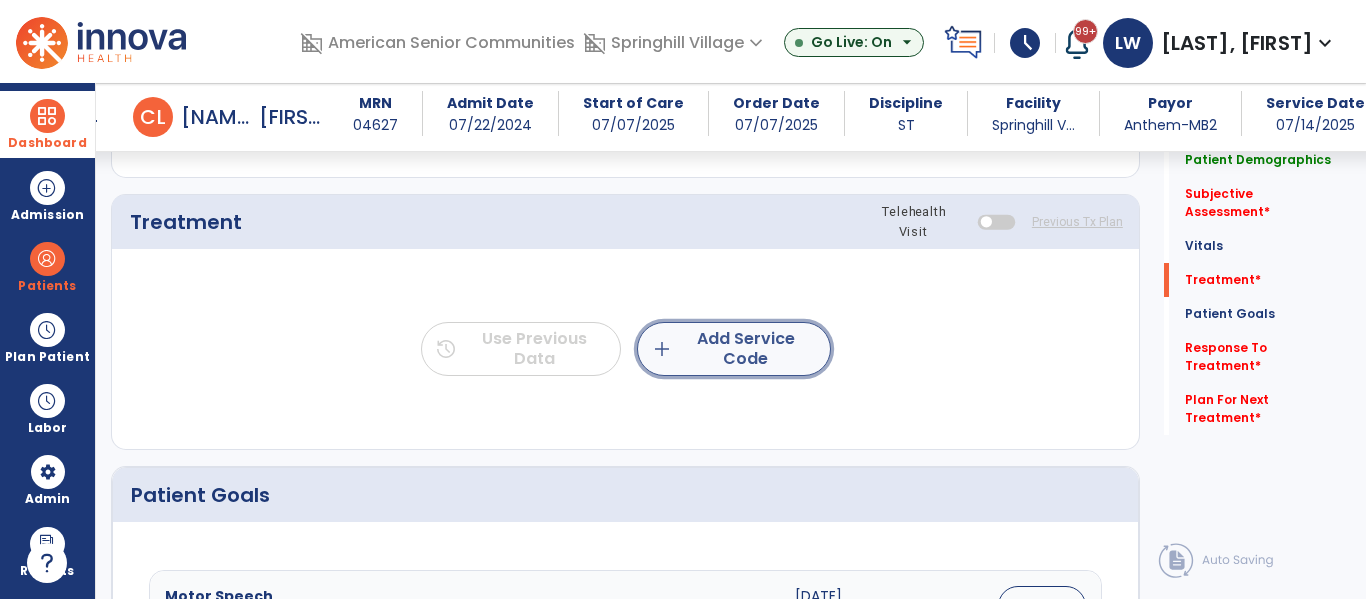 click on "add  Add Service Code" 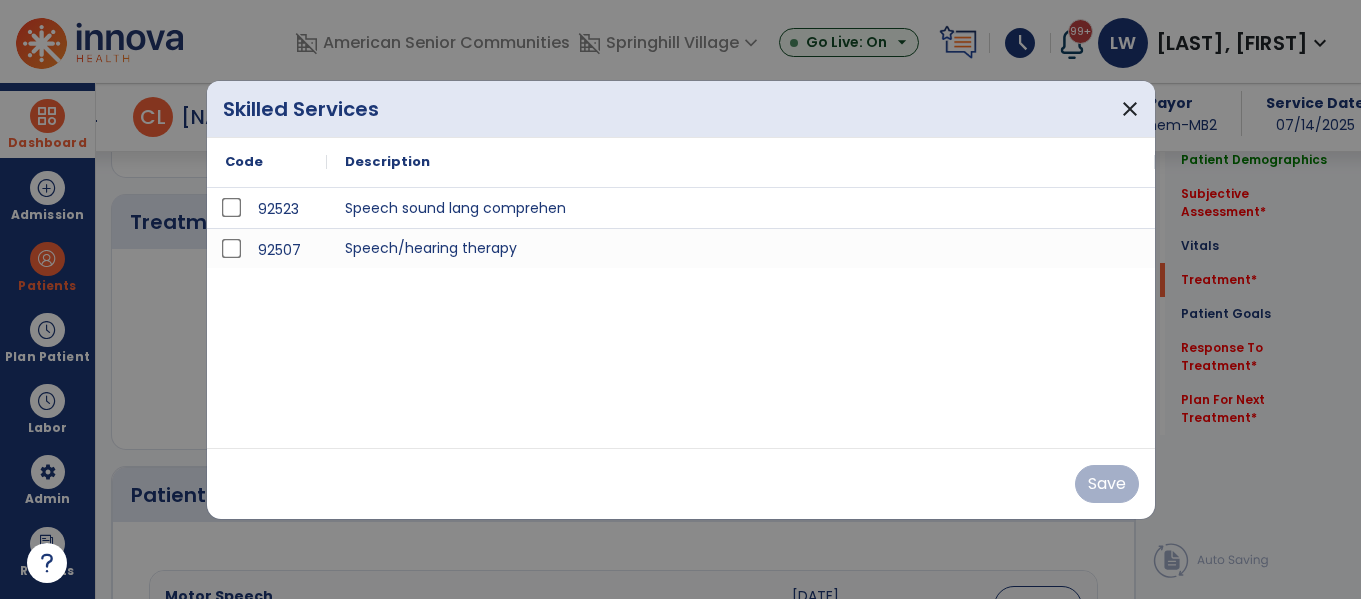scroll, scrollTop: 1135, scrollLeft: 0, axis: vertical 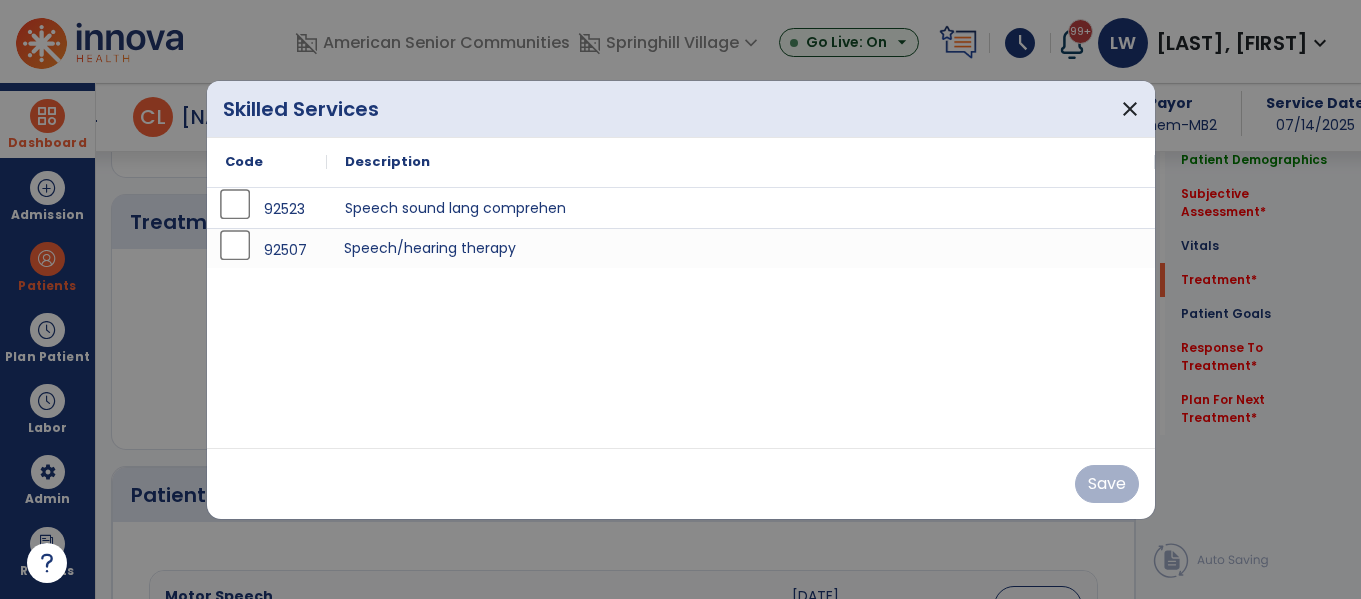 click on "Speech/hearing therapy" at bounding box center [741, 248] 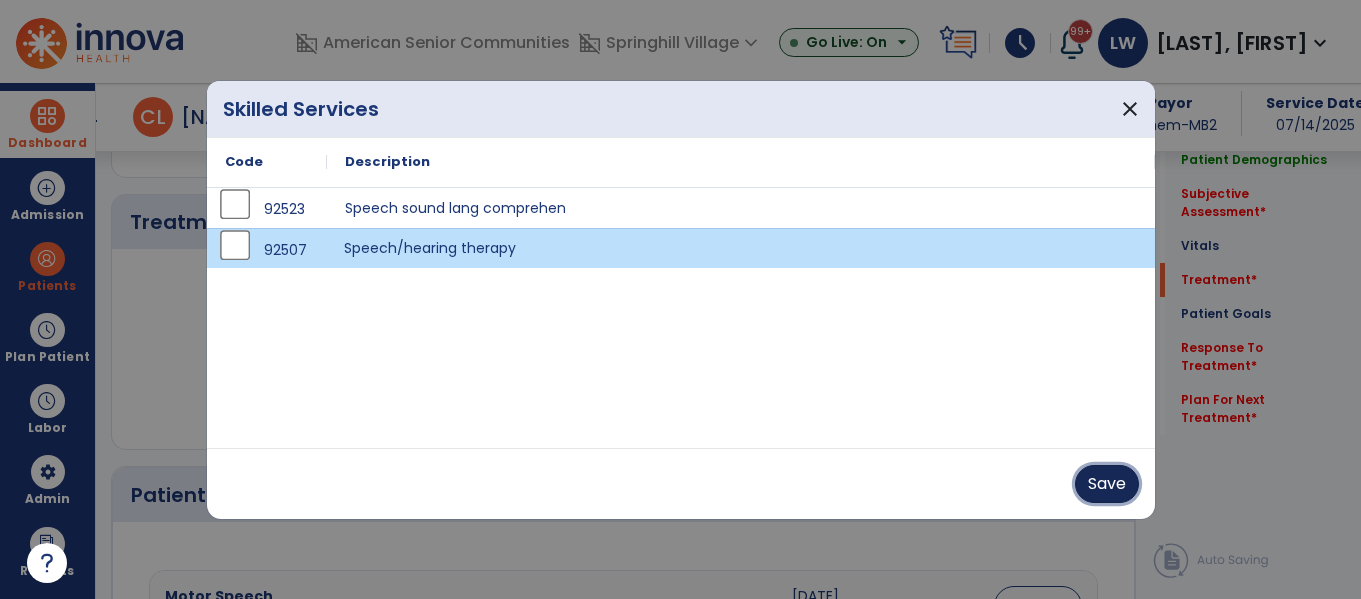 click on "Save" at bounding box center (1107, 484) 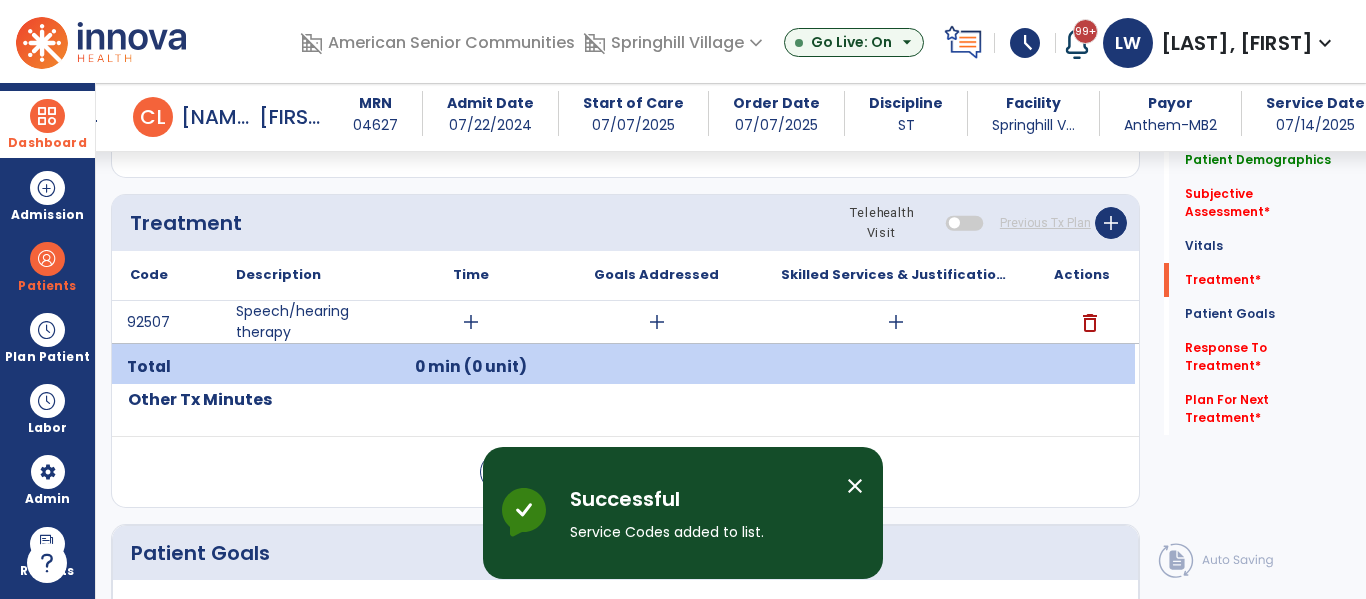 click on "add" at bounding box center (471, 322) 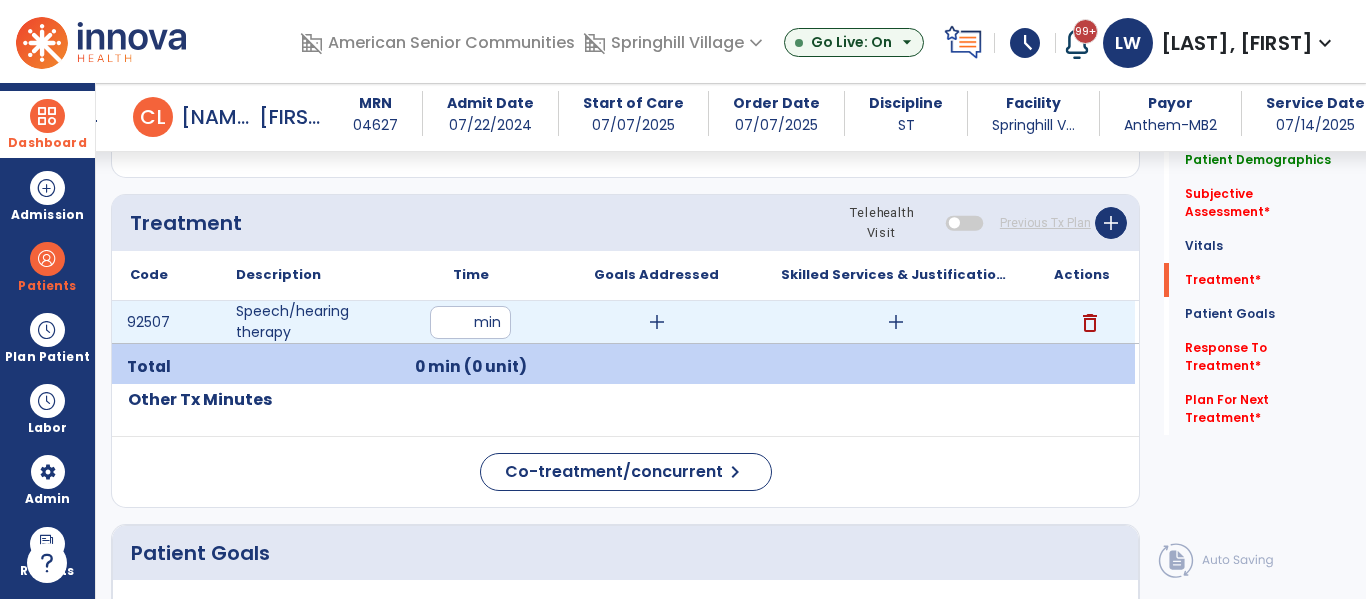 type on "**" 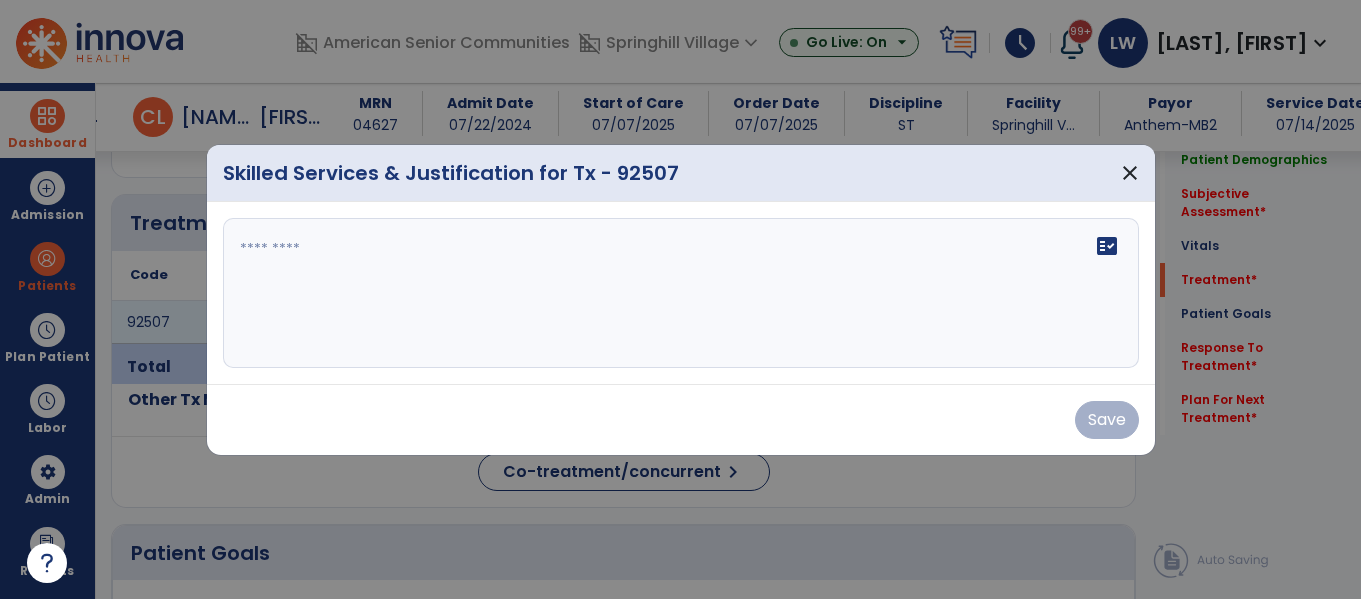 scroll, scrollTop: 1135, scrollLeft: 0, axis: vertical 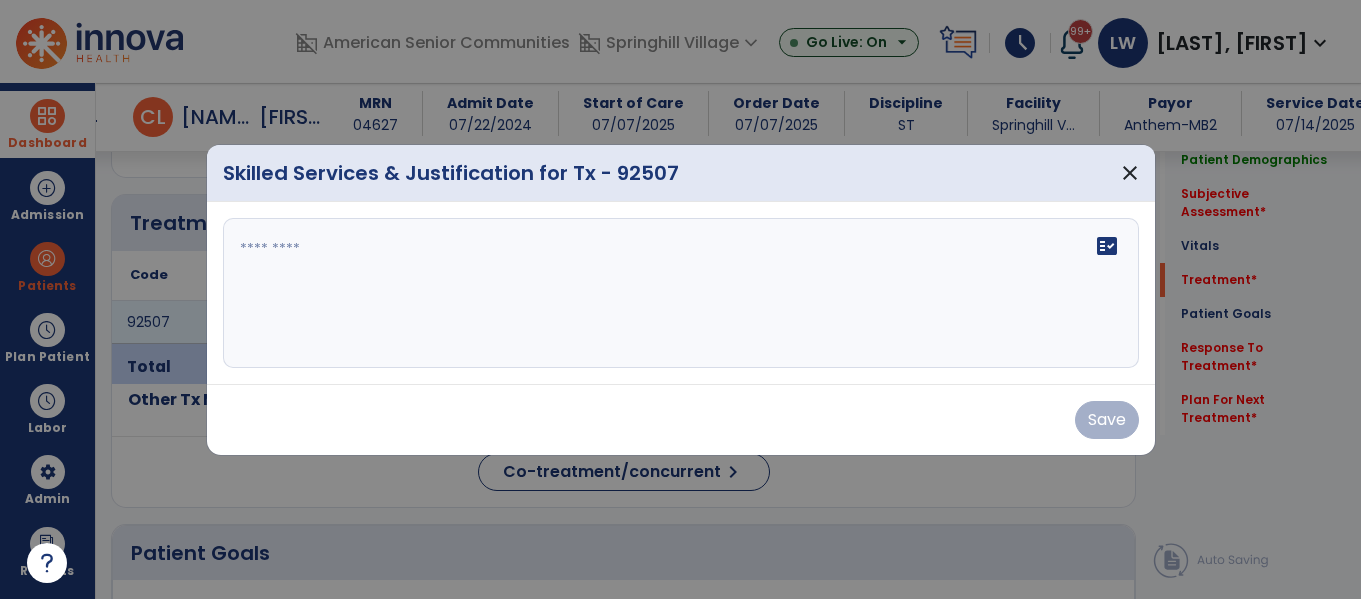 click on "fact_check" at bounding box center (681, 293) 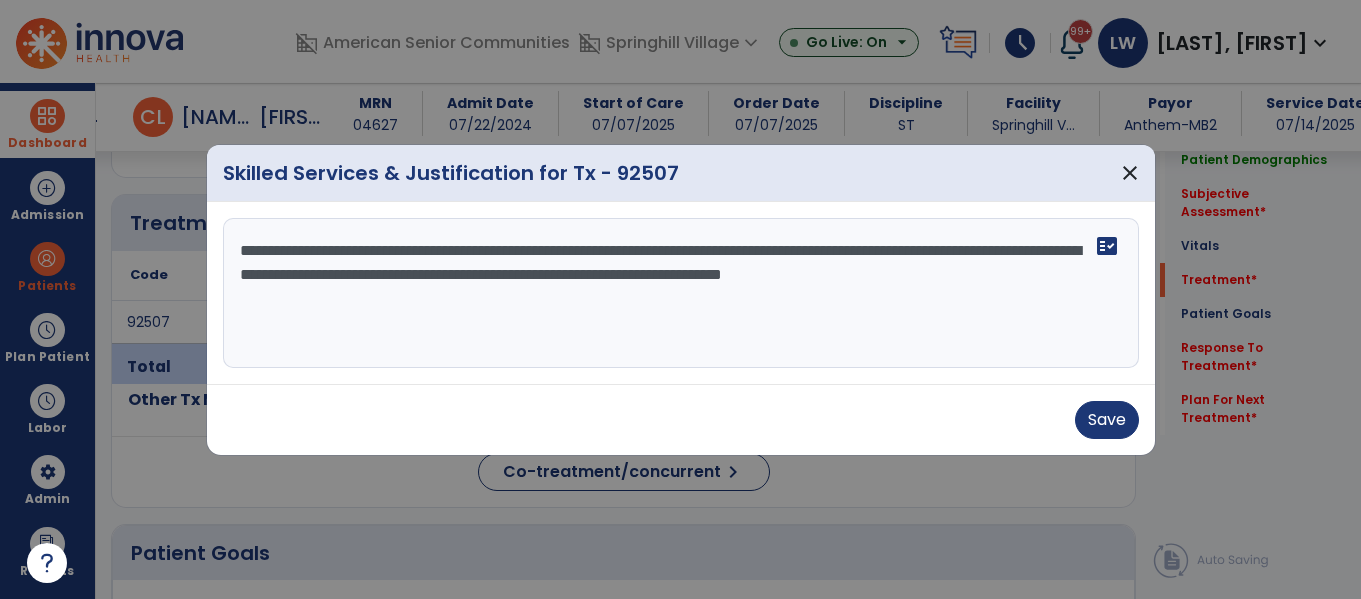 click on "**********" at bounding box center (681, 293) 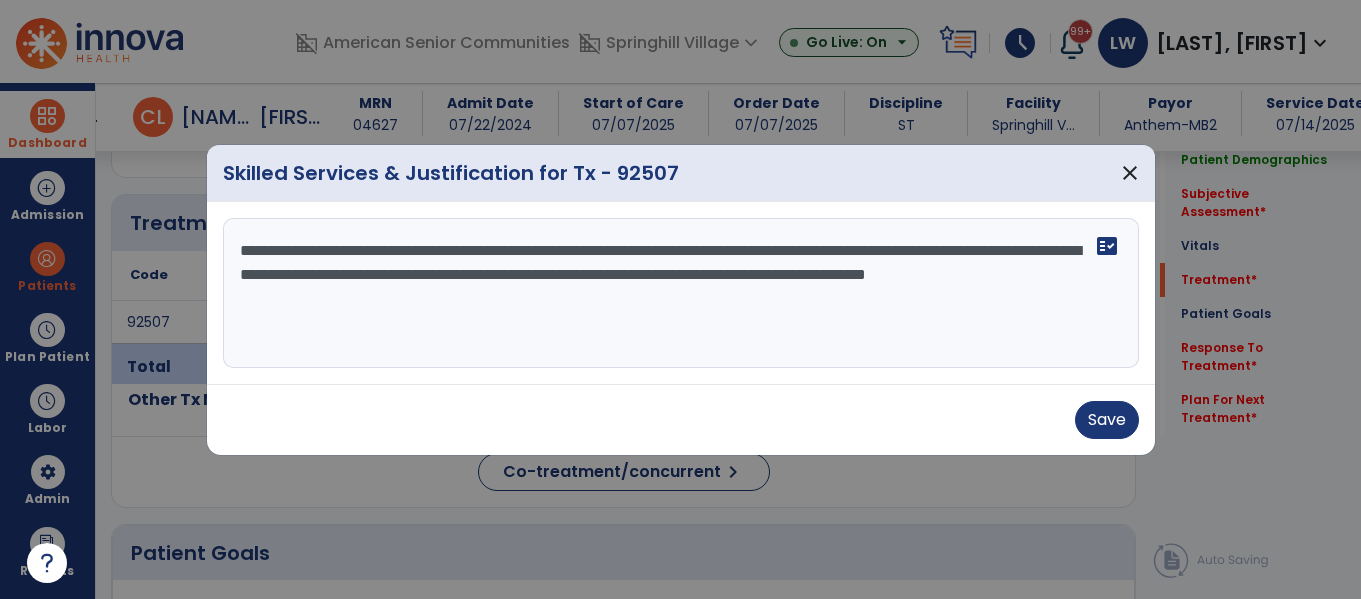 click on "**********" at bounding box center [681, 293] 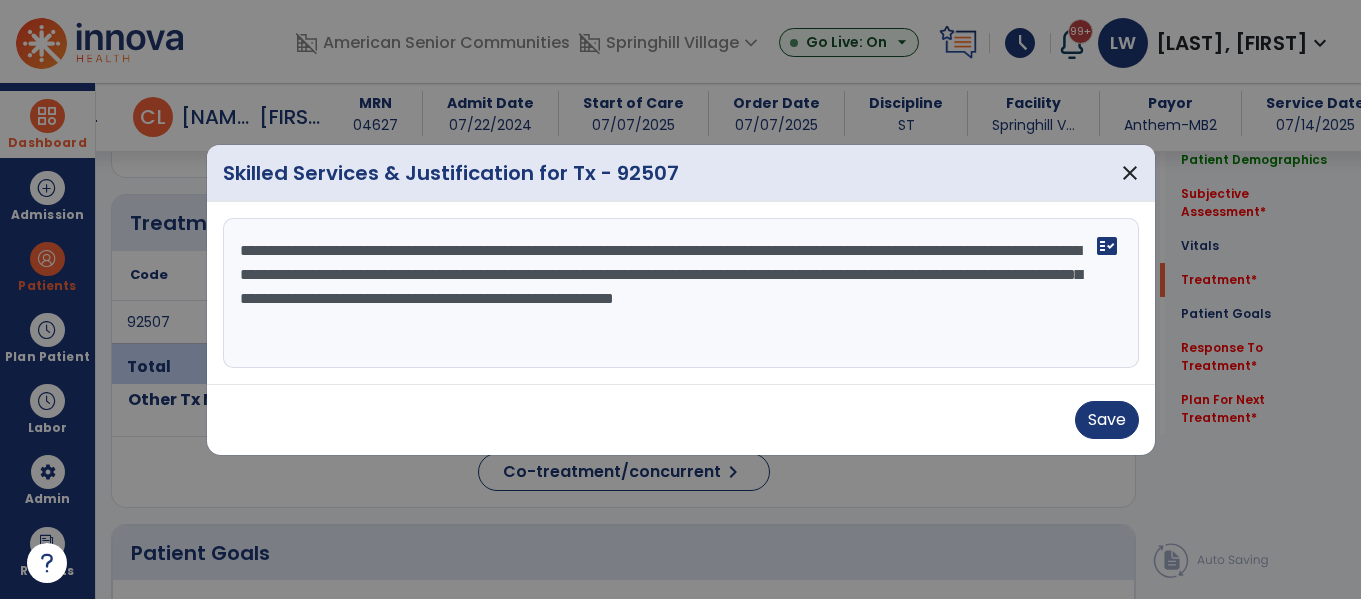 click on "**********" at bounding box center (681, 293) 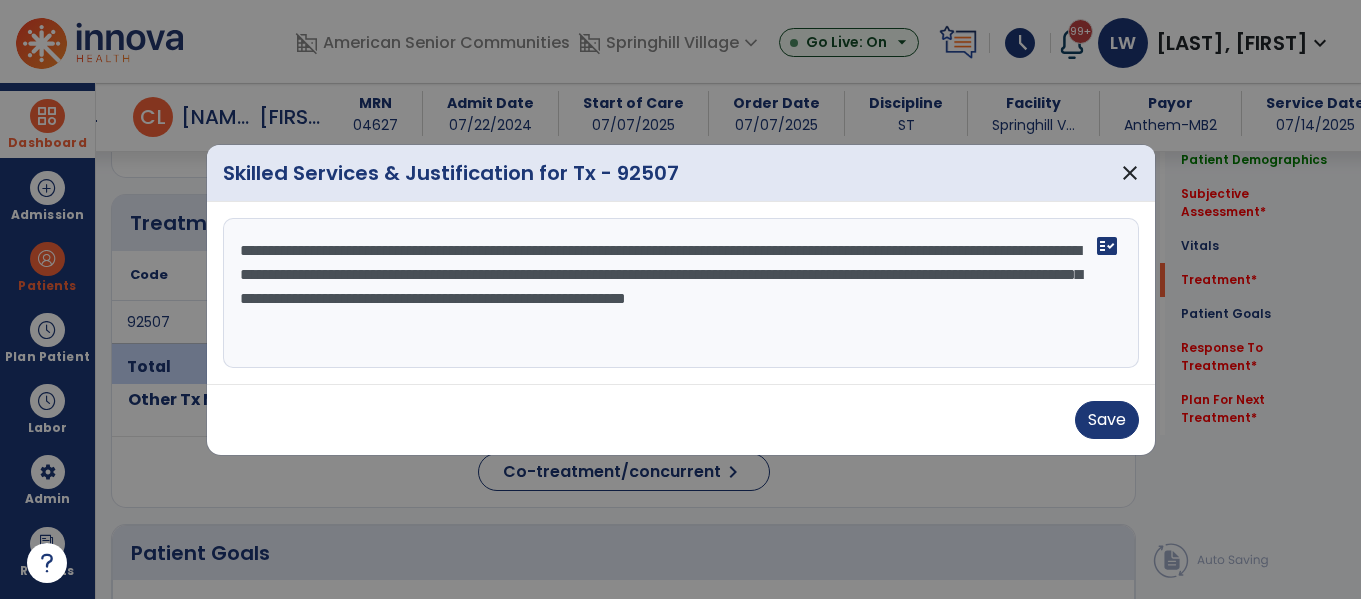 click on "**********" at bounding box center [681, 293] 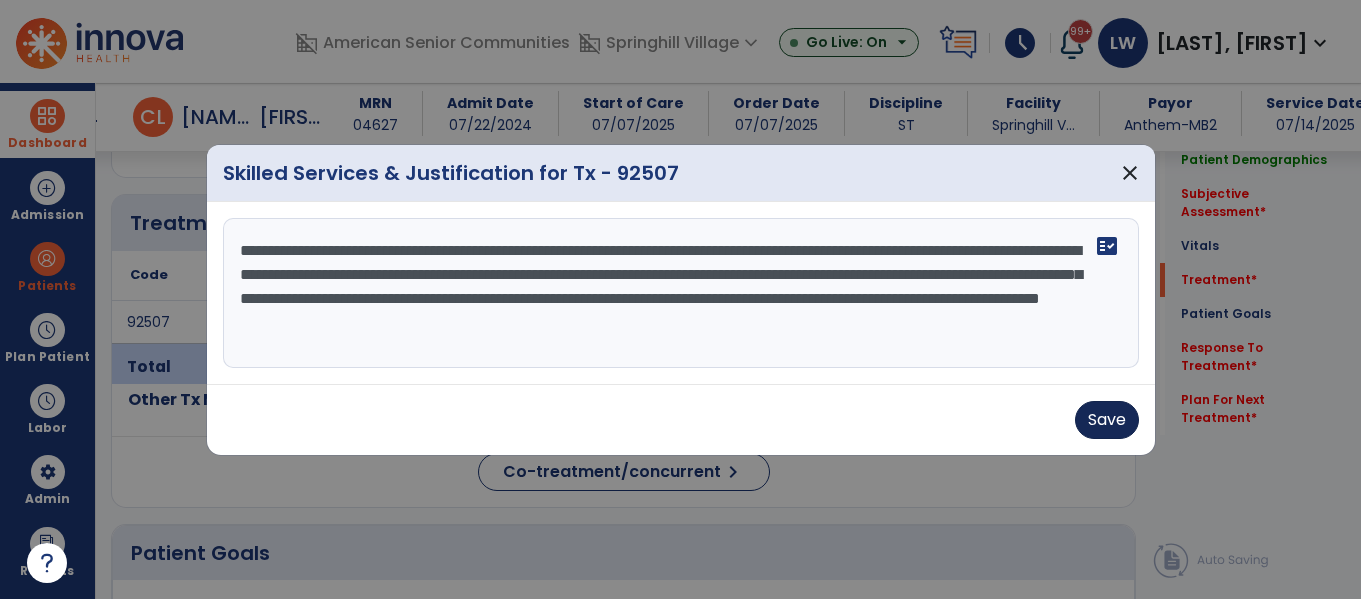 type on "**********" 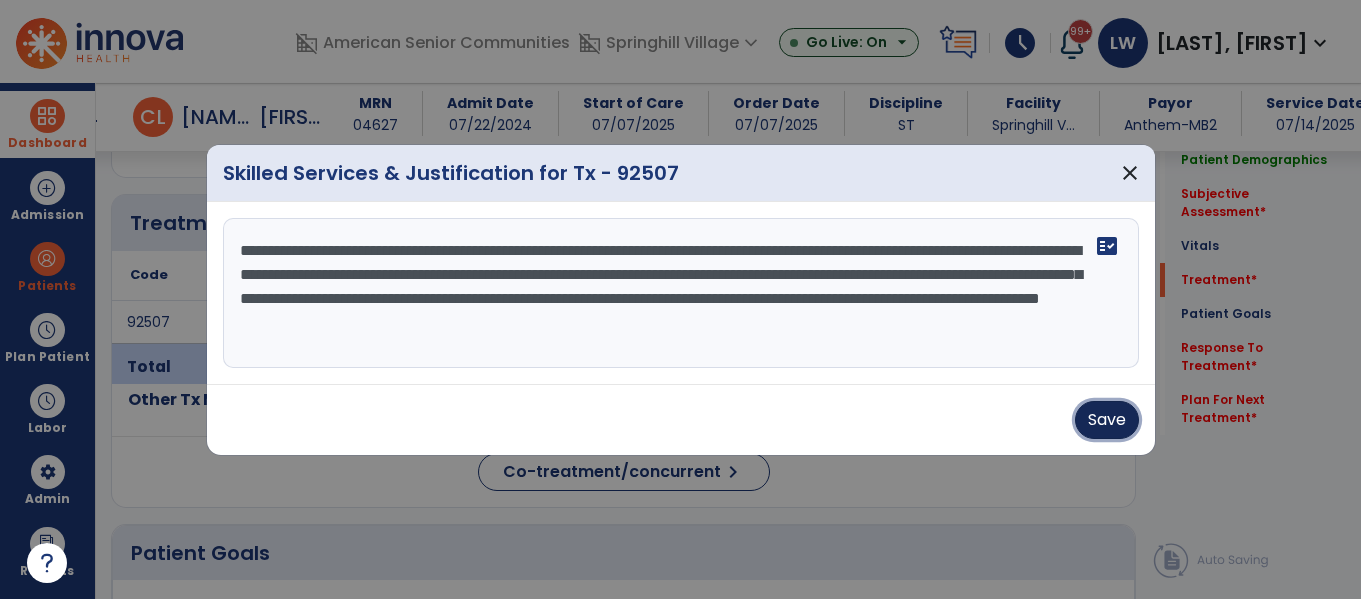 click on "Save" at bounding box center (1107, 420) 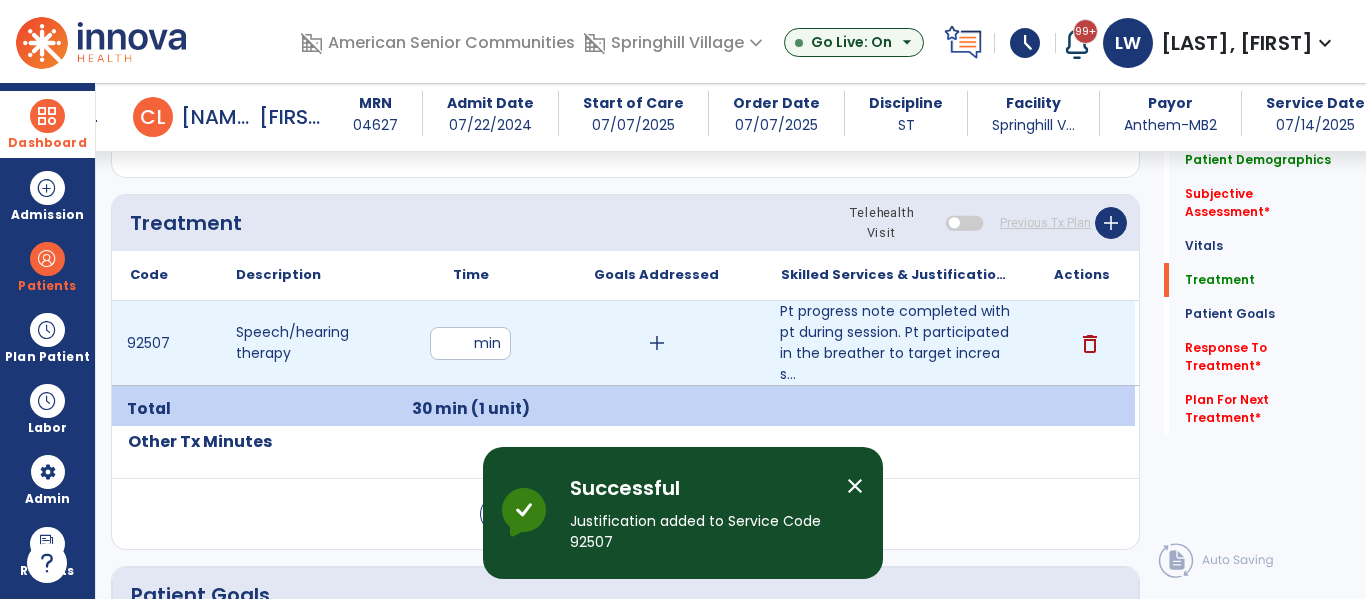 click on "add" at bounding box center [657, 343] 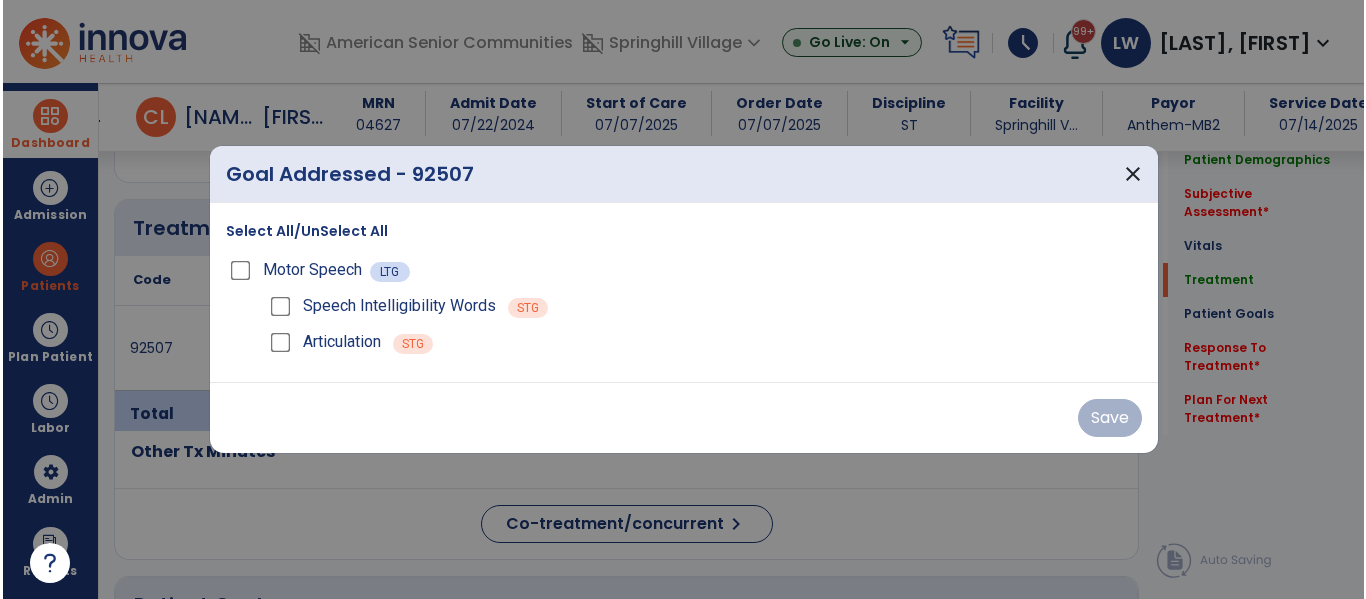 scroll, scrollTop: 1135, scrollLeft: 0, axis: vertical 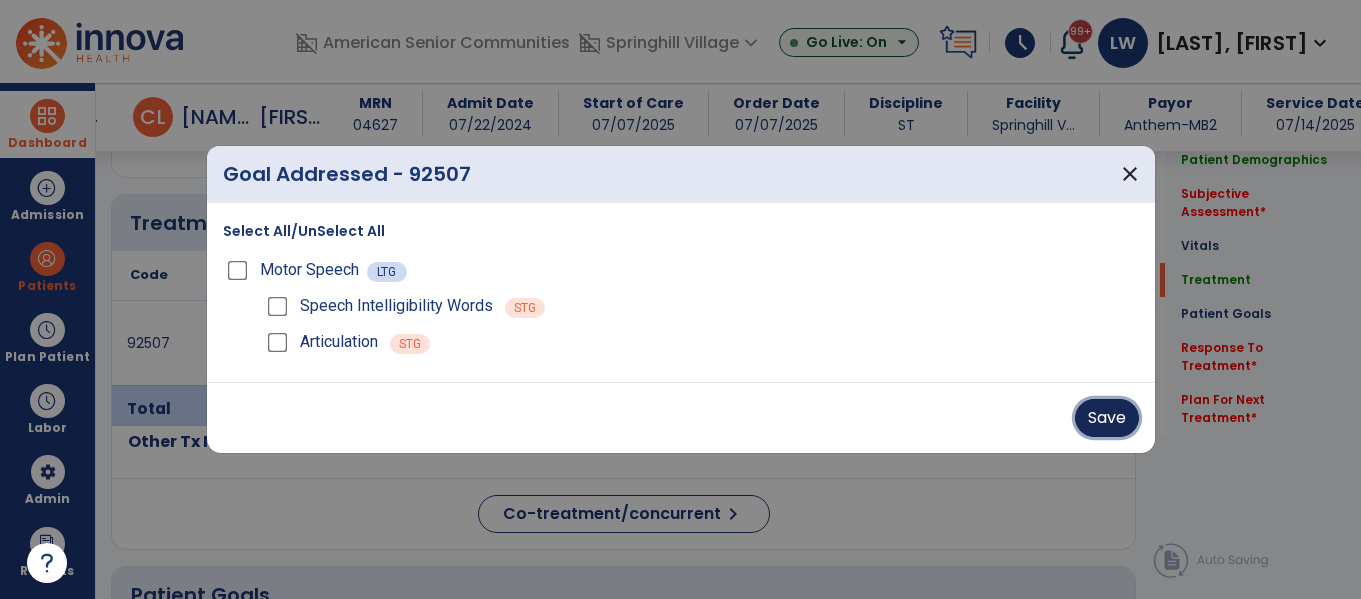 click on "Save" at bounding box center [1107, 418] 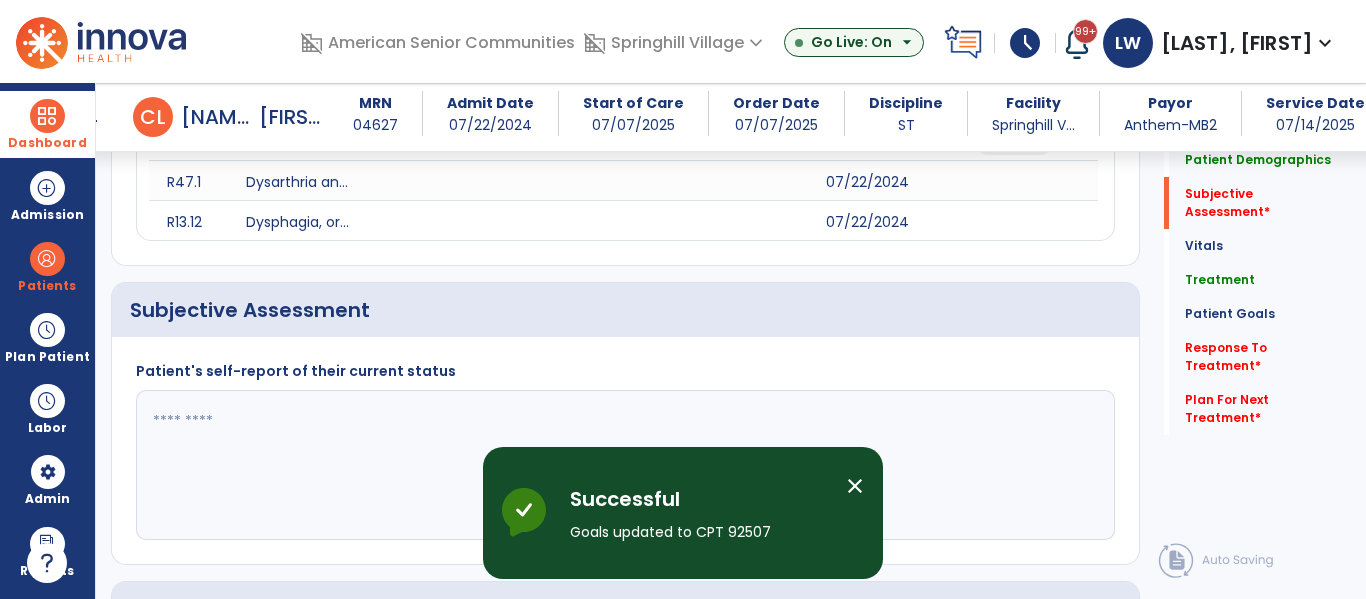 scroll, scrollTop: 344, scrollLeft: 0, axis: vertical 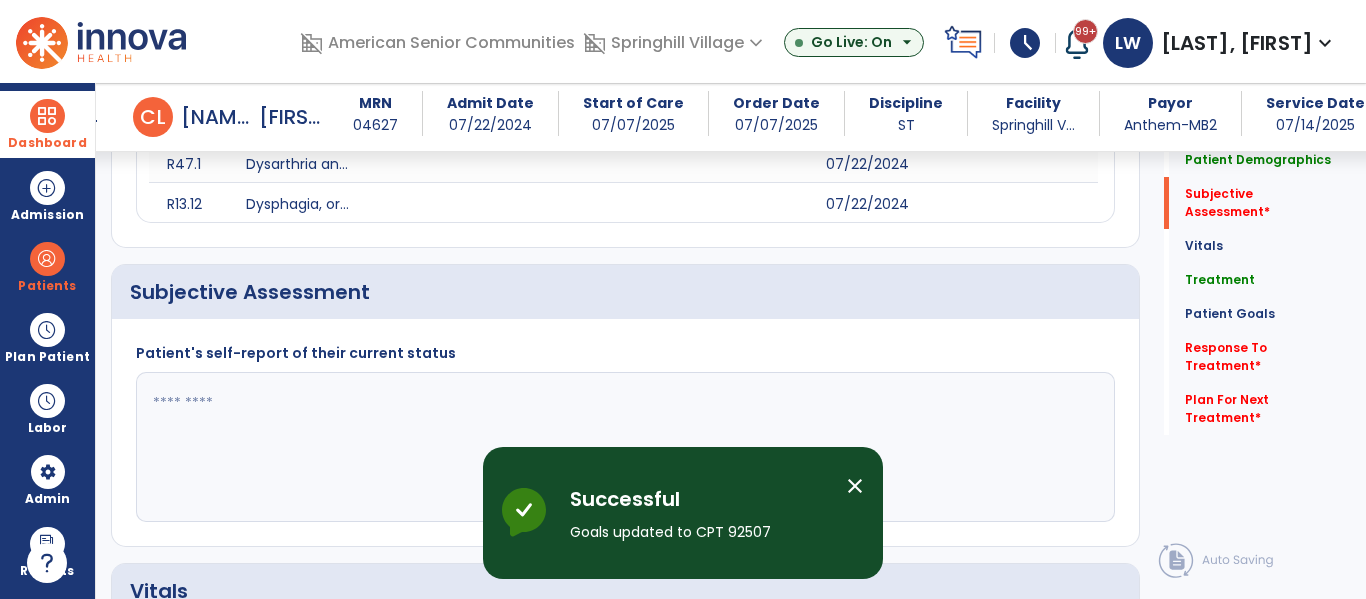click 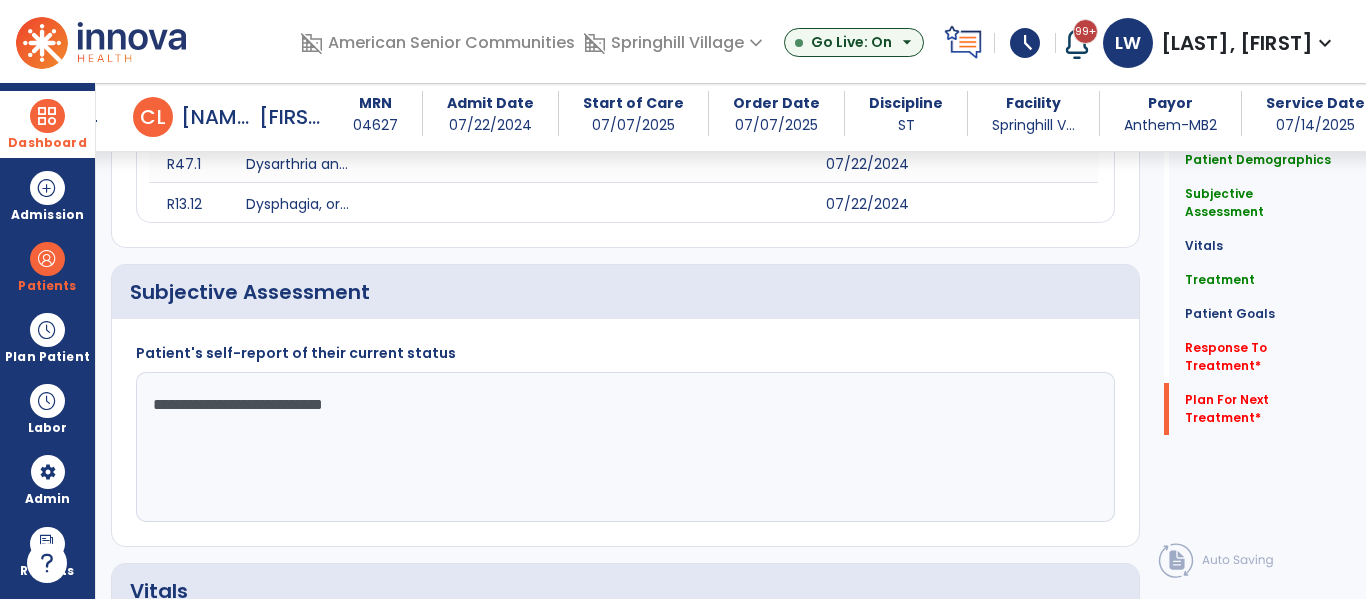 scroll, scrollTop: 2384, scrollLeft: 0, axis: vertical 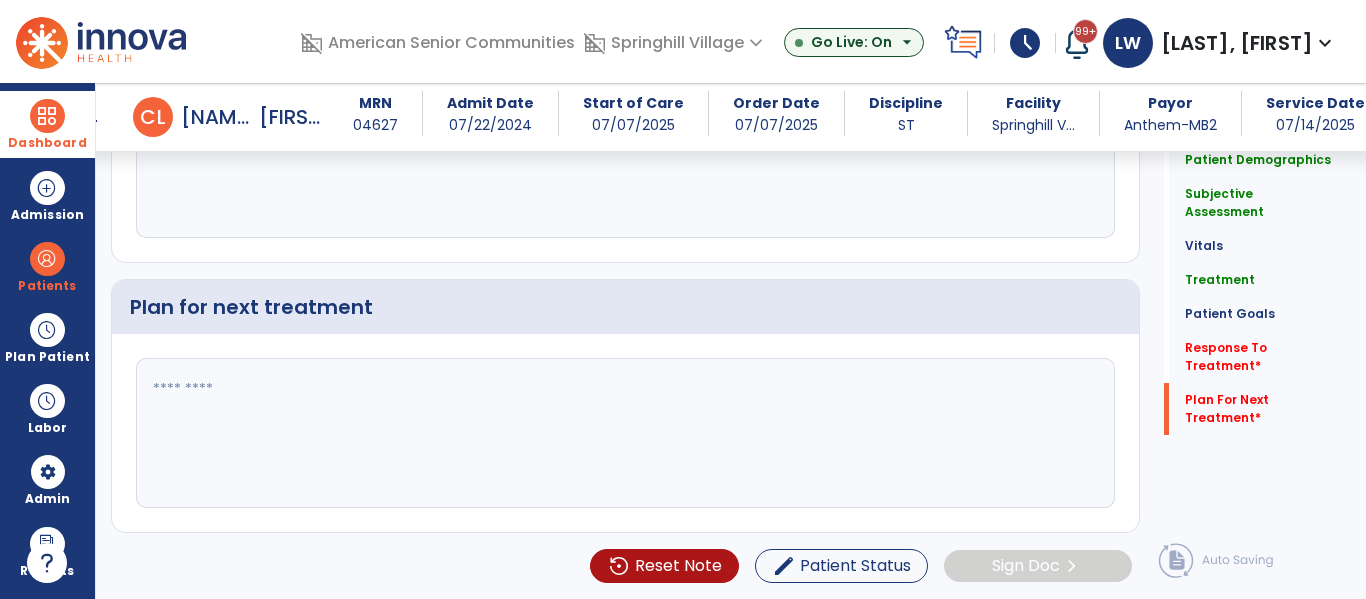 type on "**********" 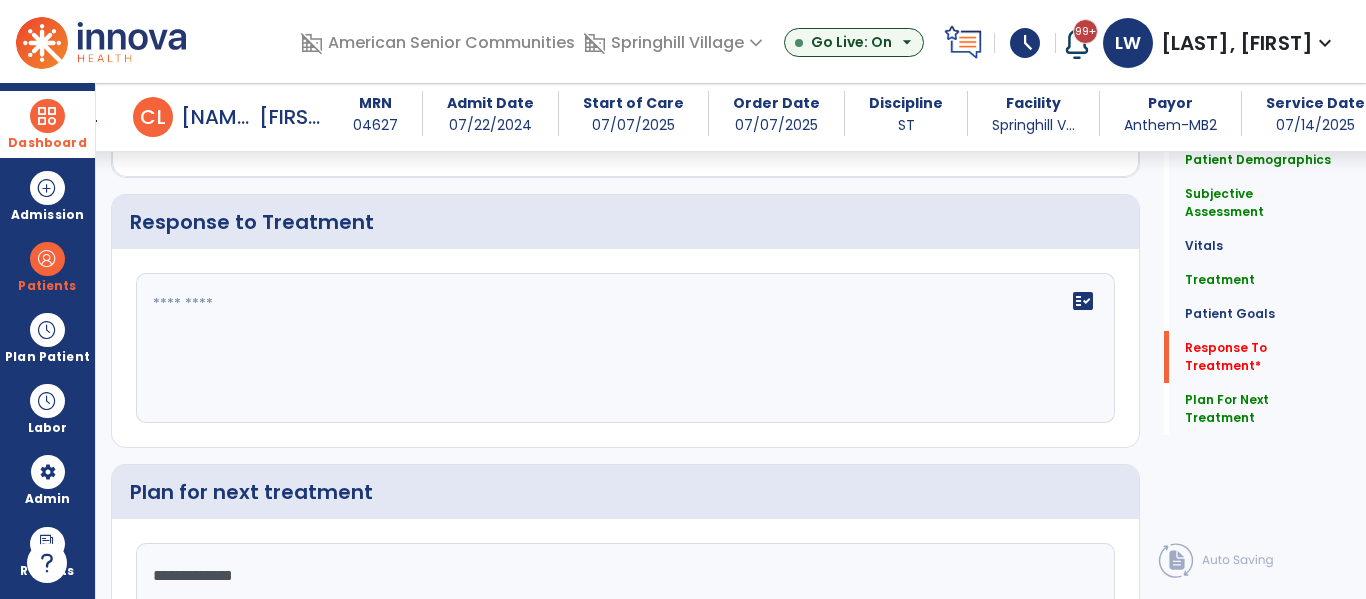 scroll, scrollTop: 2243, scrollLeft: 0, axis: vertical 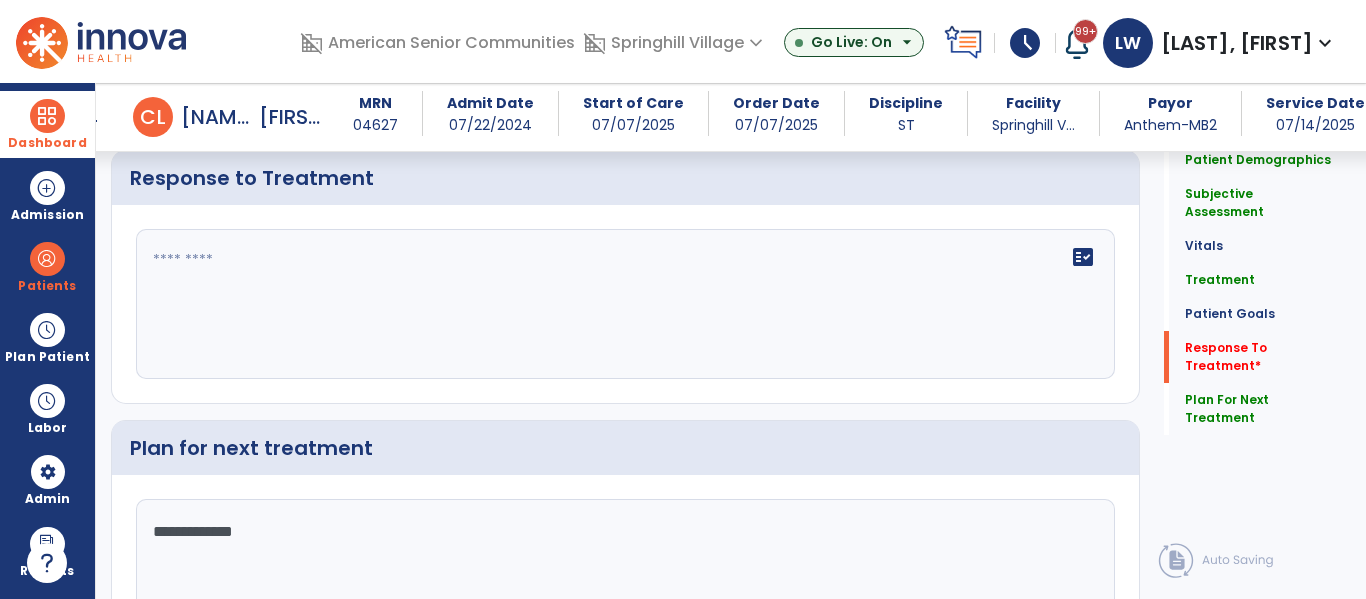 type on "**********" 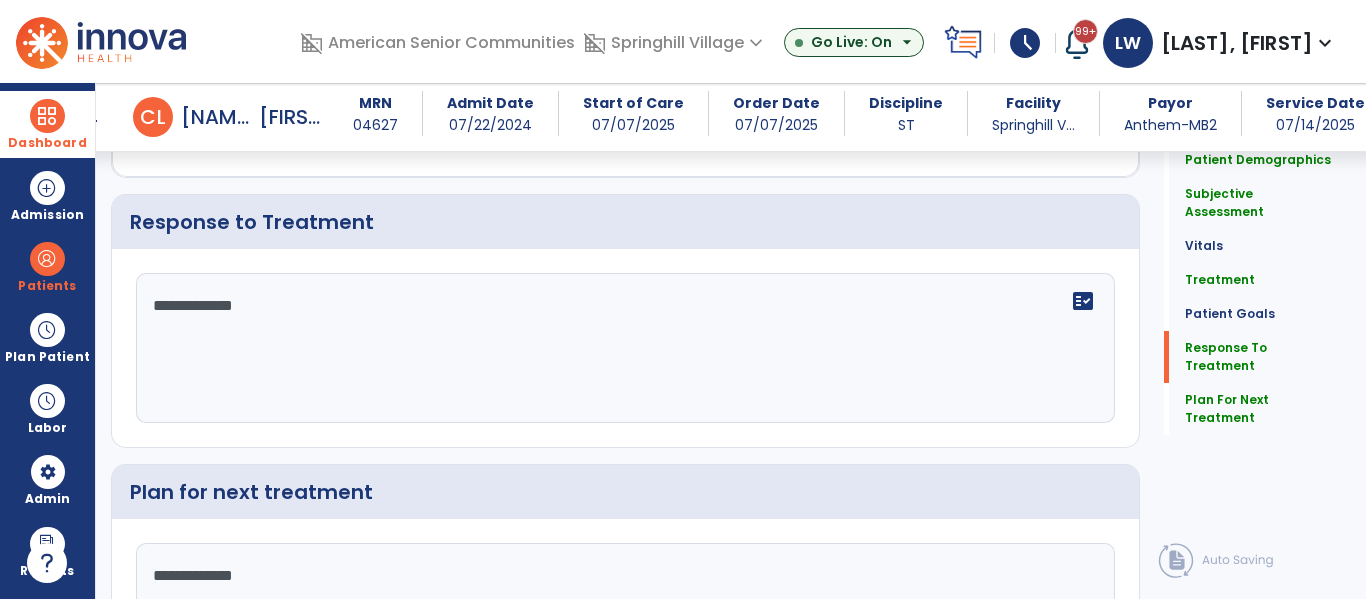 scroll, scrollTop: 2243, scrollLeft: 0, axis: vertical 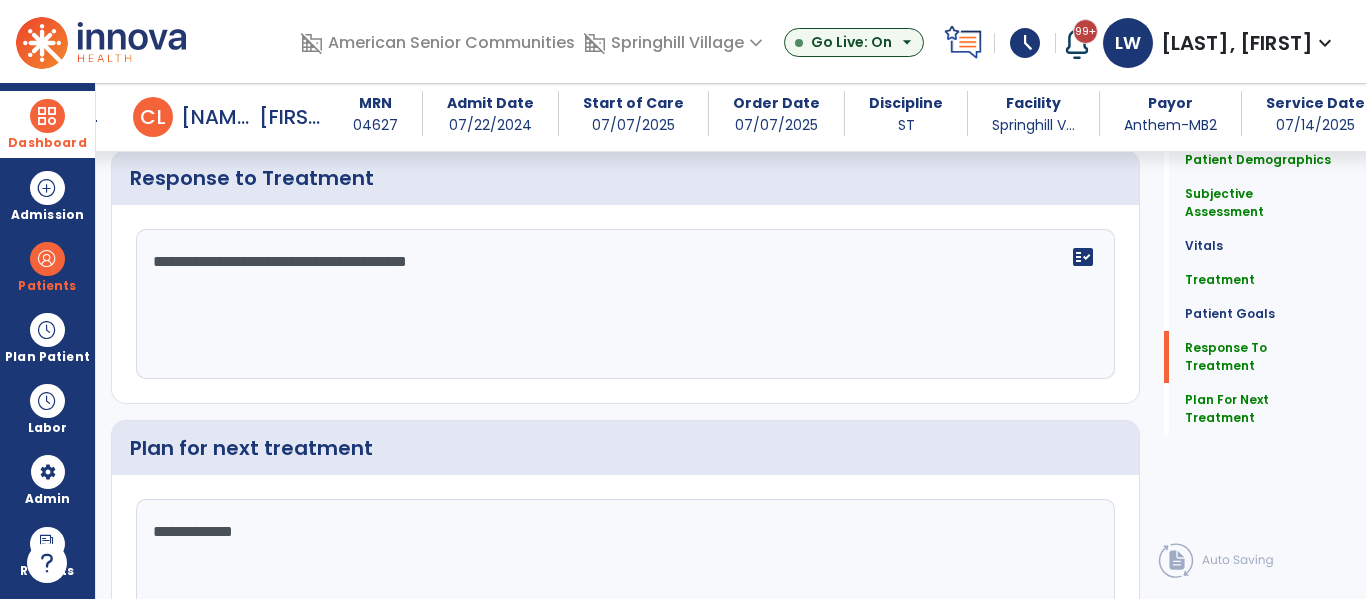 type on "**********" 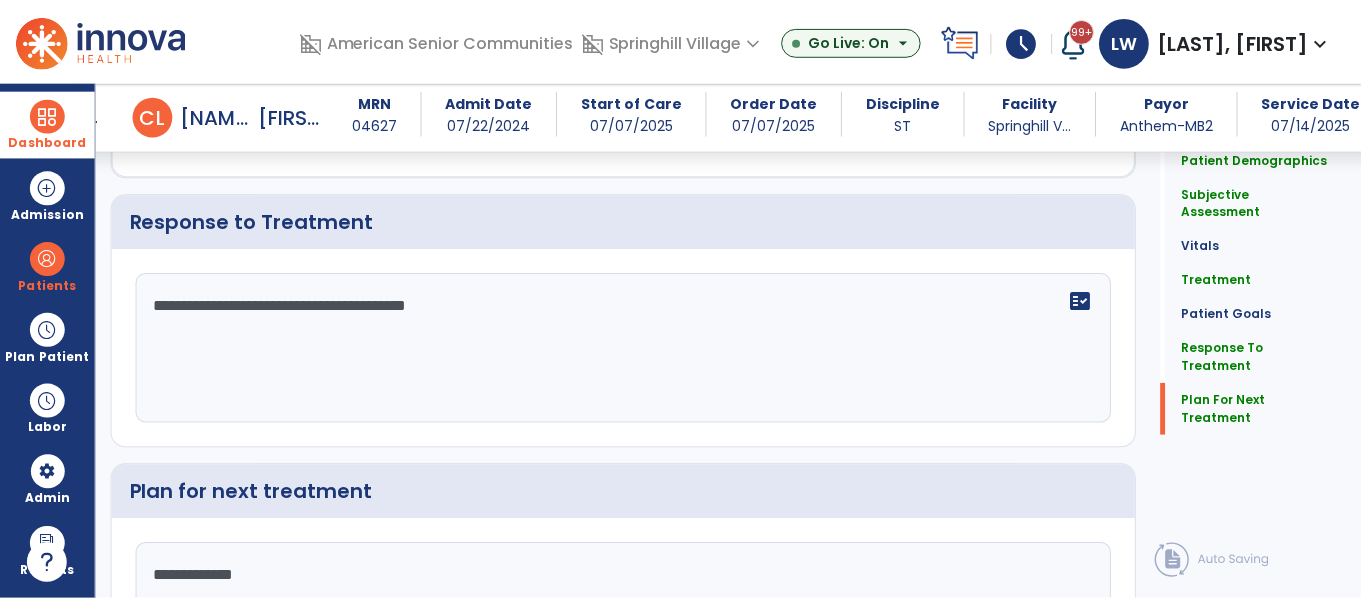 scroll, scrollTop: 2384, scrollLeft: 0, axis: vertical 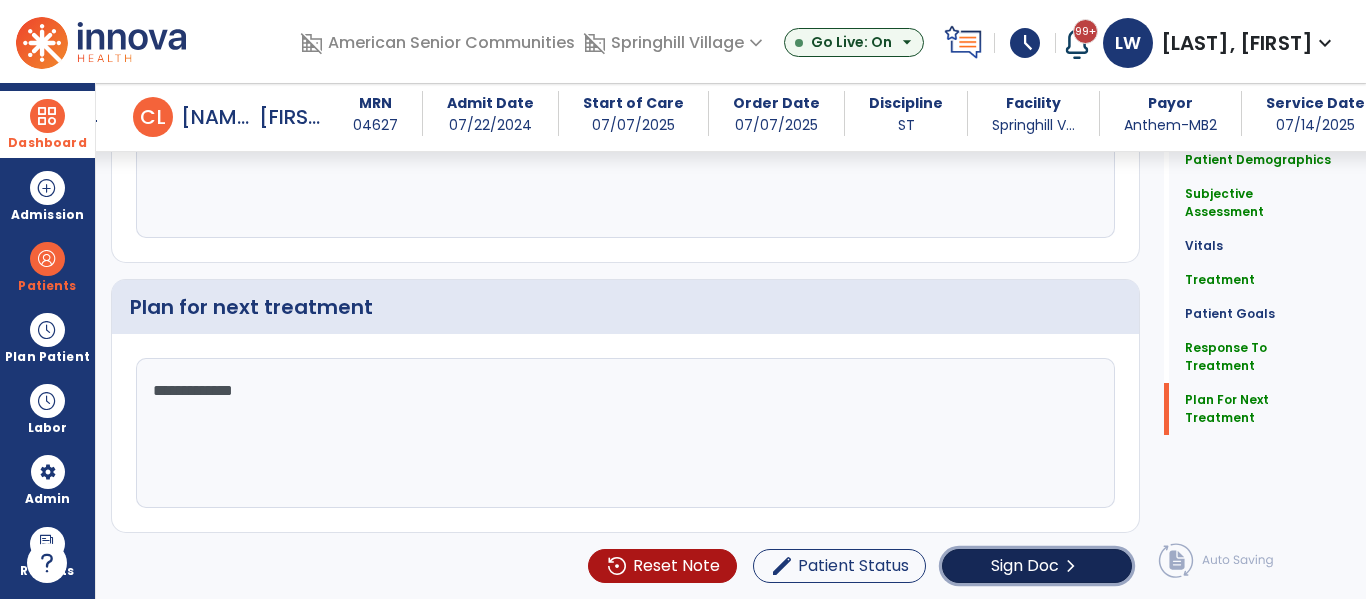 click on "Sign Doc" 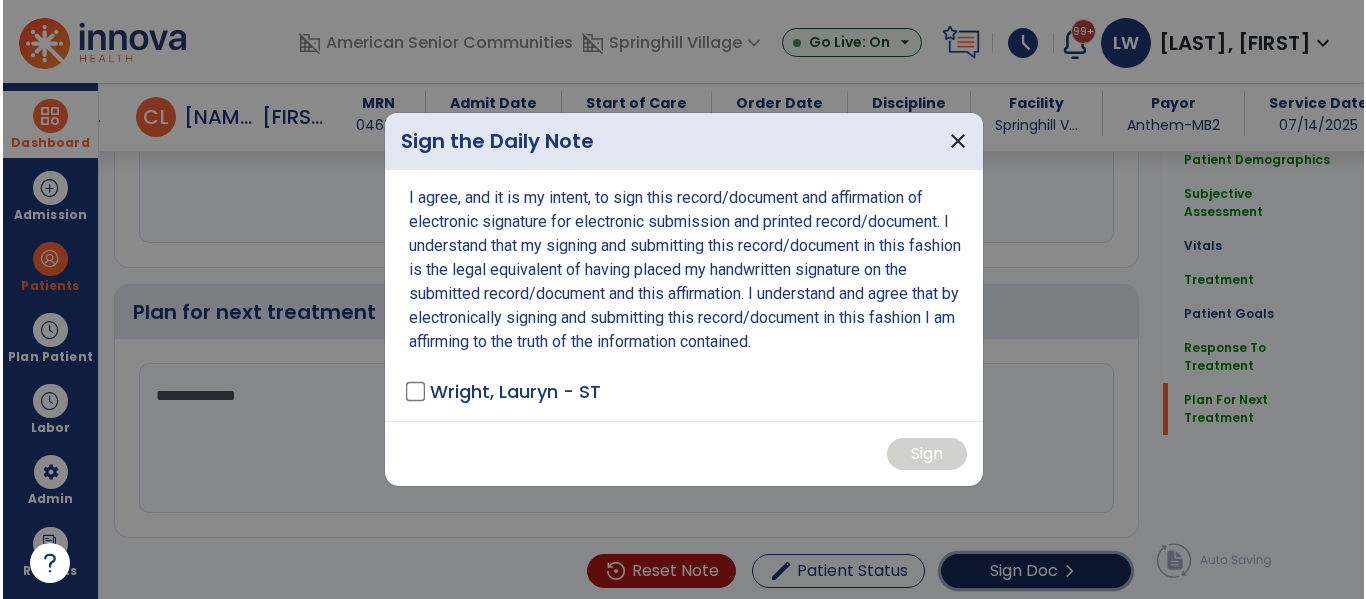 scroll, scrollTop: 2384, scrollLeft: 0, axis: vertical 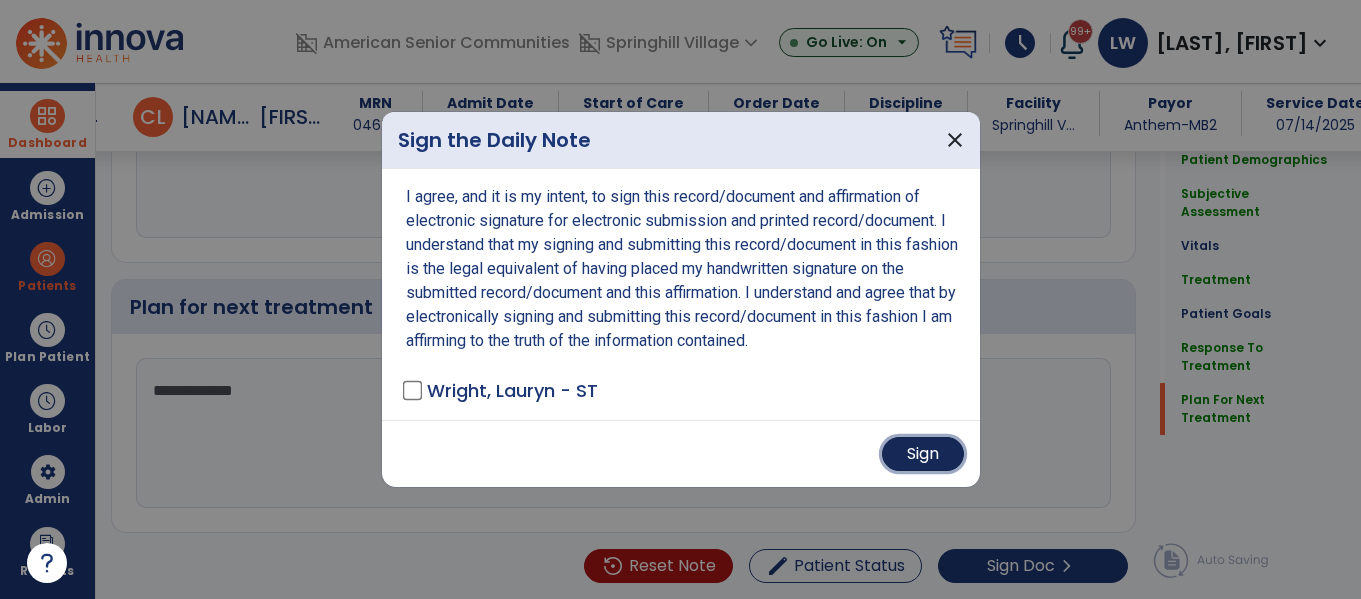 click on "Sign" at bounding box center (923, 454) 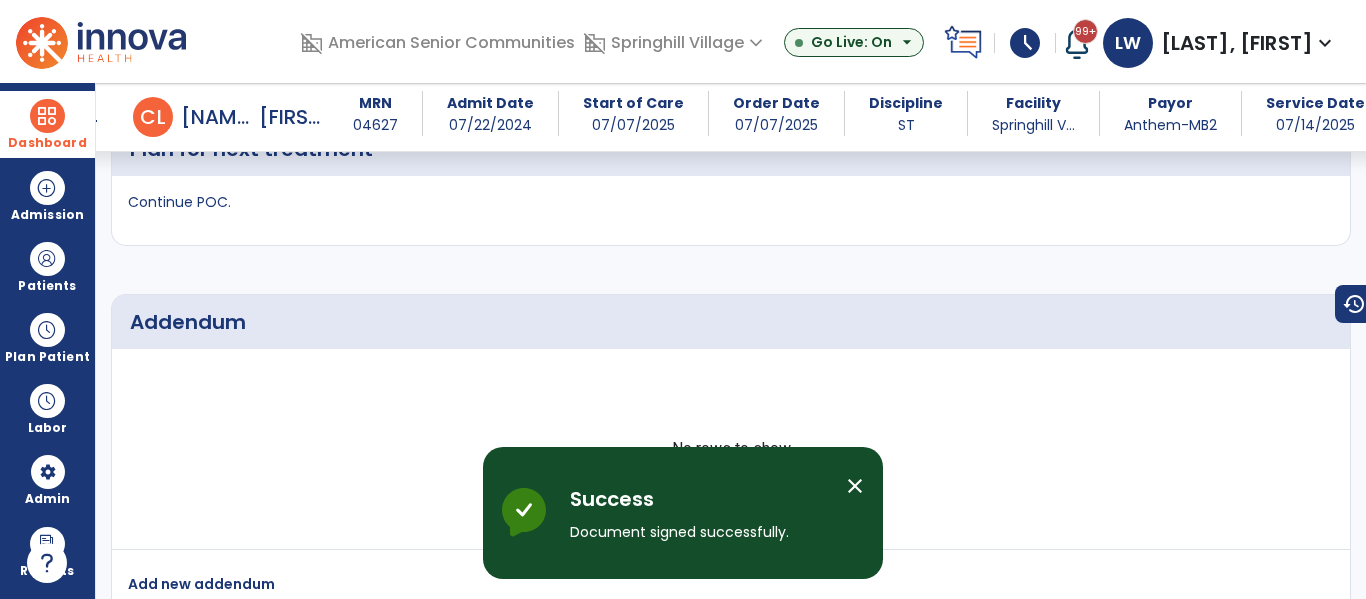 scroll, scrollTop: 3253, scrollLeft: 0, axis: vertical 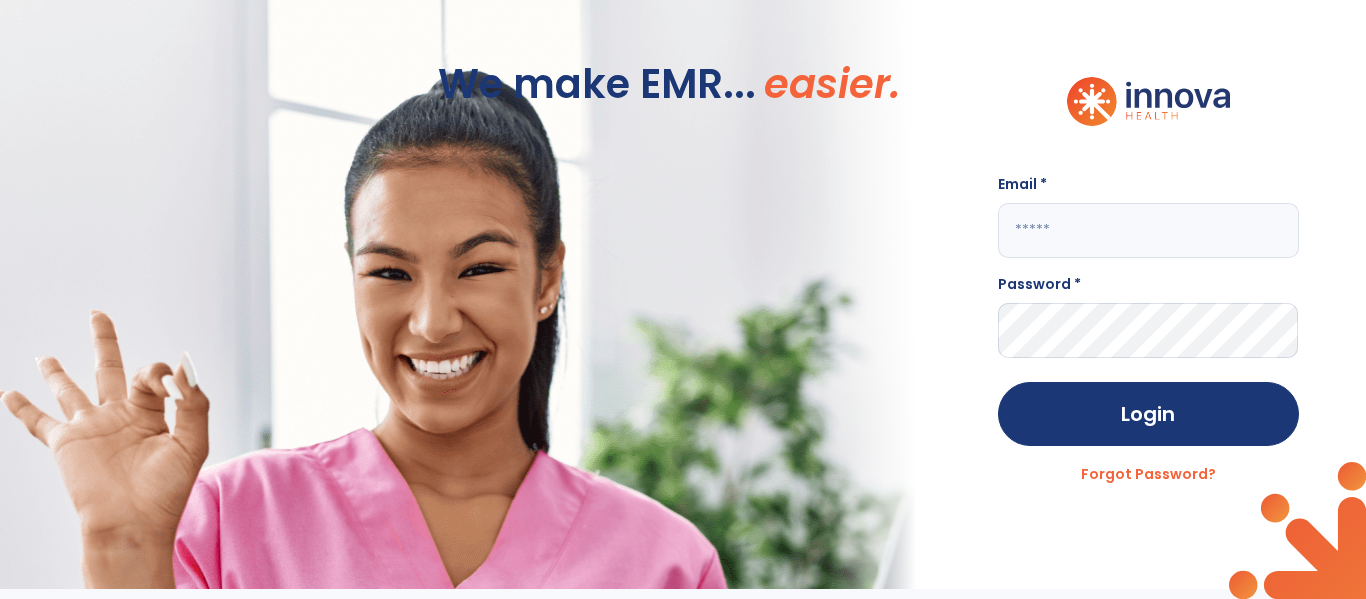 click 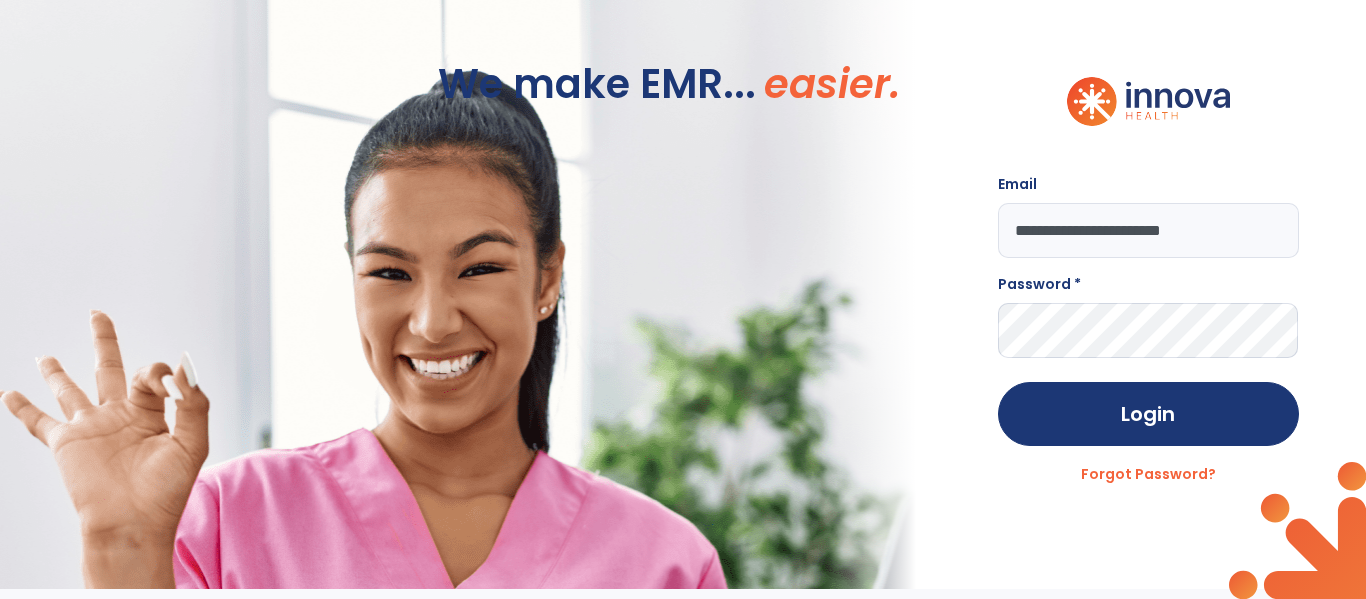 type on "**********" 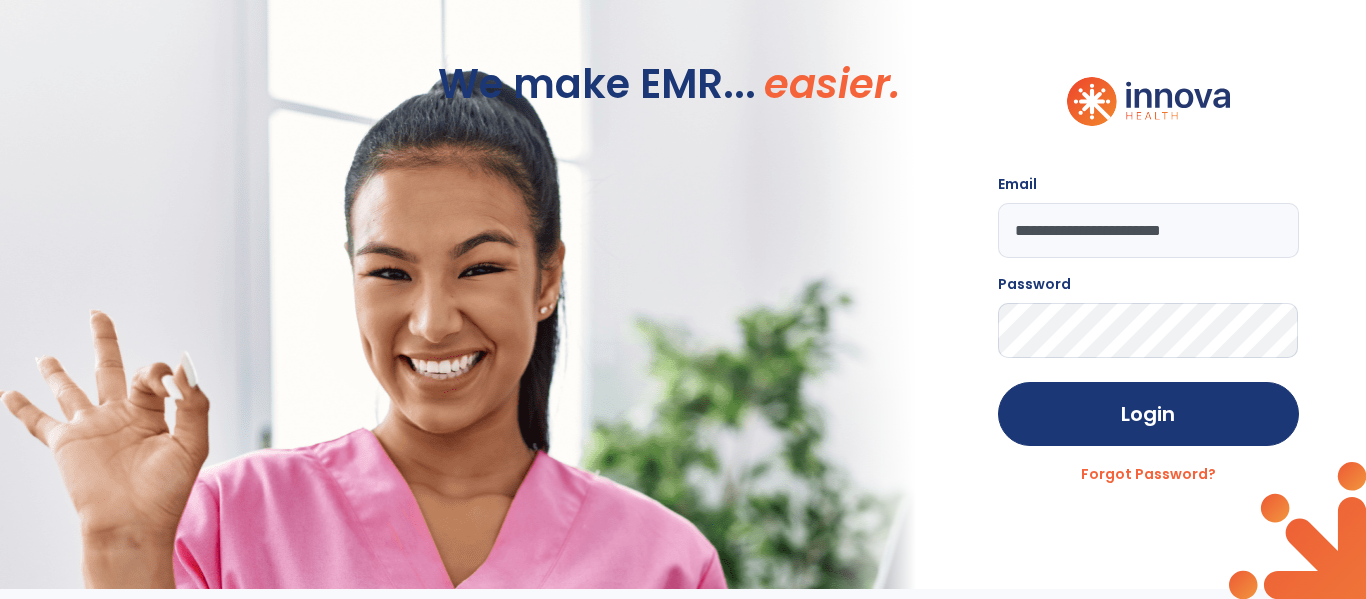 click on "Login" 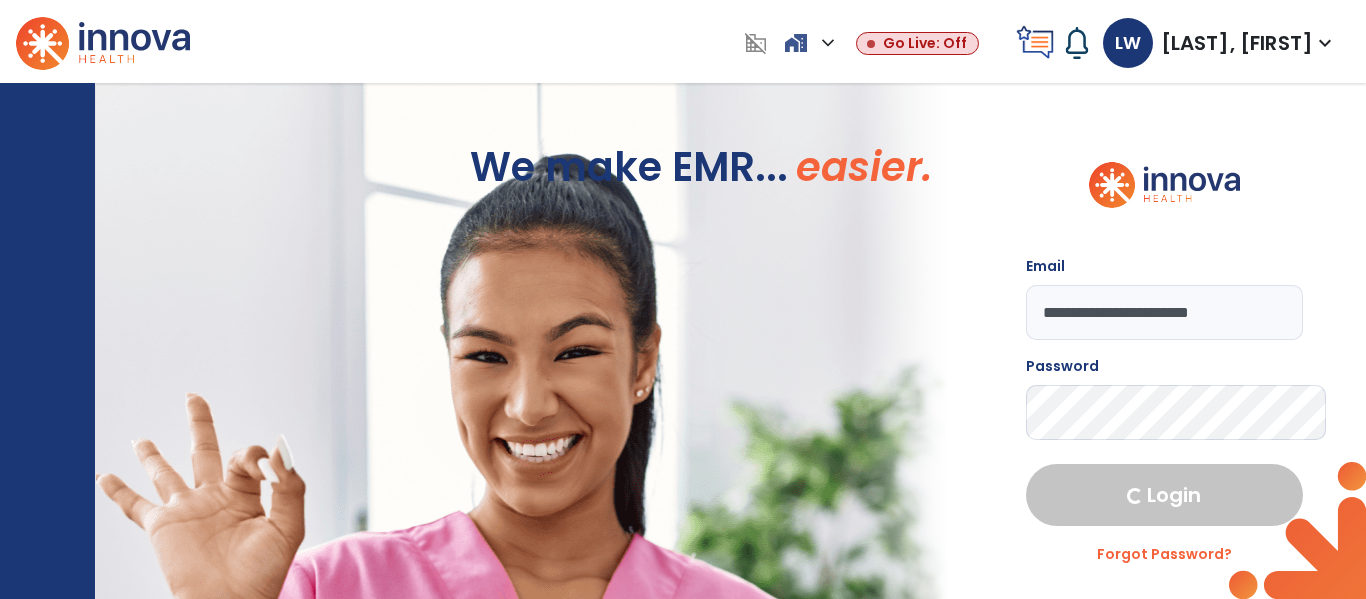 select on "***" 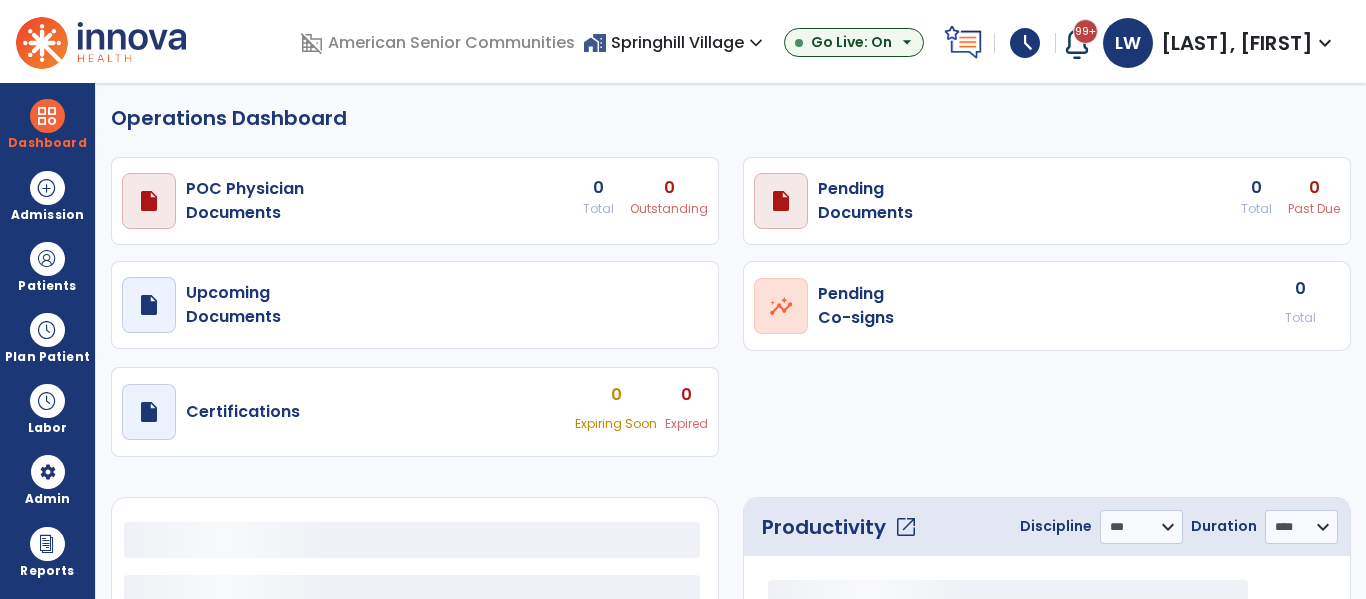 select on "***" 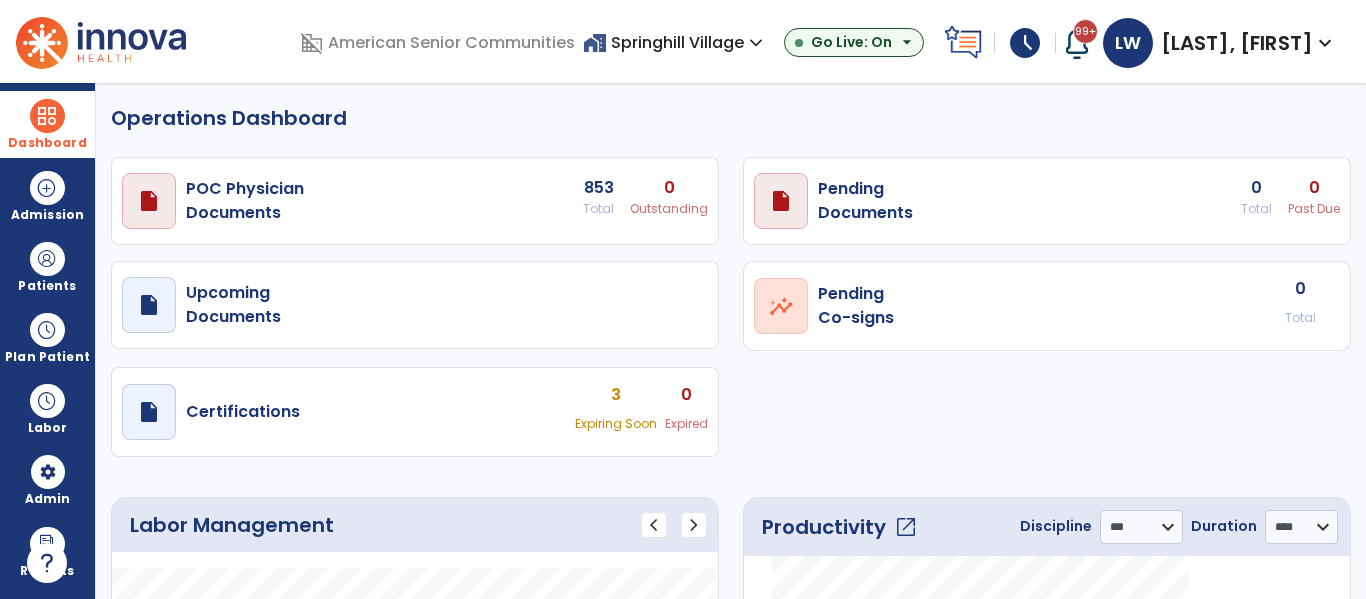 click at bounding box center [47, 116] 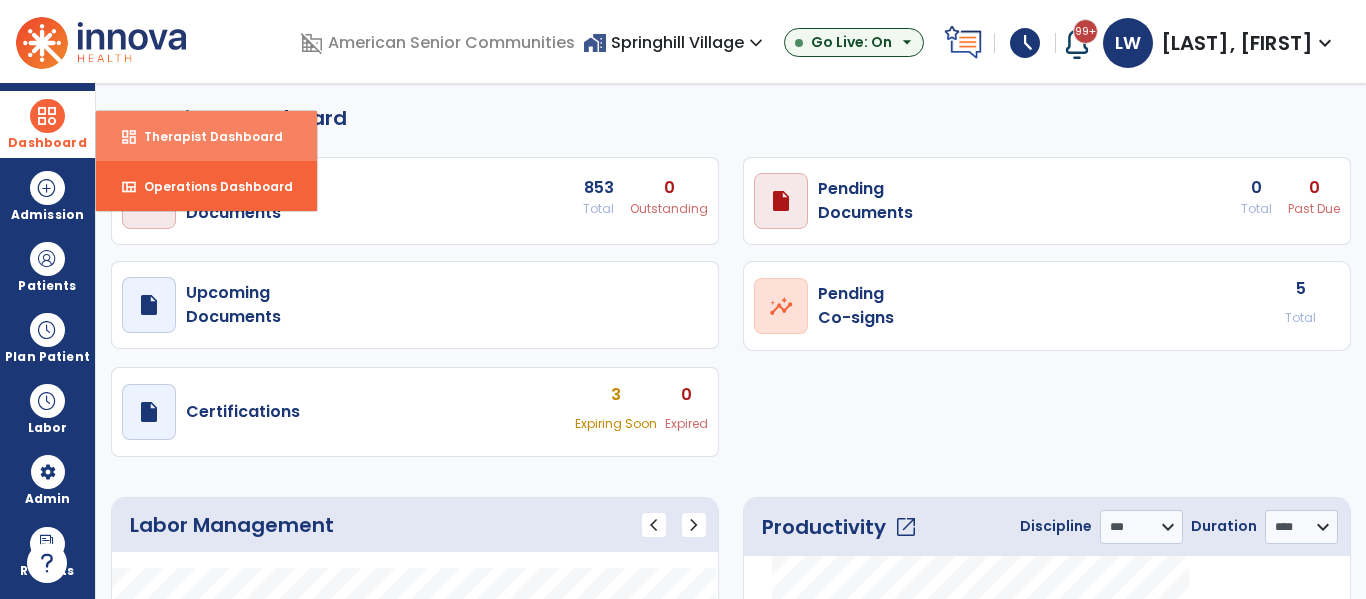 click on "Therapist Dashboard" at bounding box center [205, 136] 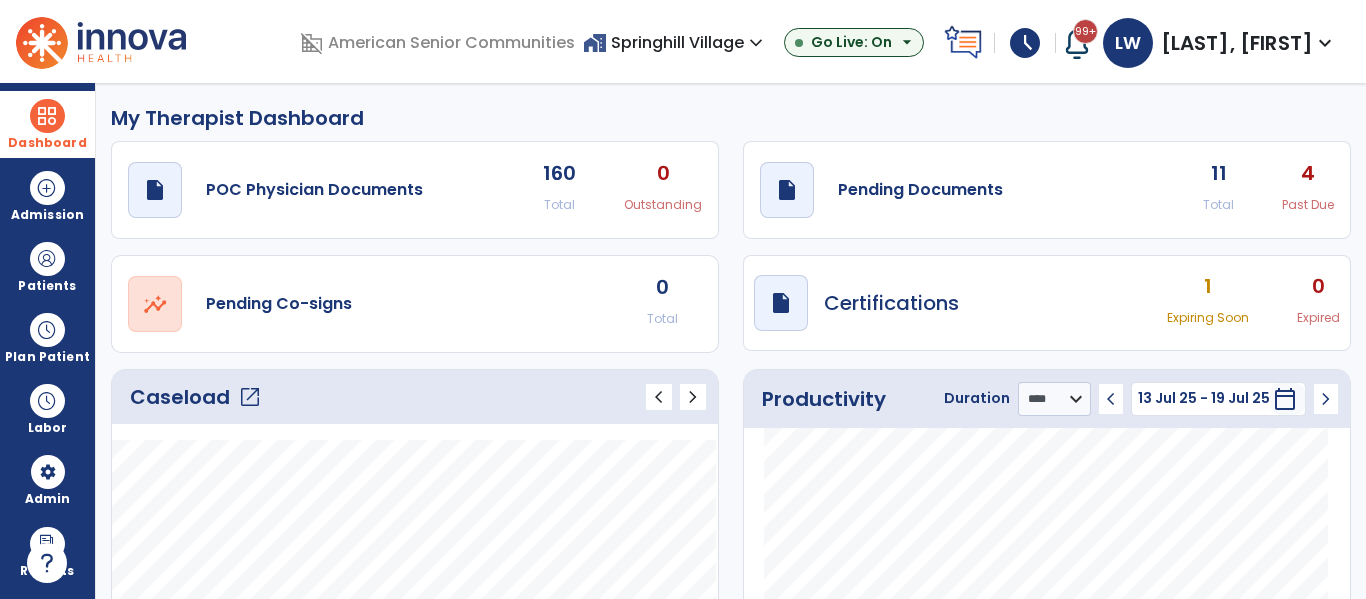 click on "open_in_new" 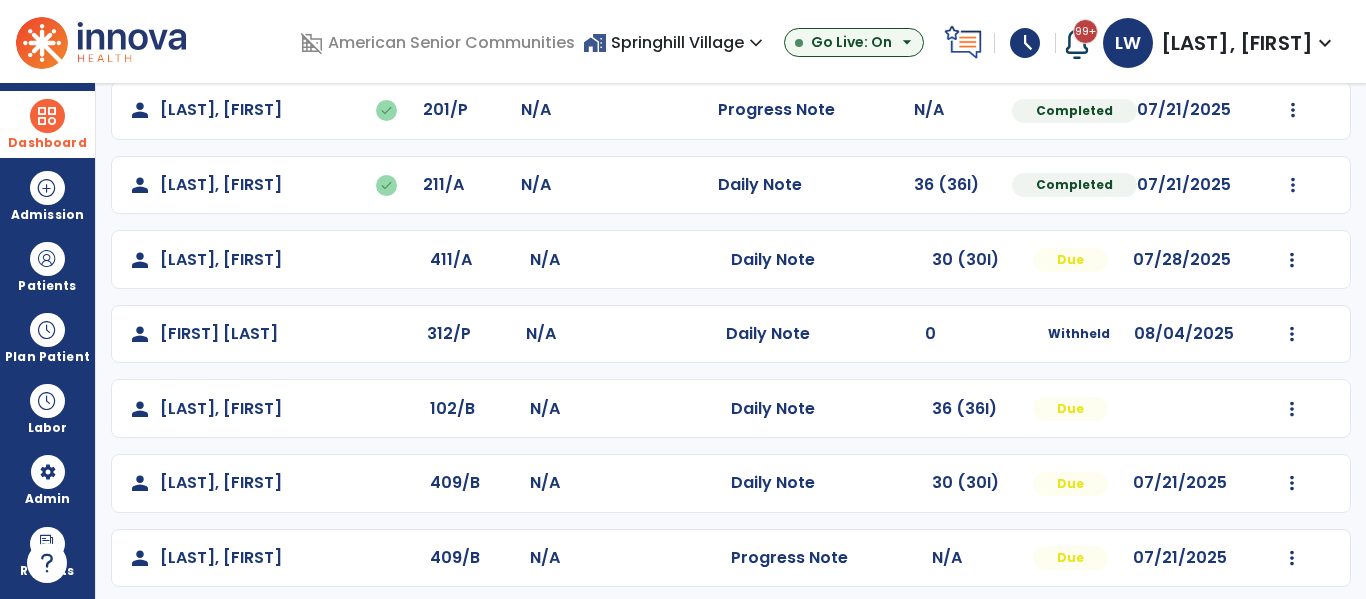 scroll, scrollTop: 637, scrollLeft: 0, axis: vertical 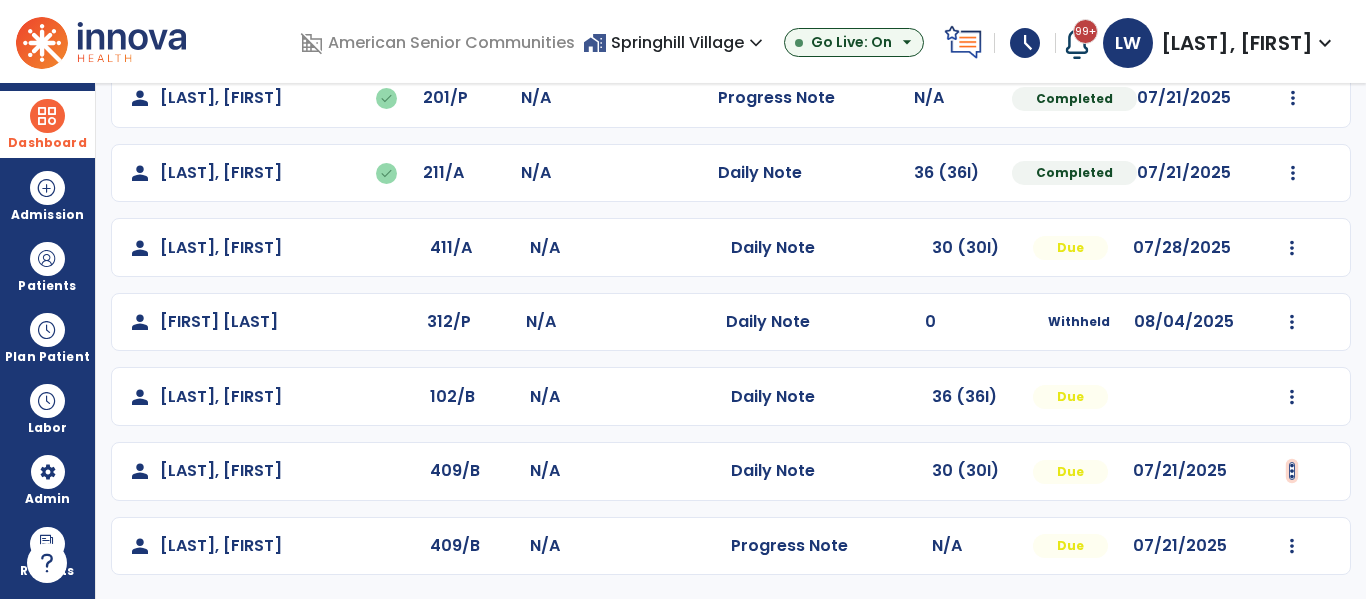click at bounding box center (1293, -349) 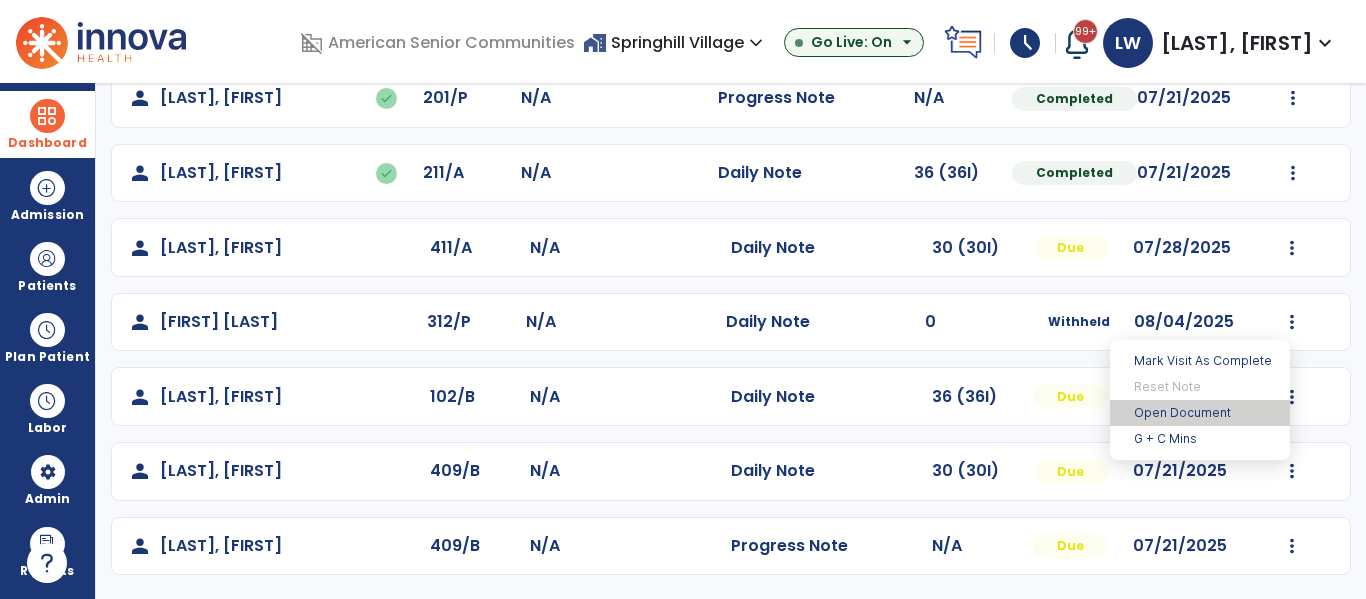 click on "Open Document" at bounding box center (1200, 413) 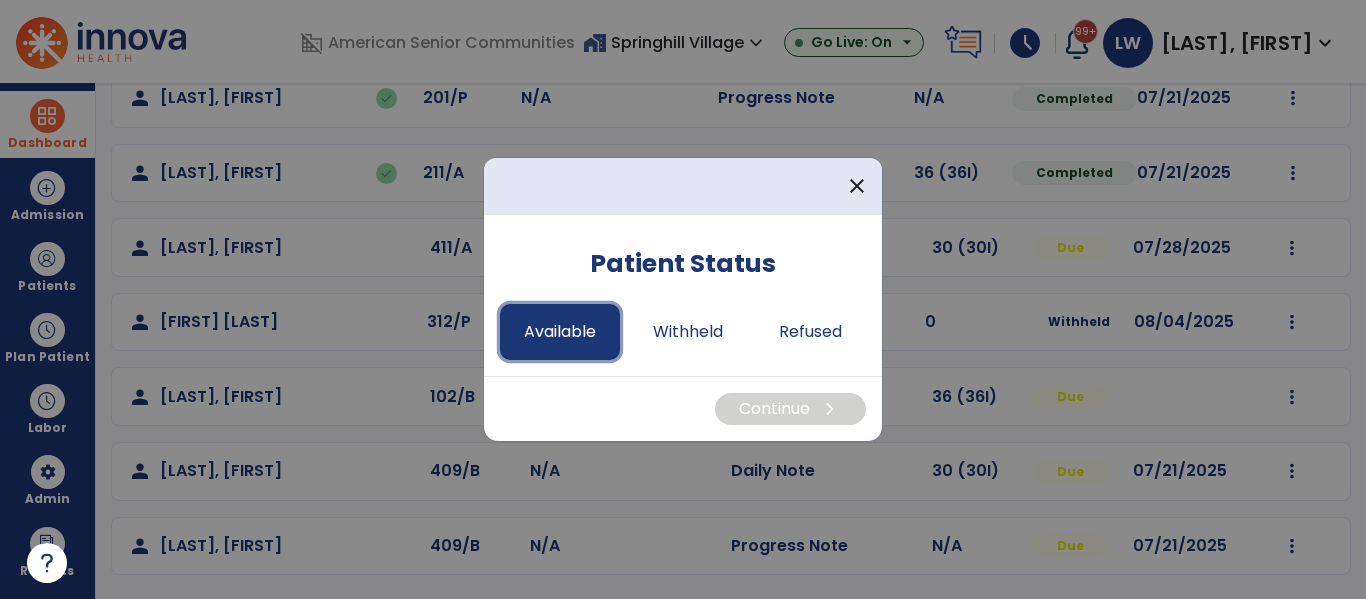 click on "Available" at bounding box center (560, 332) 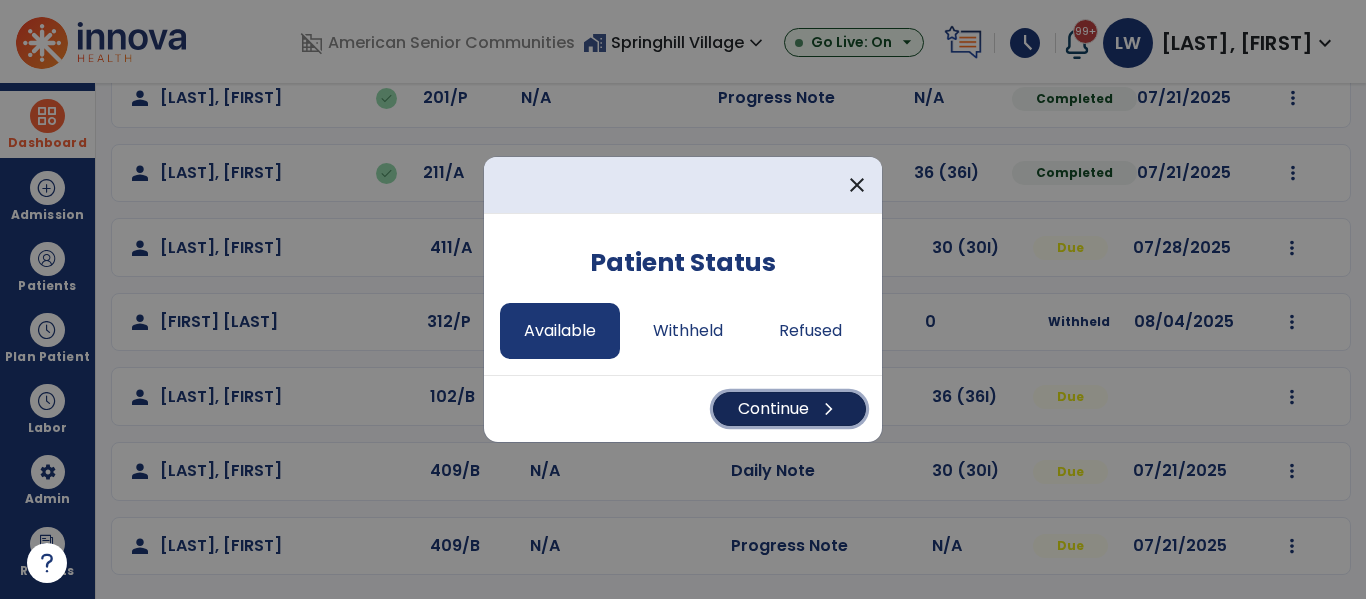 click on "Continue   chevron_right" at bounding box center (789, 409) 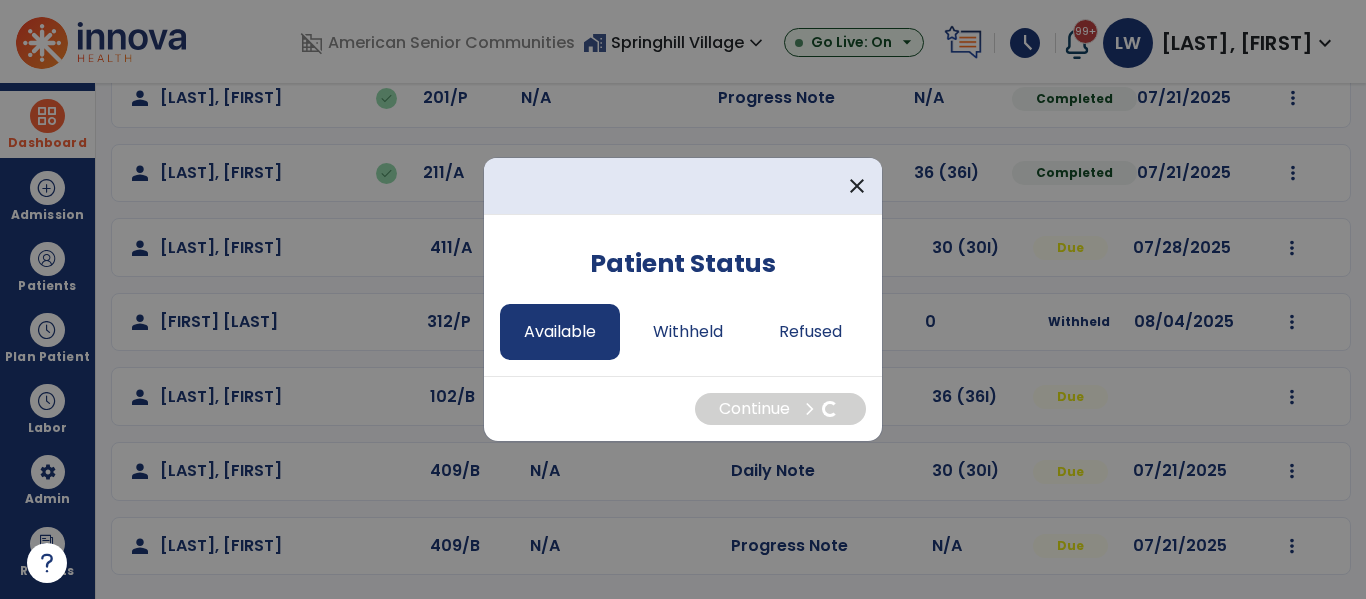 select on "*" 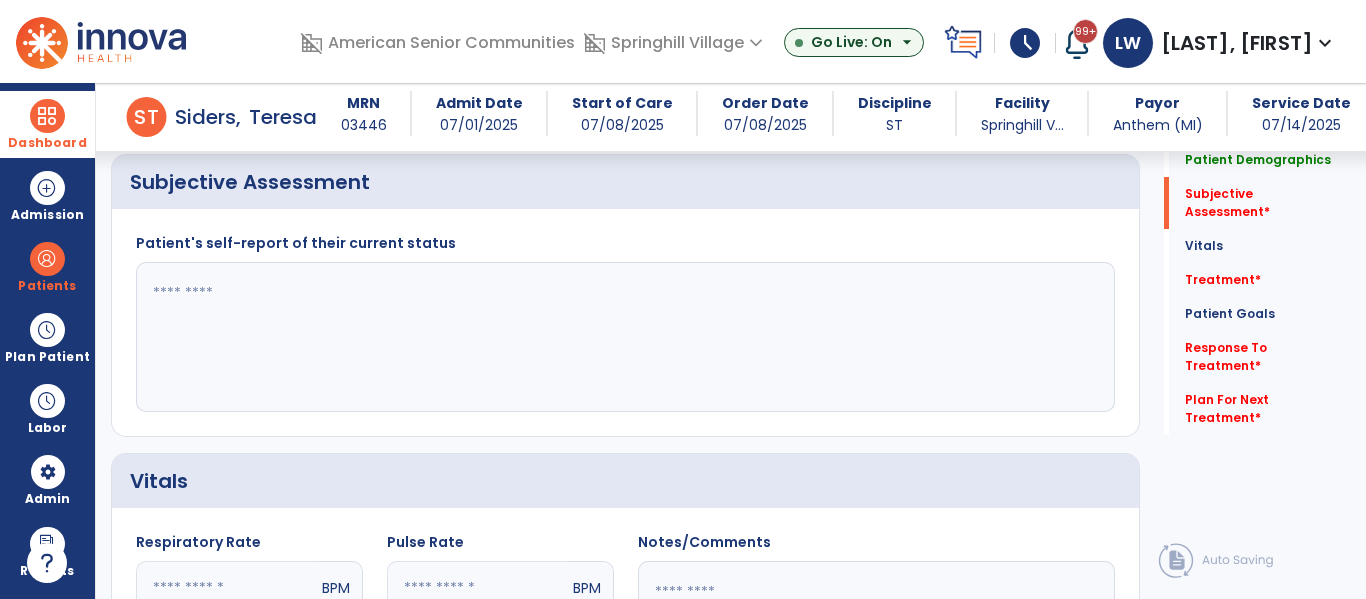 scroll, scrollTop: 412, scrollLeft: 0, axis: vertical 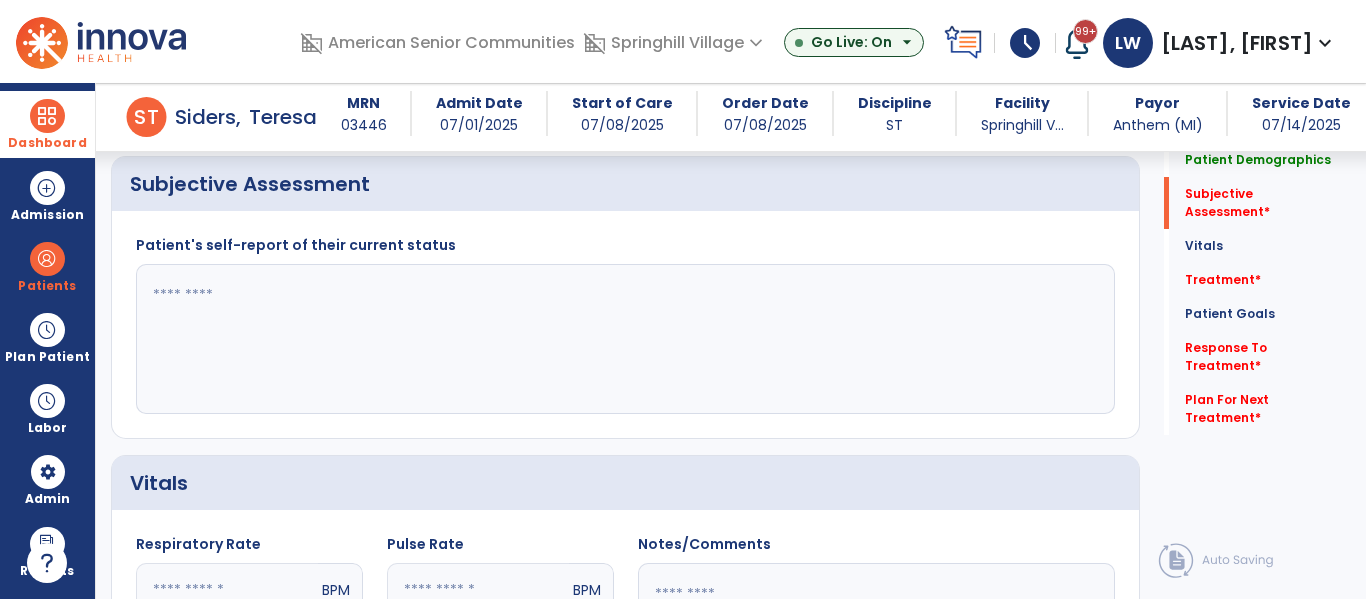 click 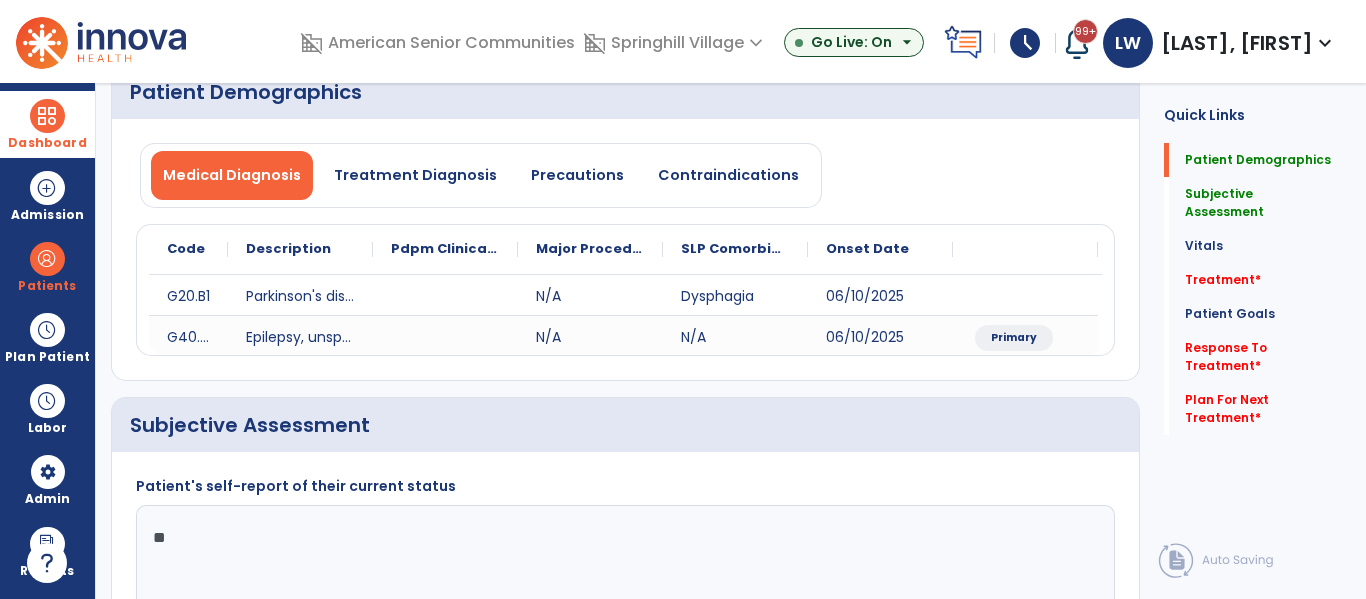 scroll, scrollTop: 0, scrollLeft: 0, axis: both 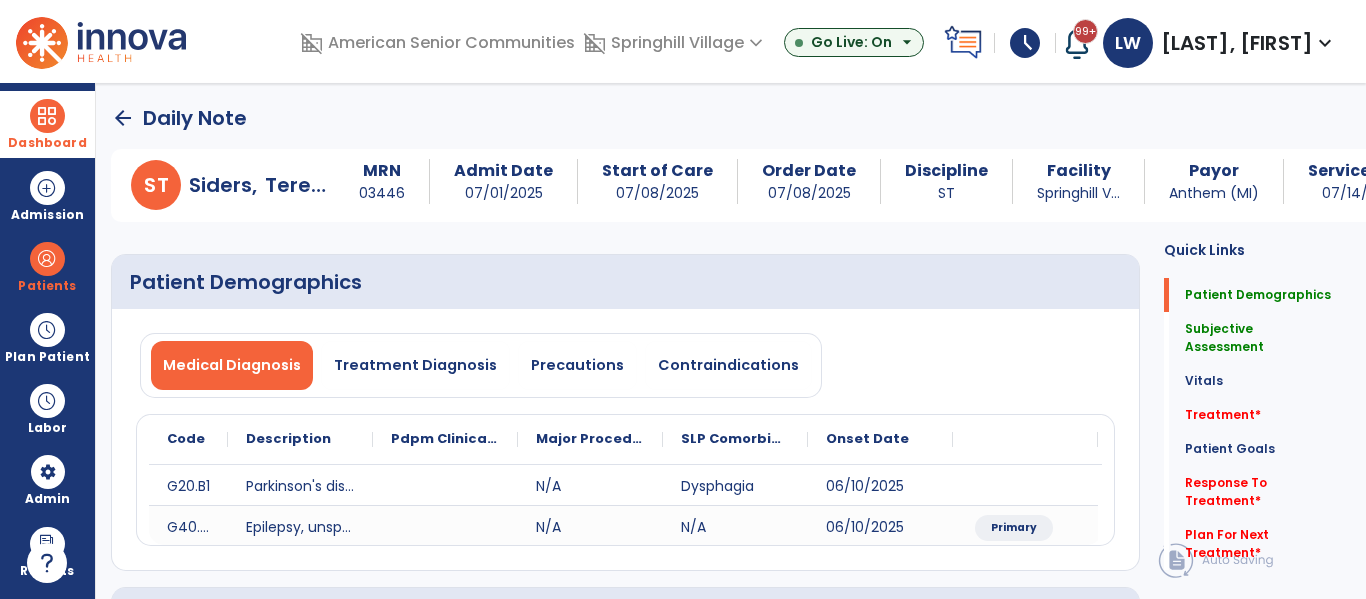 type on "**" 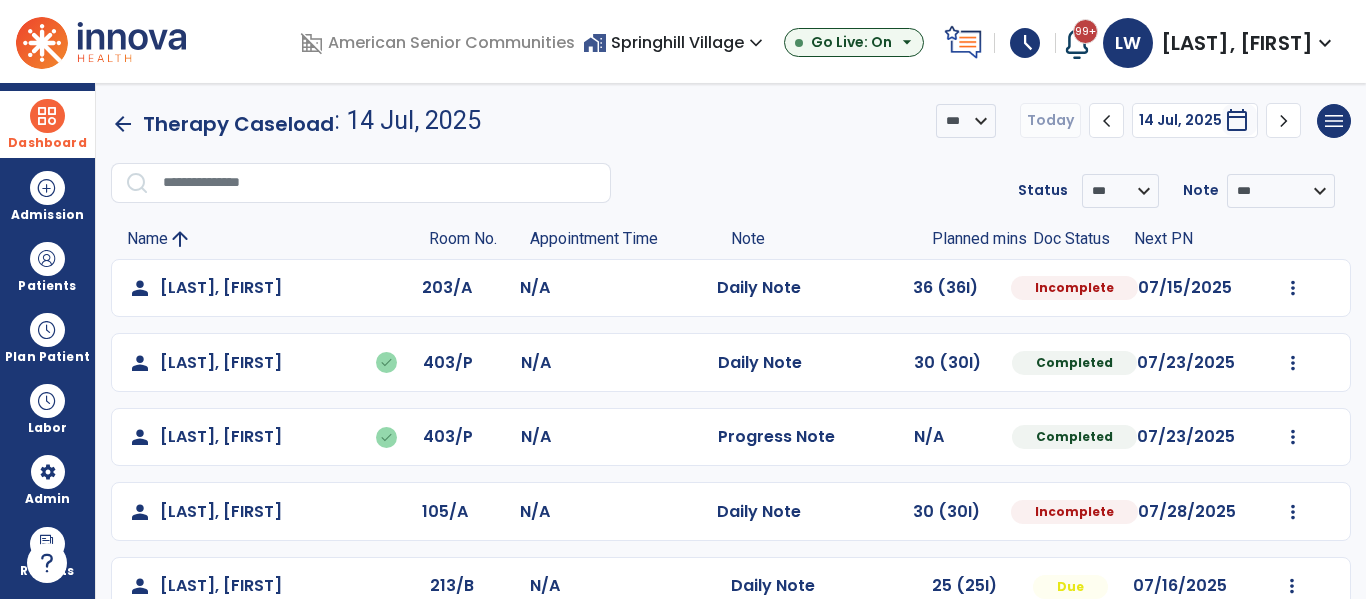 scroll, scrollTop: 637, scrollLeft: 0, axis: vertical 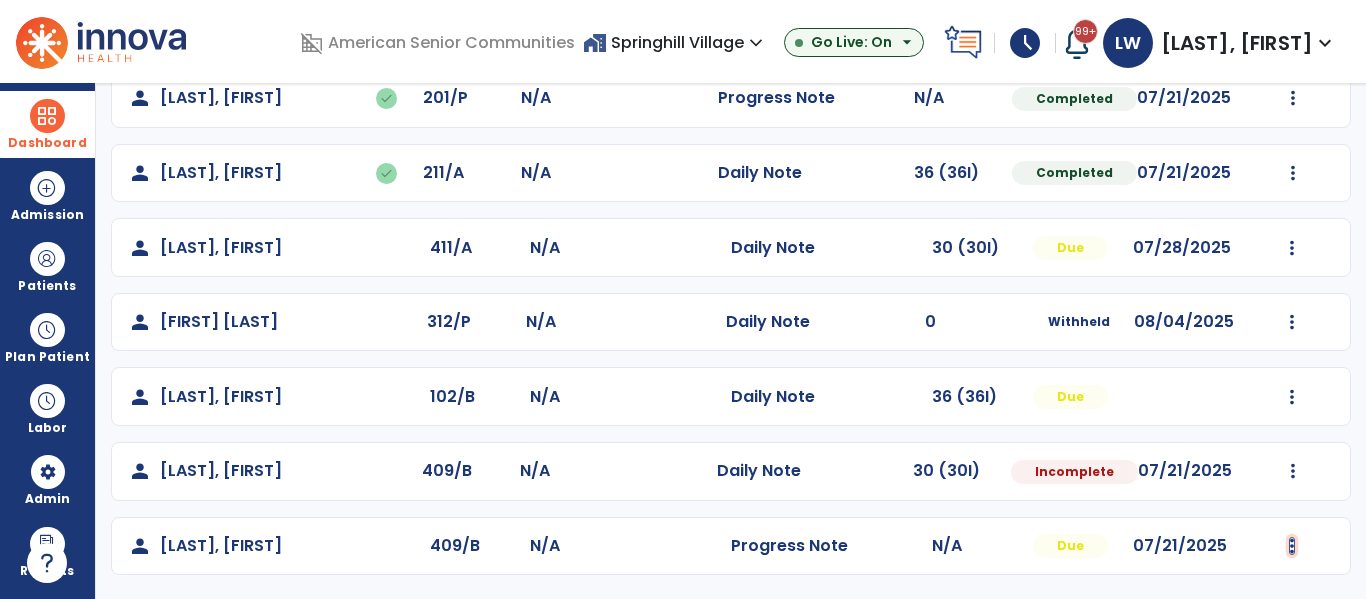 click at bounding box center (1293, -349) 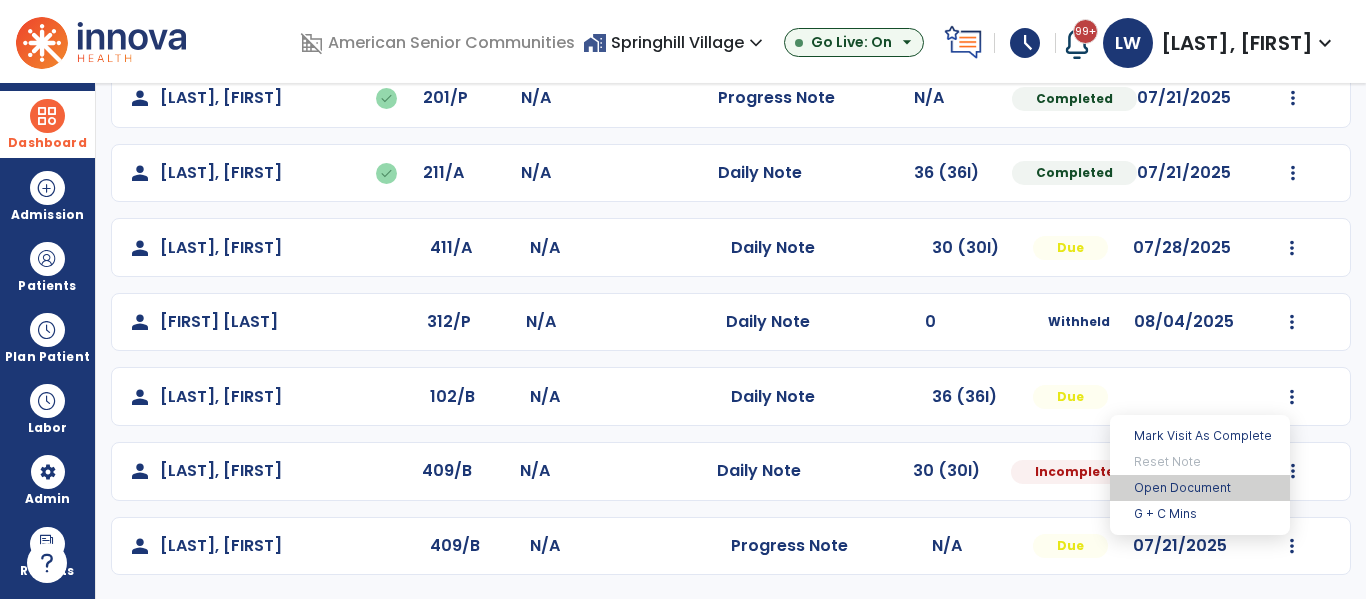 click on "Open Document" at bounding box center (1200, 488) 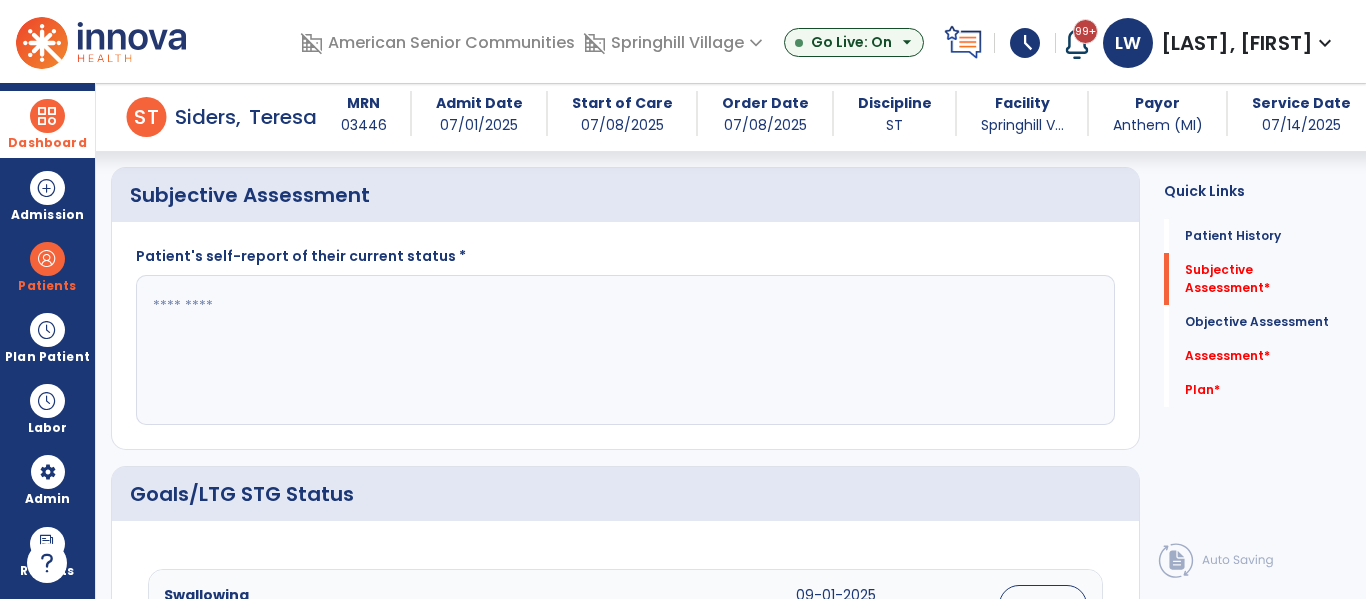 scroll, scrollTop: 400, scrollLeft: 0, axis: vertical 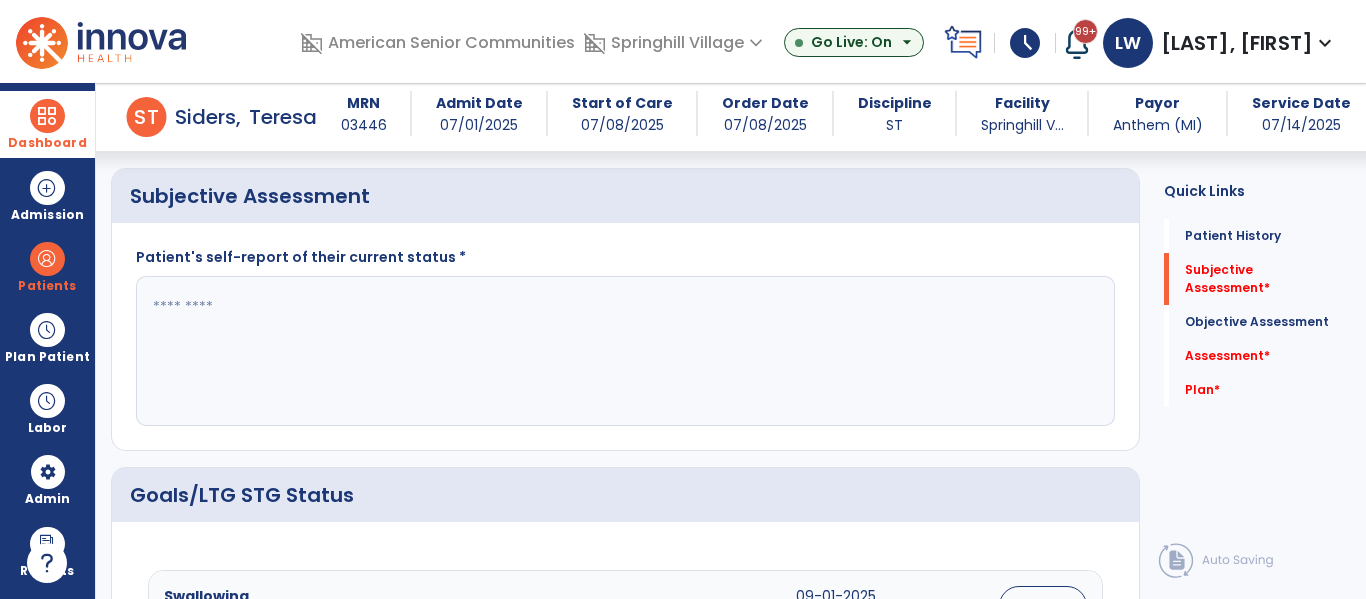 click 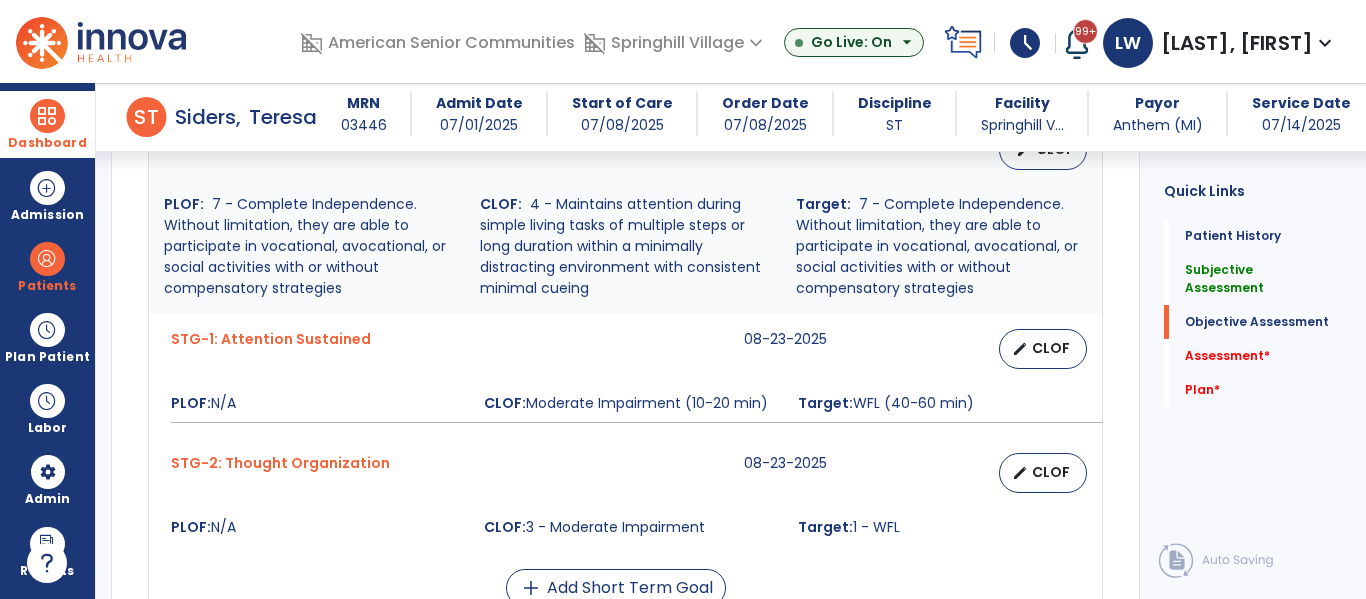 scroll, scrollTop: 2583, scrollLeft: 0, axis: vertical 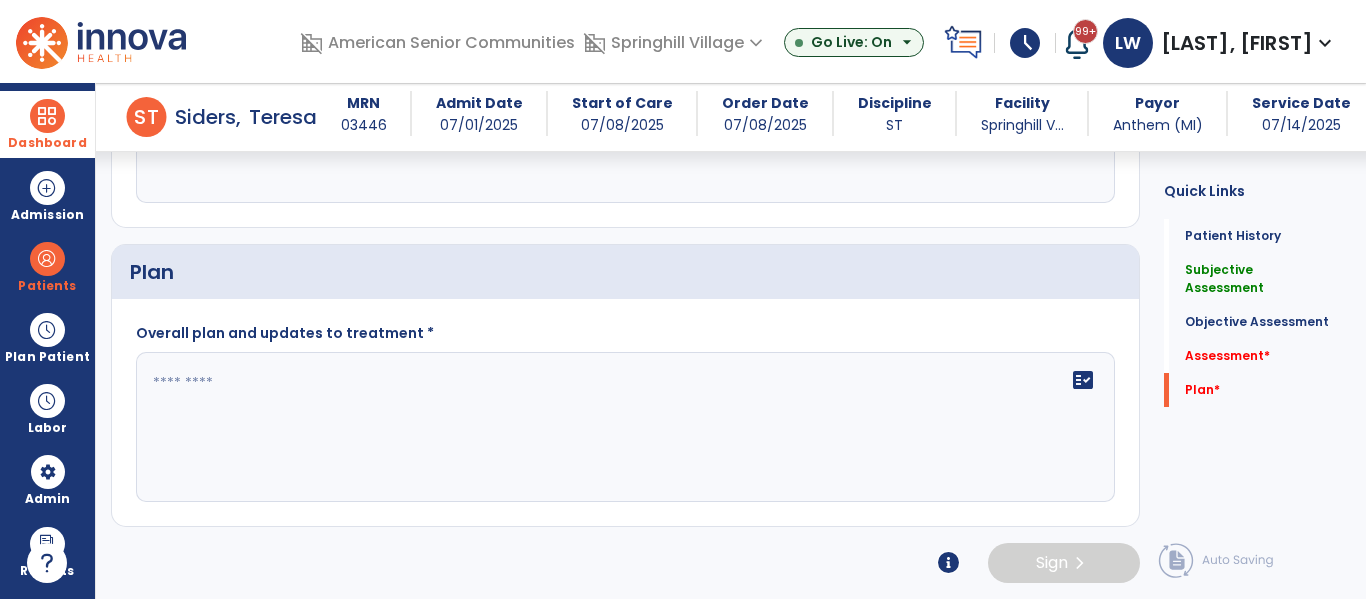 type on "**********" 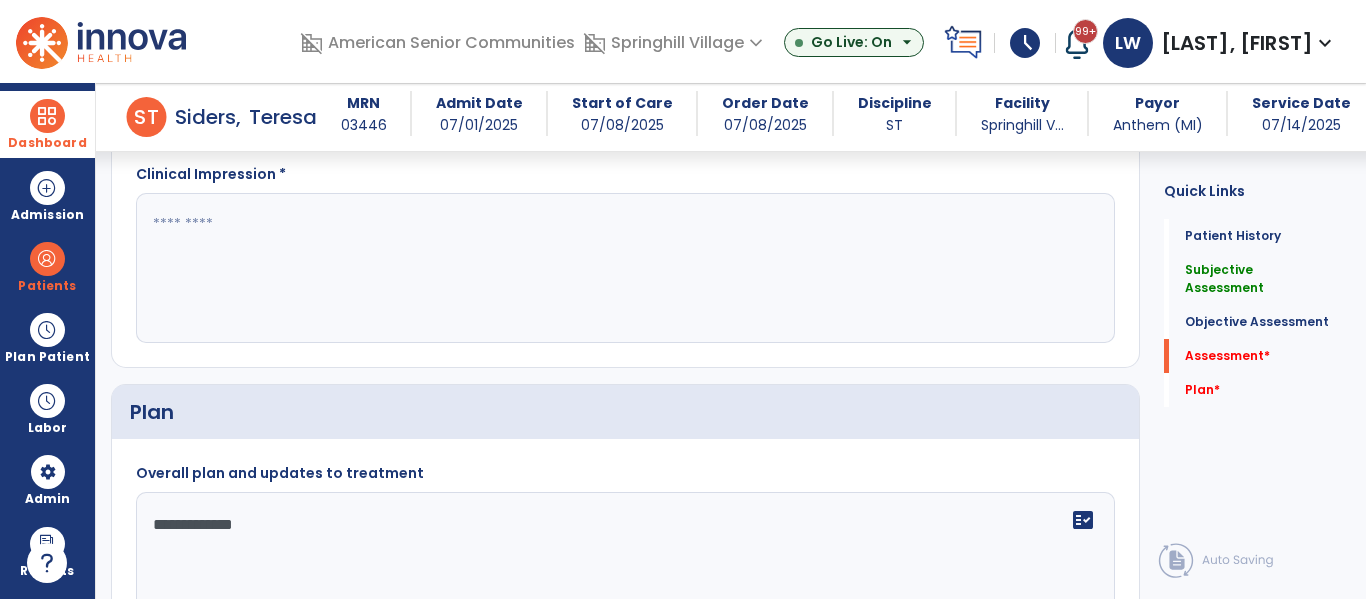 scroll, scrollTop: 2441, scrollLeft: 0, axis: vertical 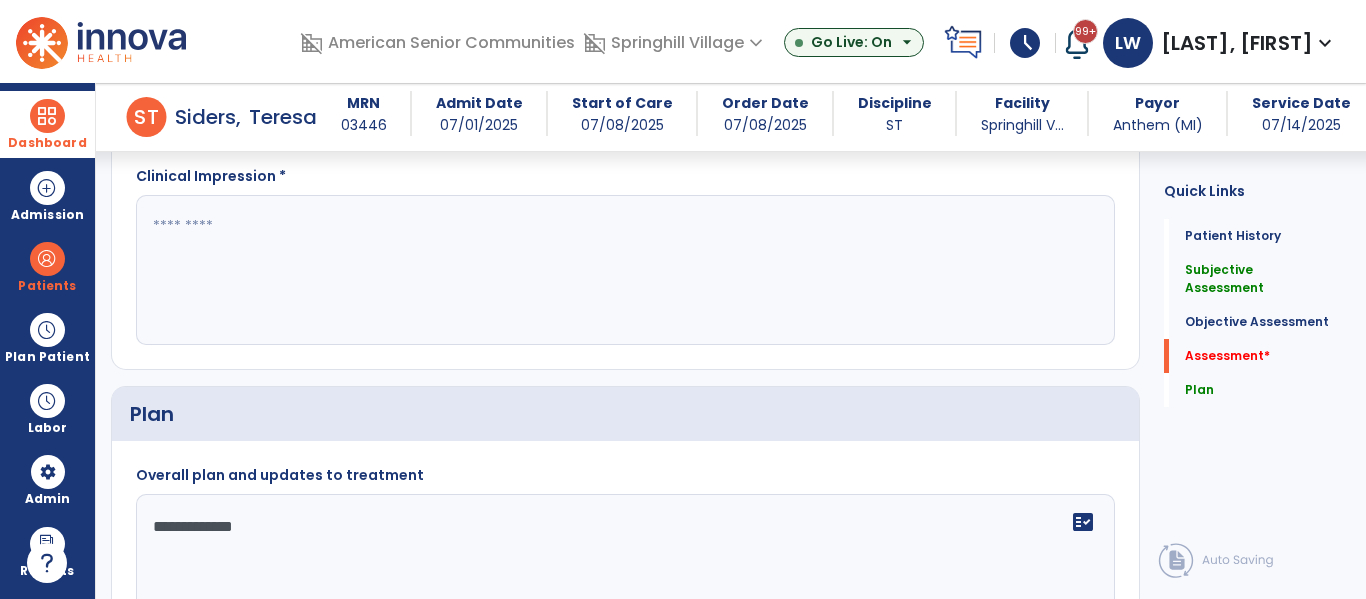 type on "**********" 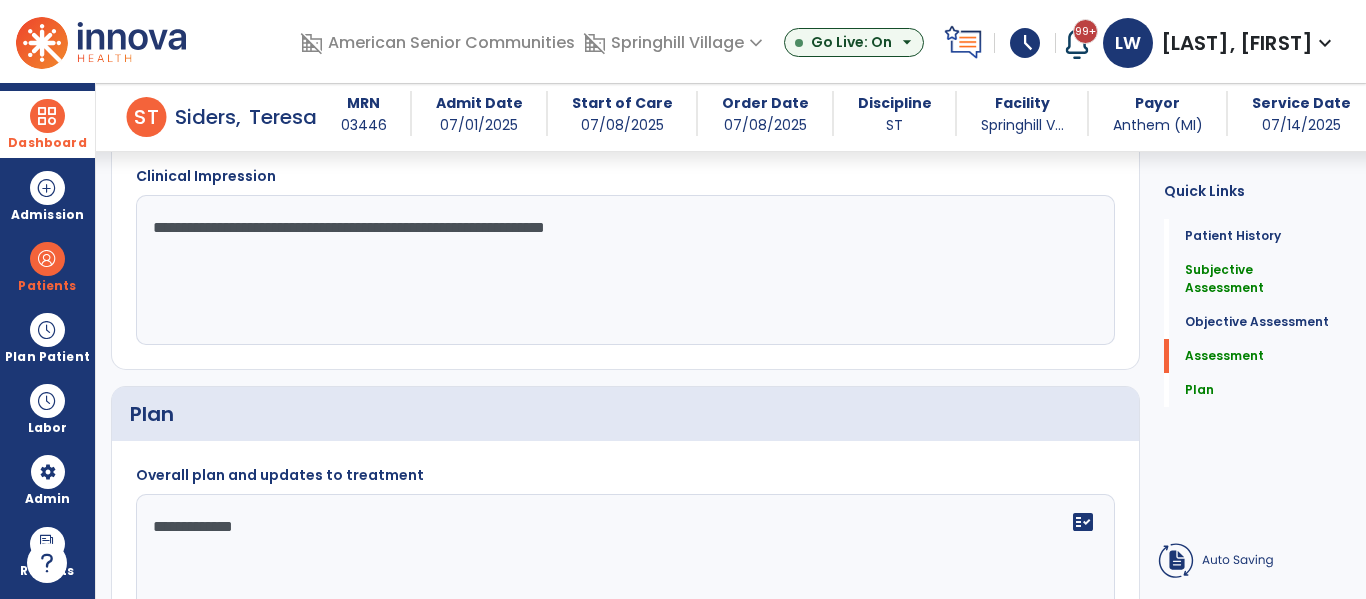 click on "**********" 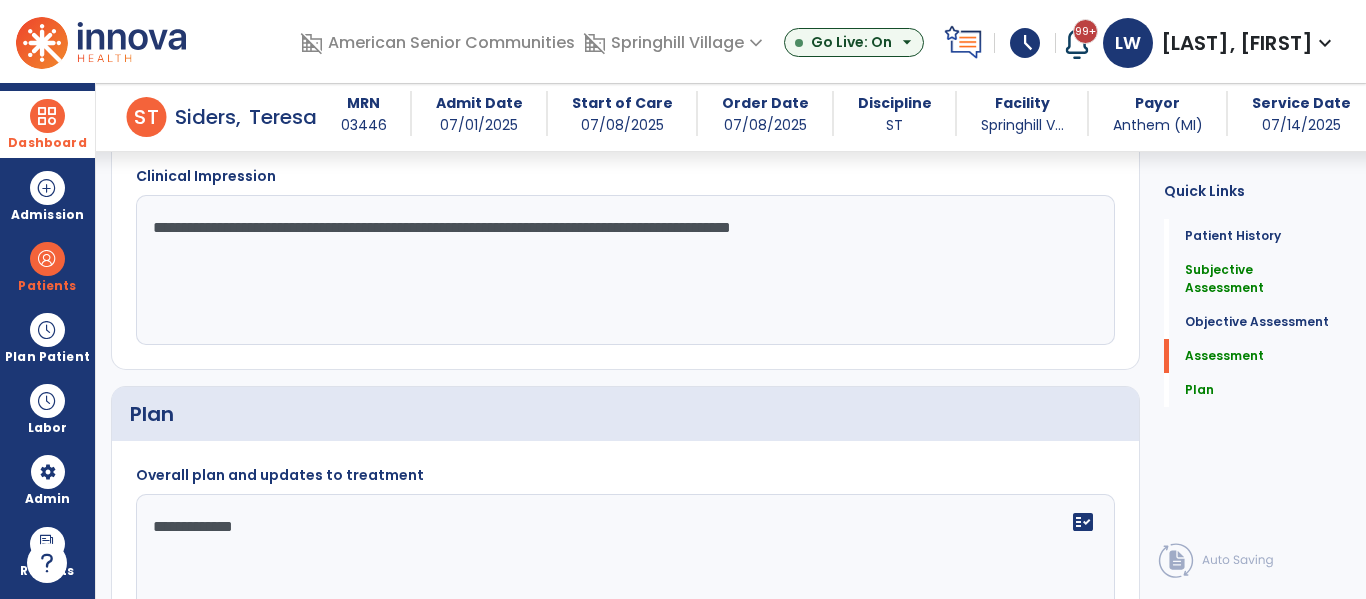 click on "**********" 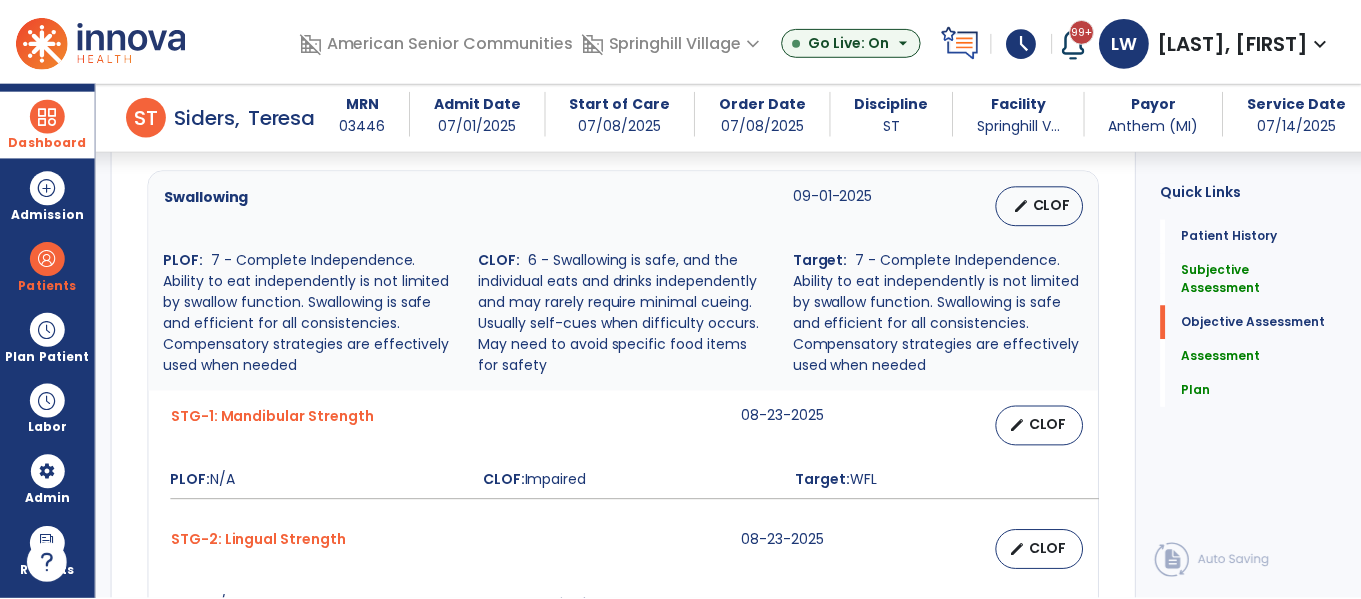 scroll, scrollTop: 782, scrollLeft: 0, axis: vertical 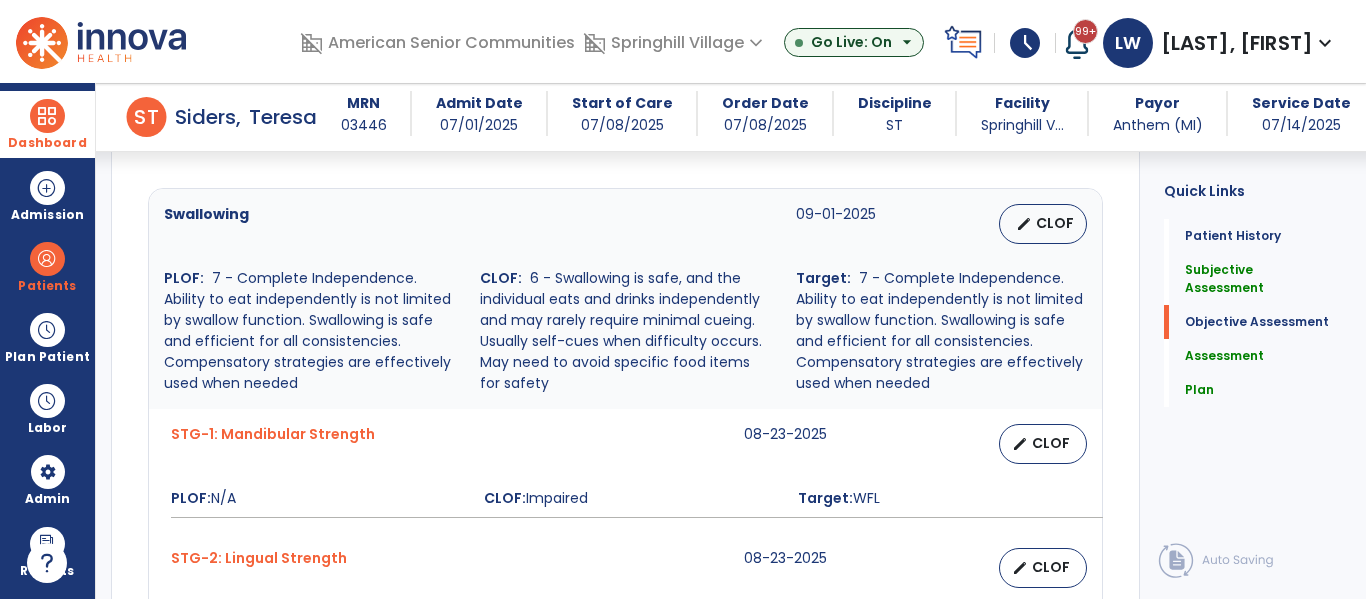 type on "**********" 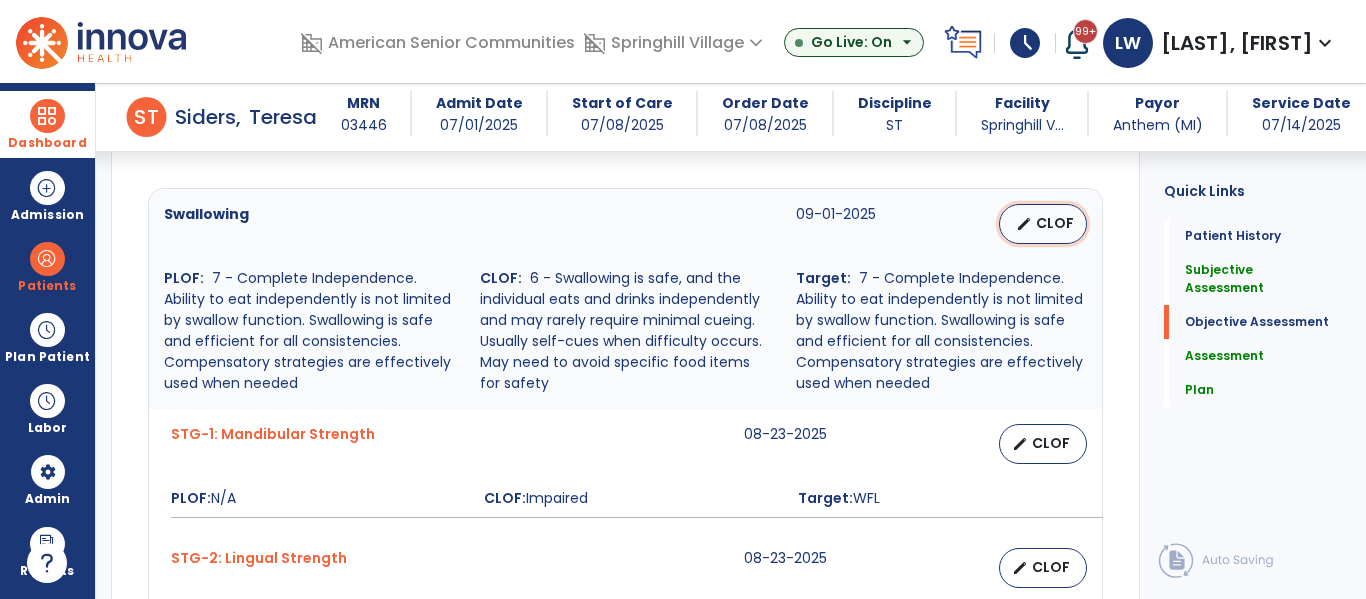 click on "CLOF" at bounding box center [1055, 223] 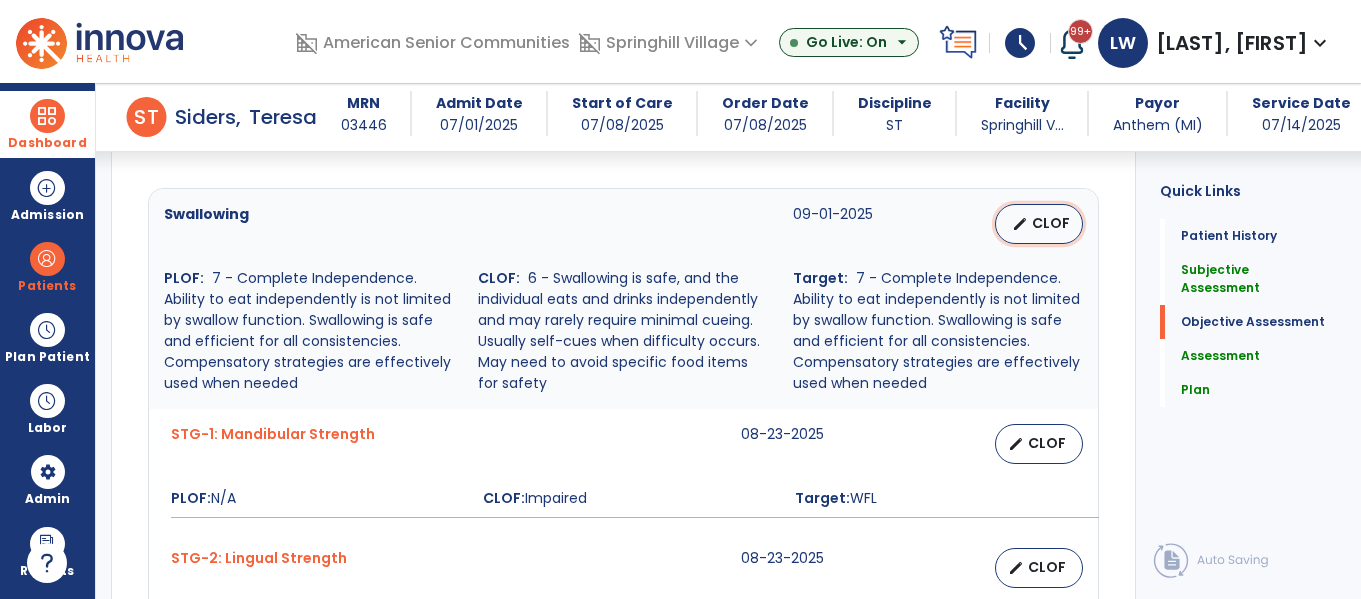 select on "********" 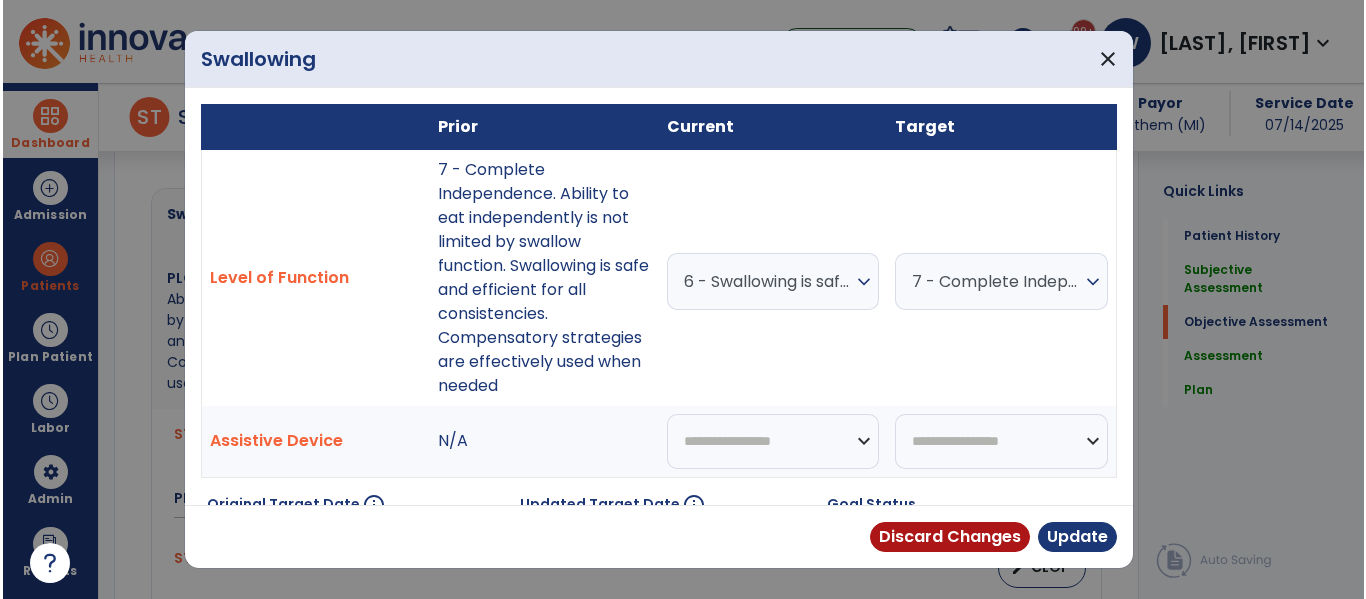 scroll, scrollTop: 782, scrollLeft: 0, axis: vertical 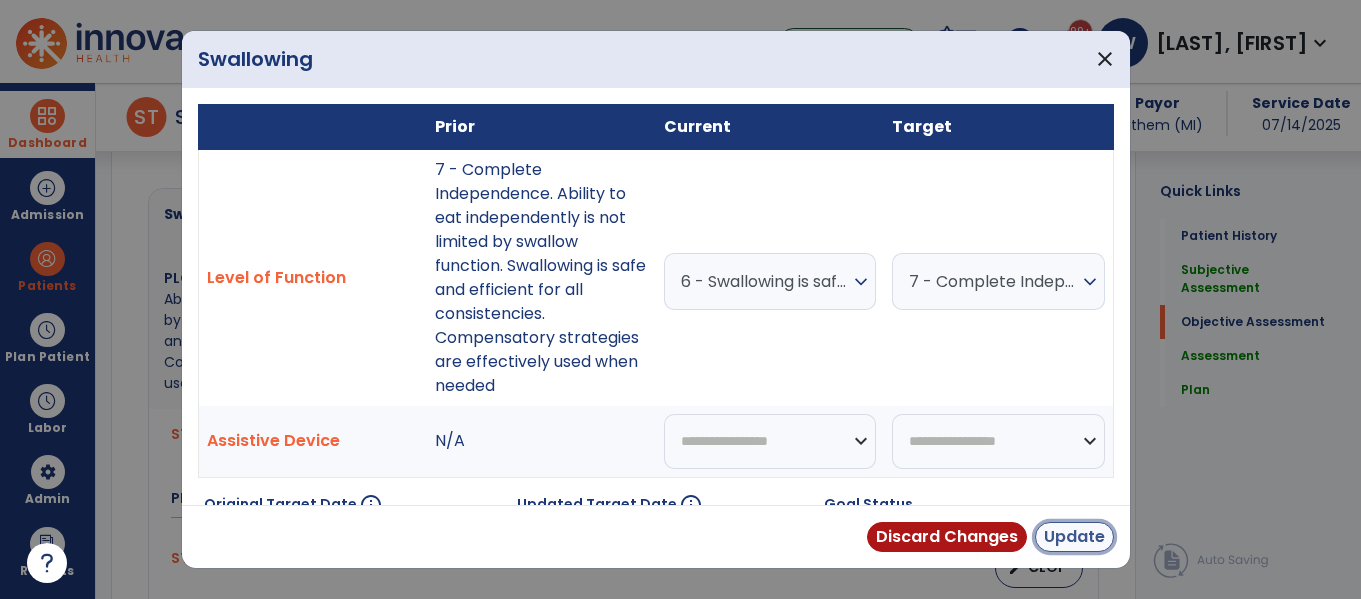 click on "Update" at bounding box center [1074, 537] 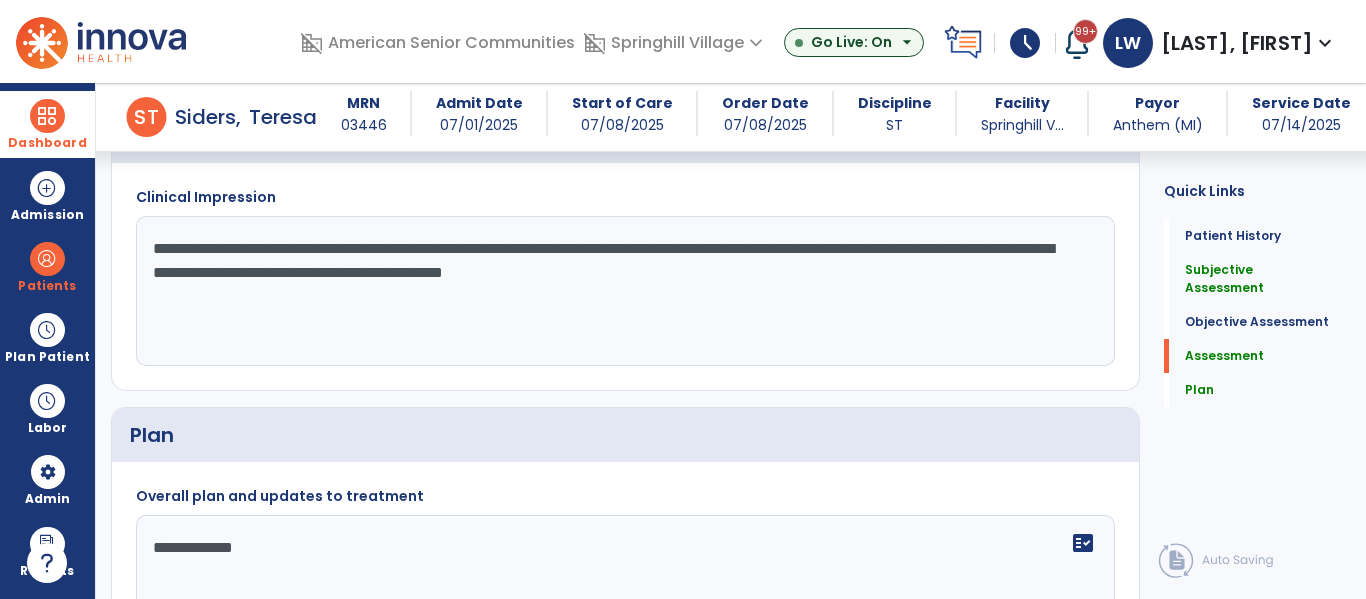 scroll, scrollTop: 2419, scrollLeft: 0, axis: vertical 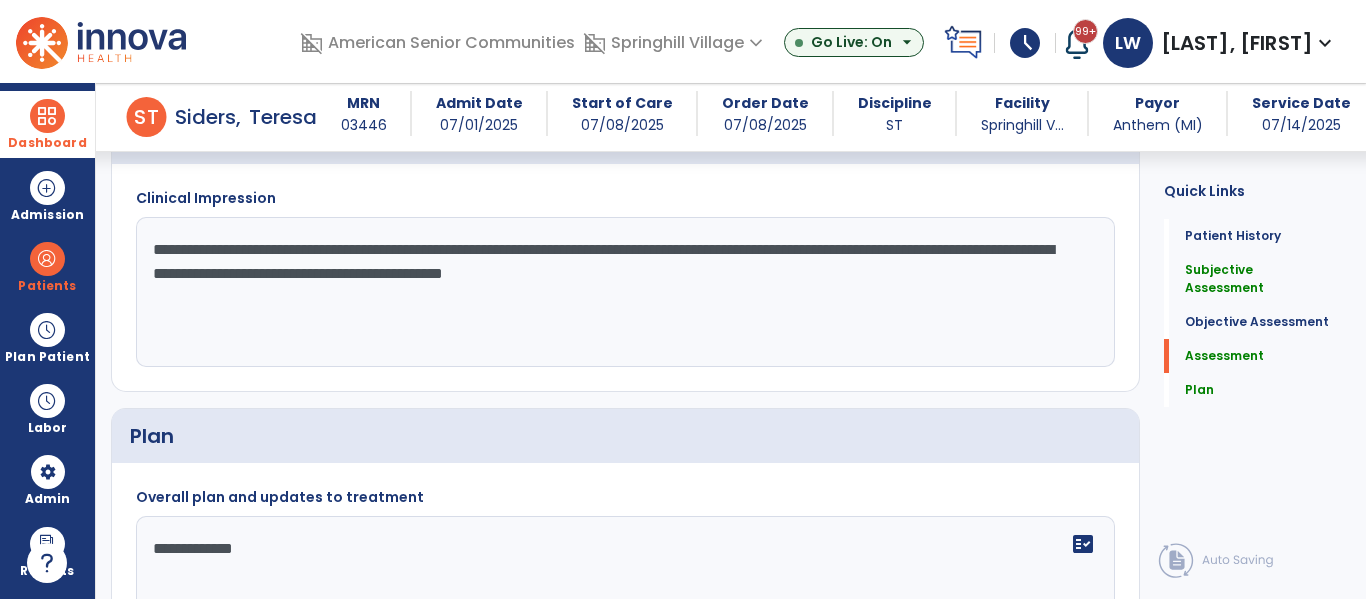 click on "**********" 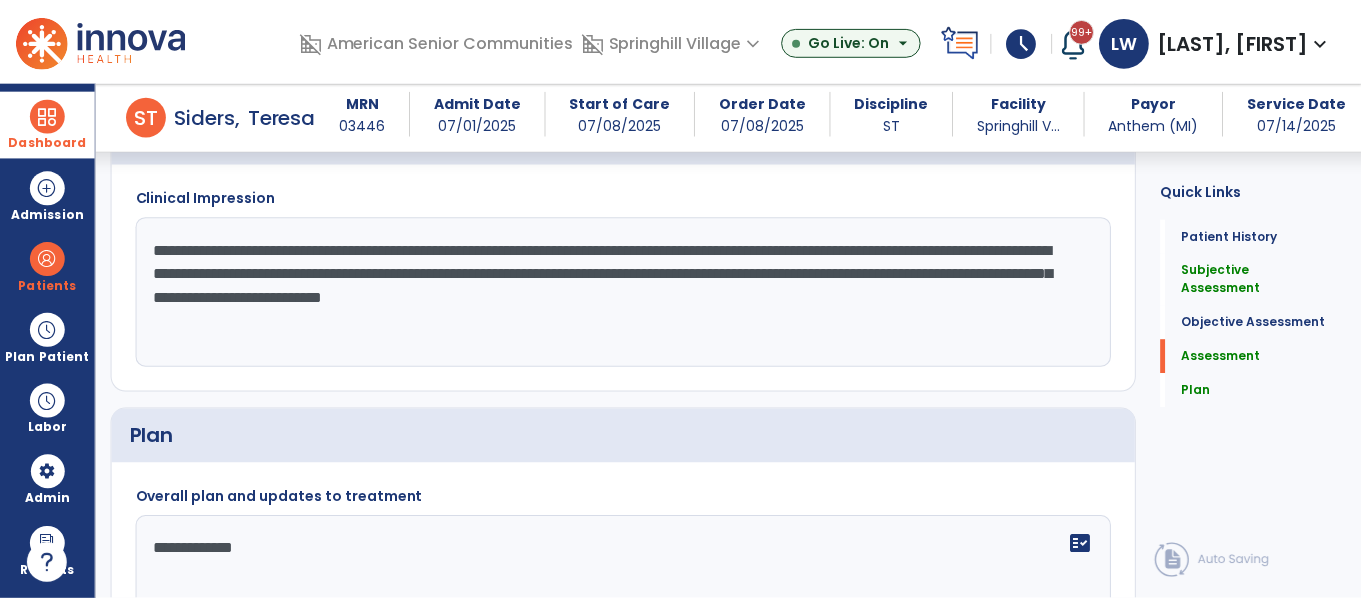 scroll, scrollTop: 2585, scrollLeft: 0, axis: vertical 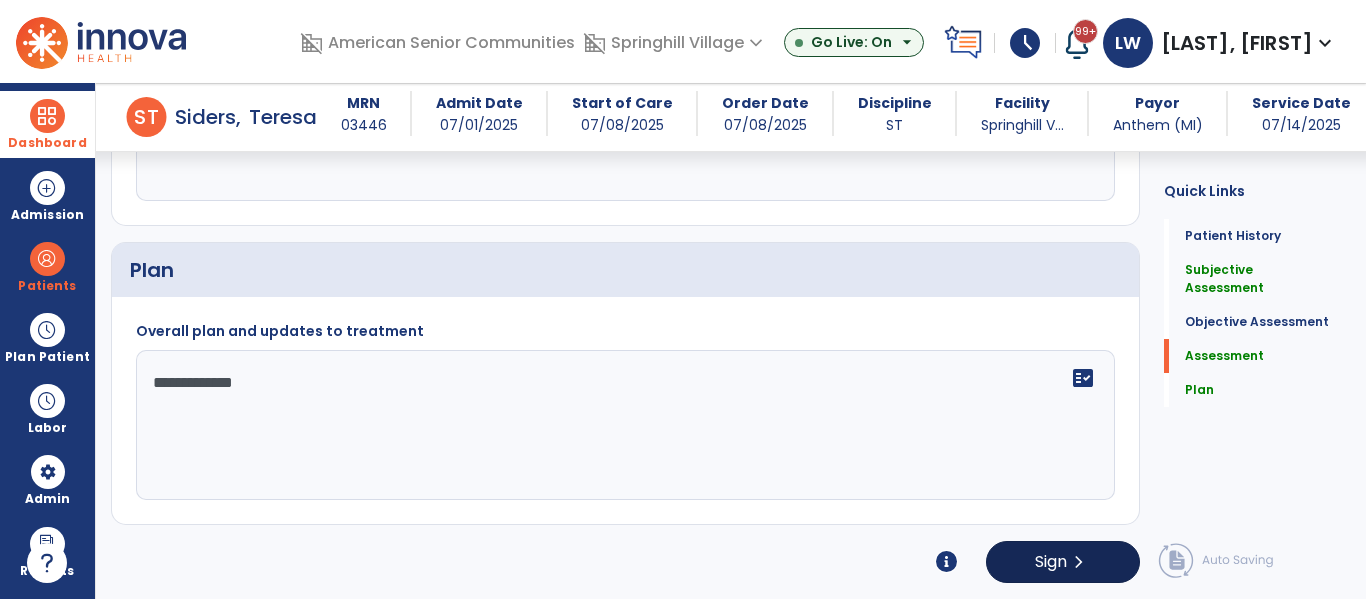 type on "**********" 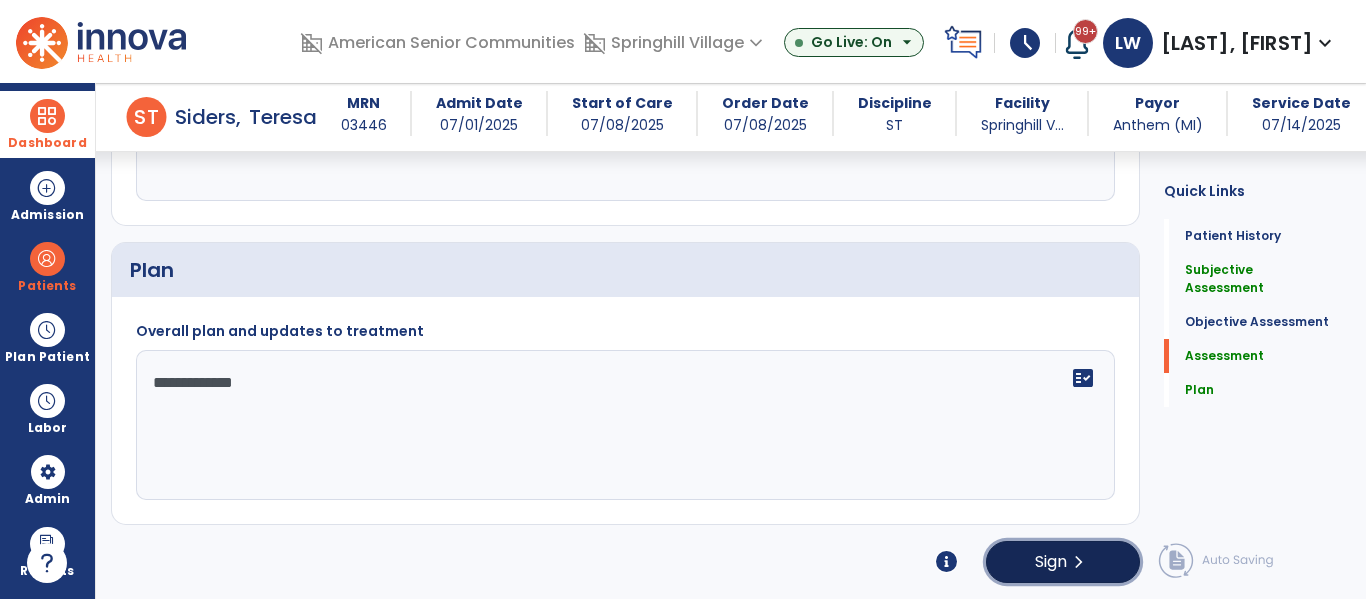 click on "Sign  chevron_right" 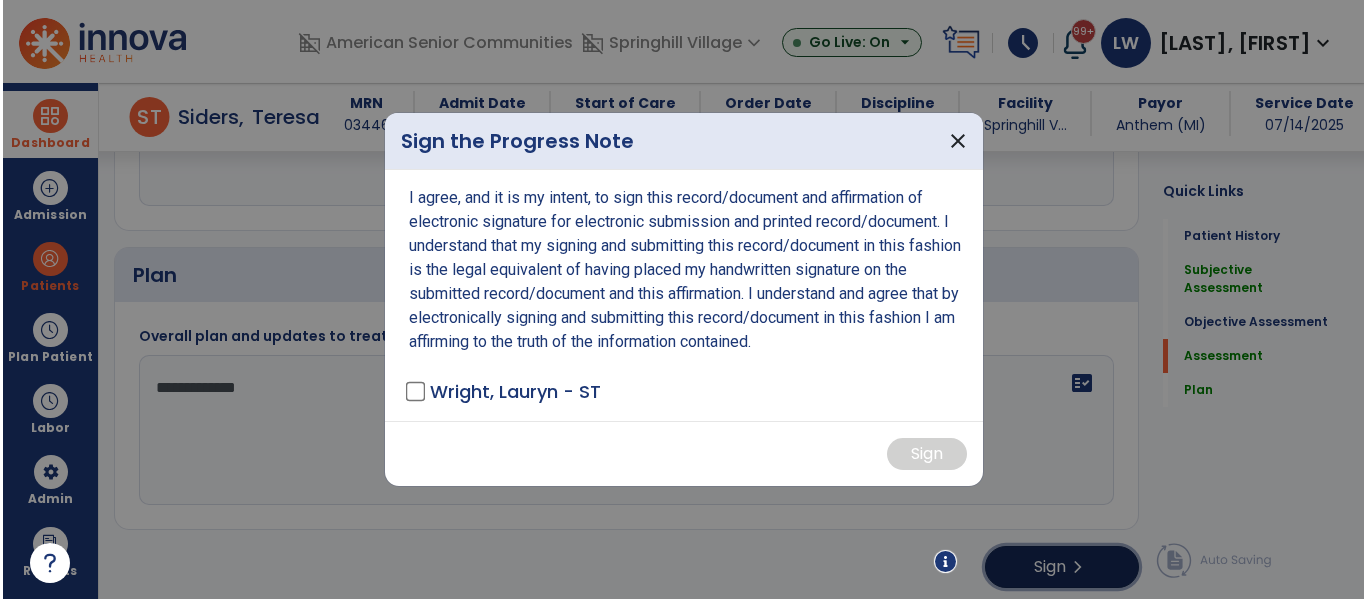 scroll, scrollTop: 2585, scrollLeft: 0, axis: vertical 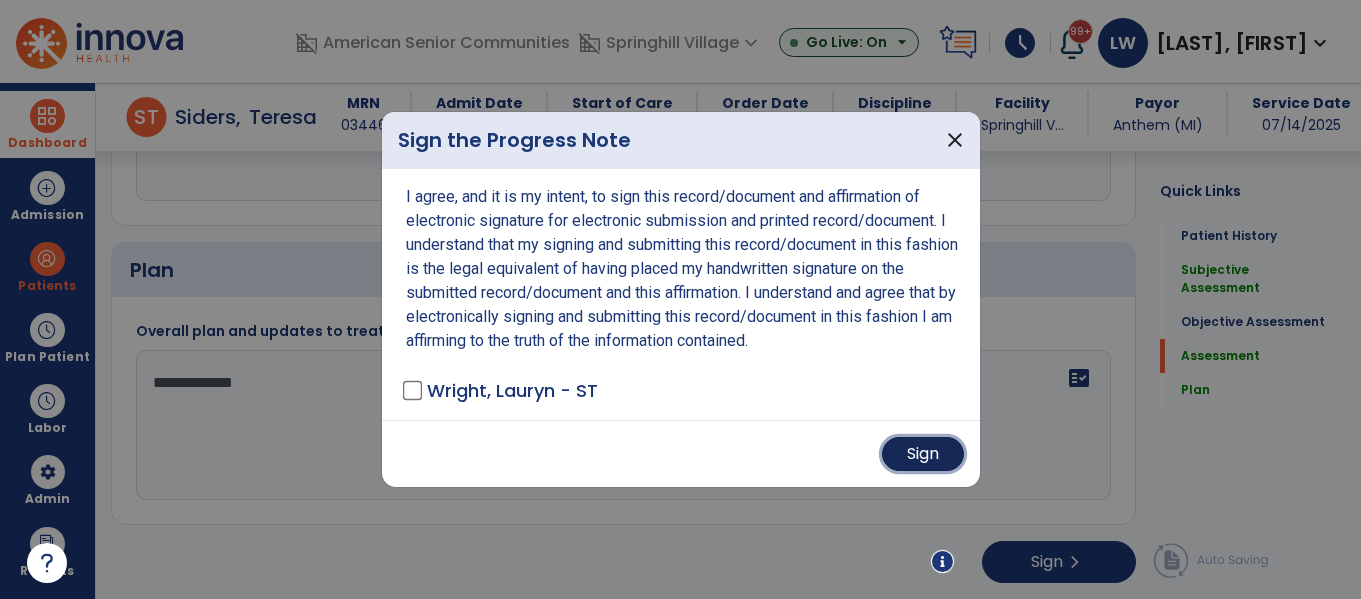 click on "Sign" at bounding box center [923, 454] 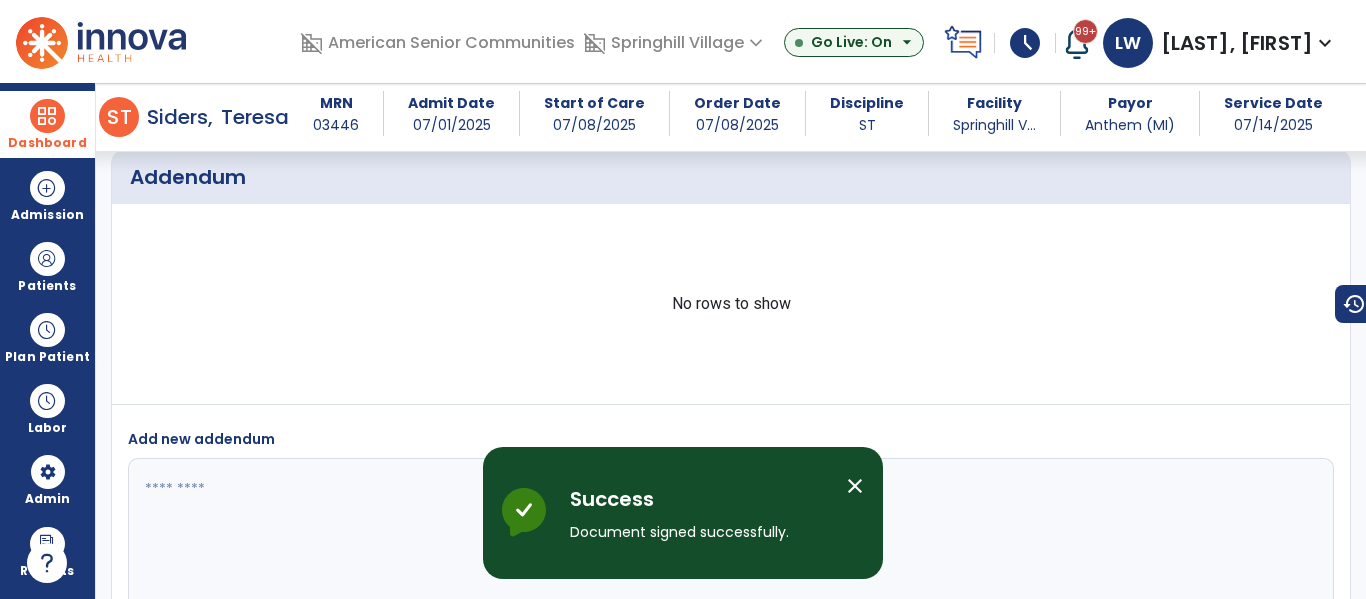 scroll, scrollTop: 3961, scrollLeft: 0, axis: vertical 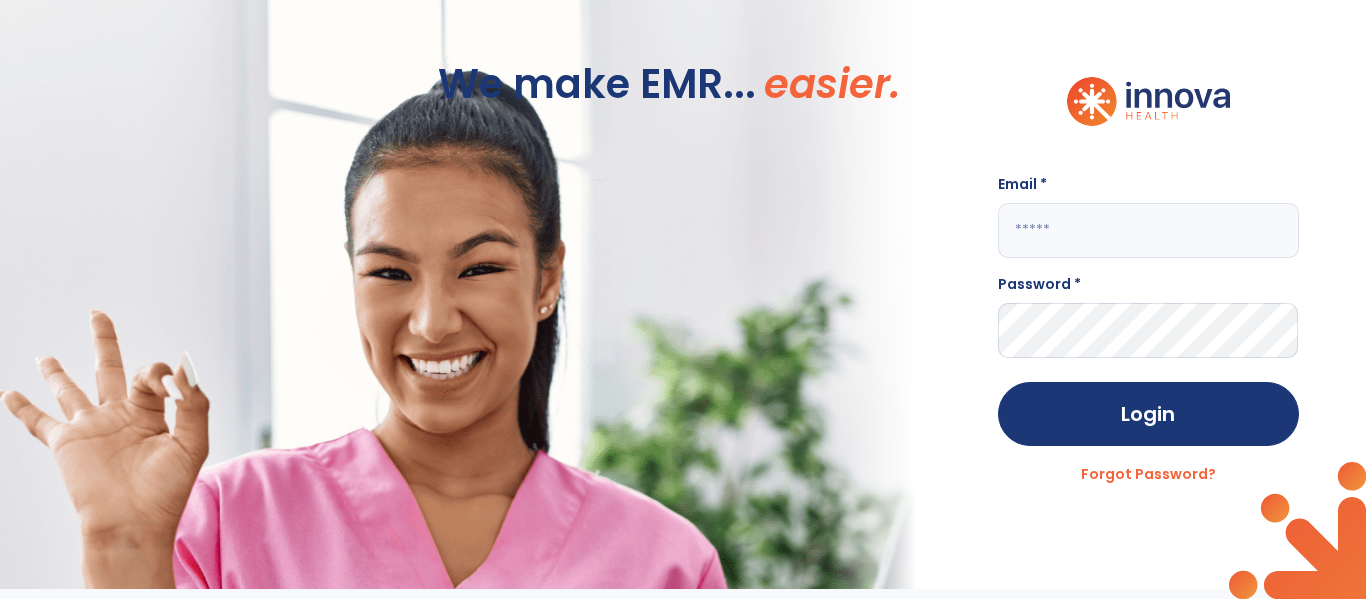 click 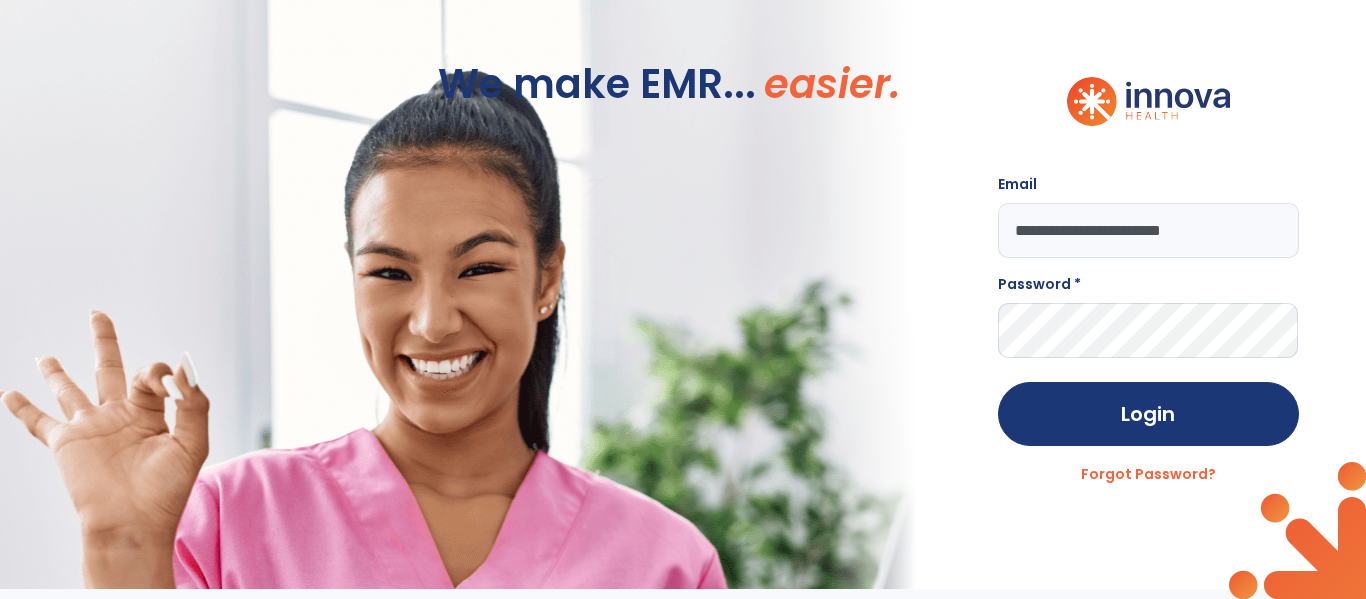 type on "**********" 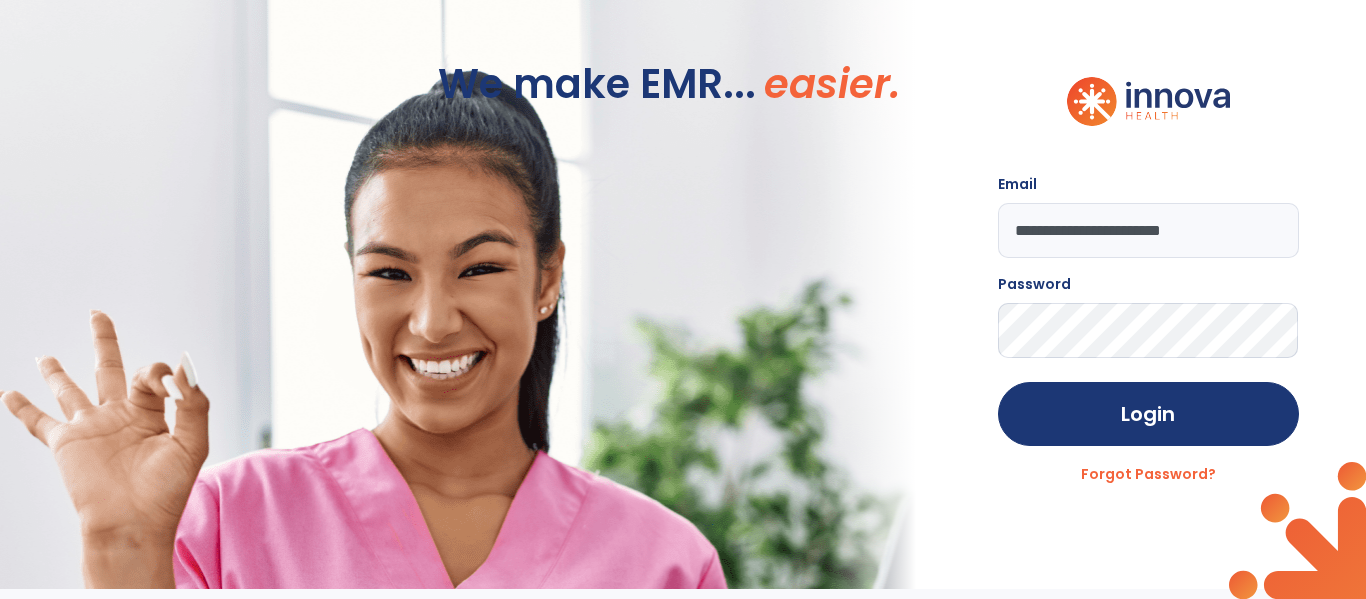click on "Login" 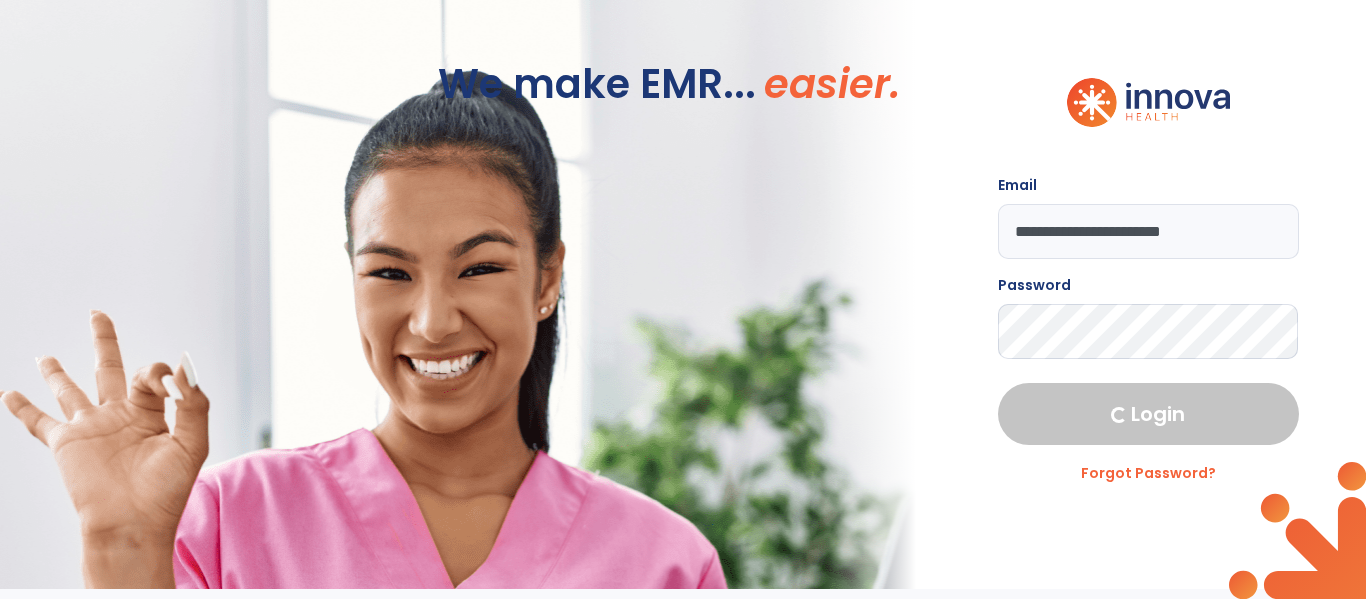 select on "***" 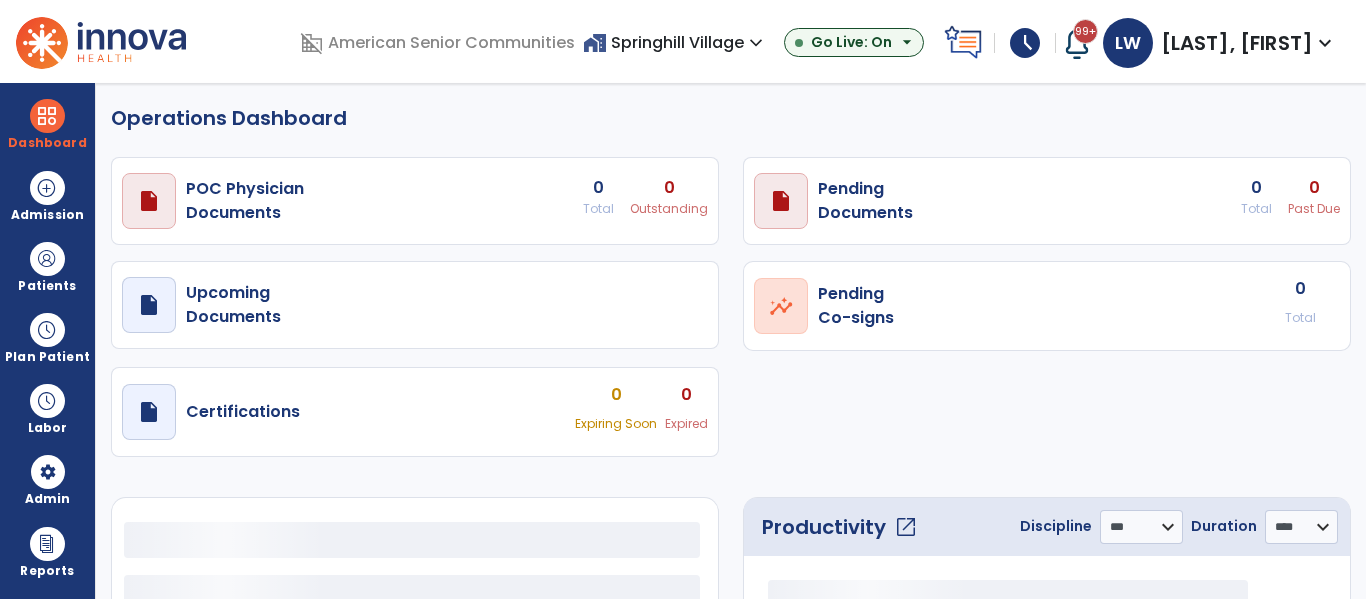 select on "***" 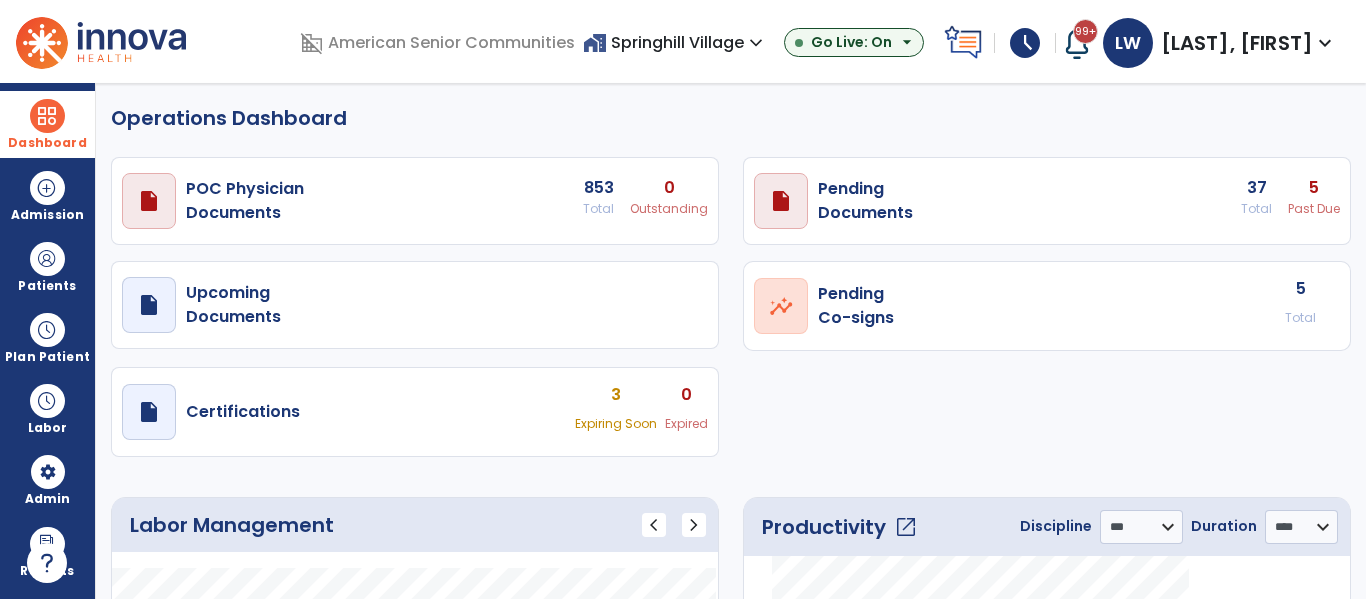 click at bounding box center (47, 116) 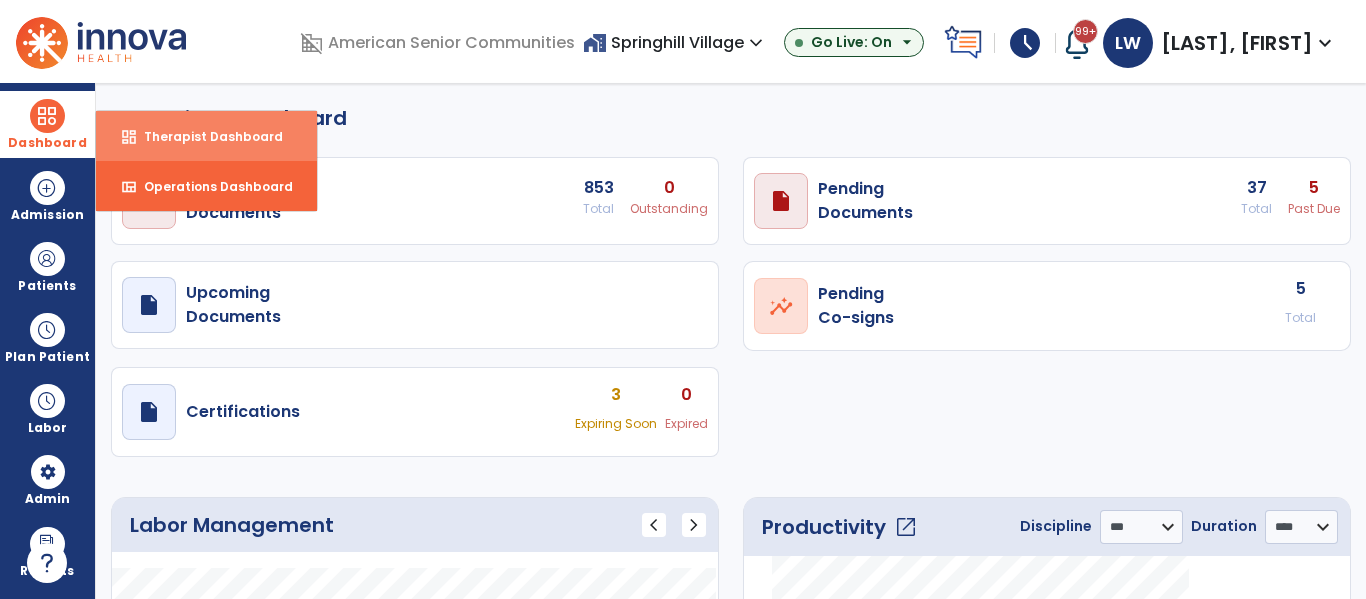 click on "dashboard  Therapist Dashboard" at bounding box center (206, 136) 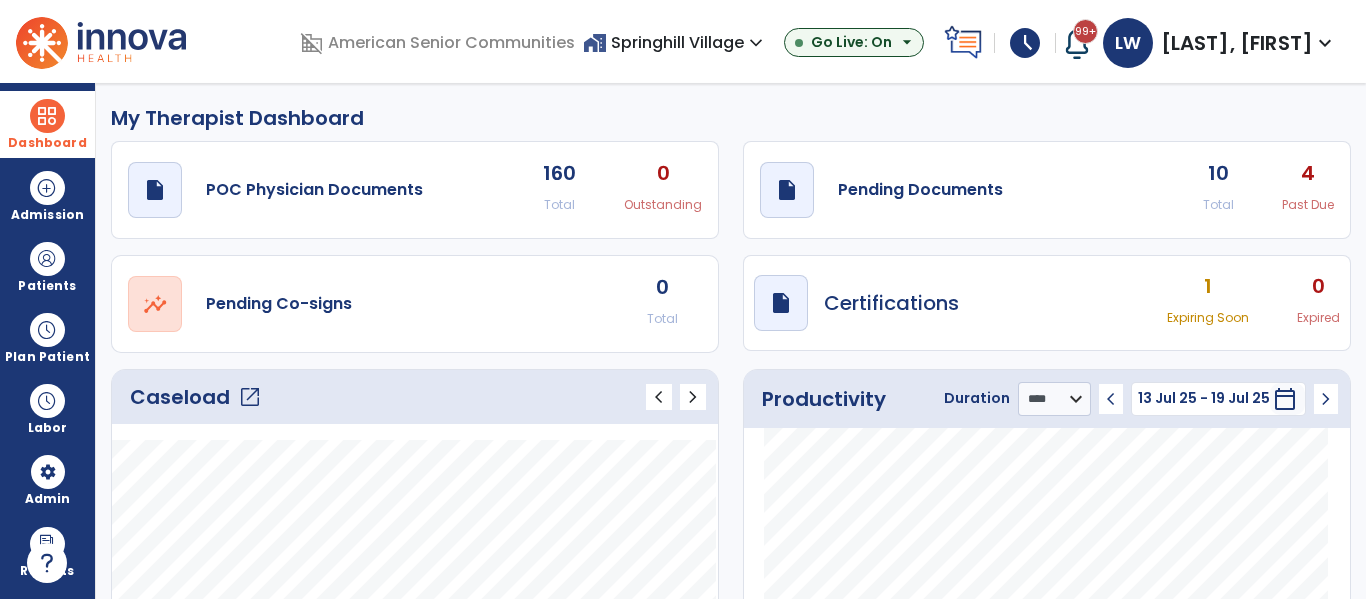click on "open_in_new" 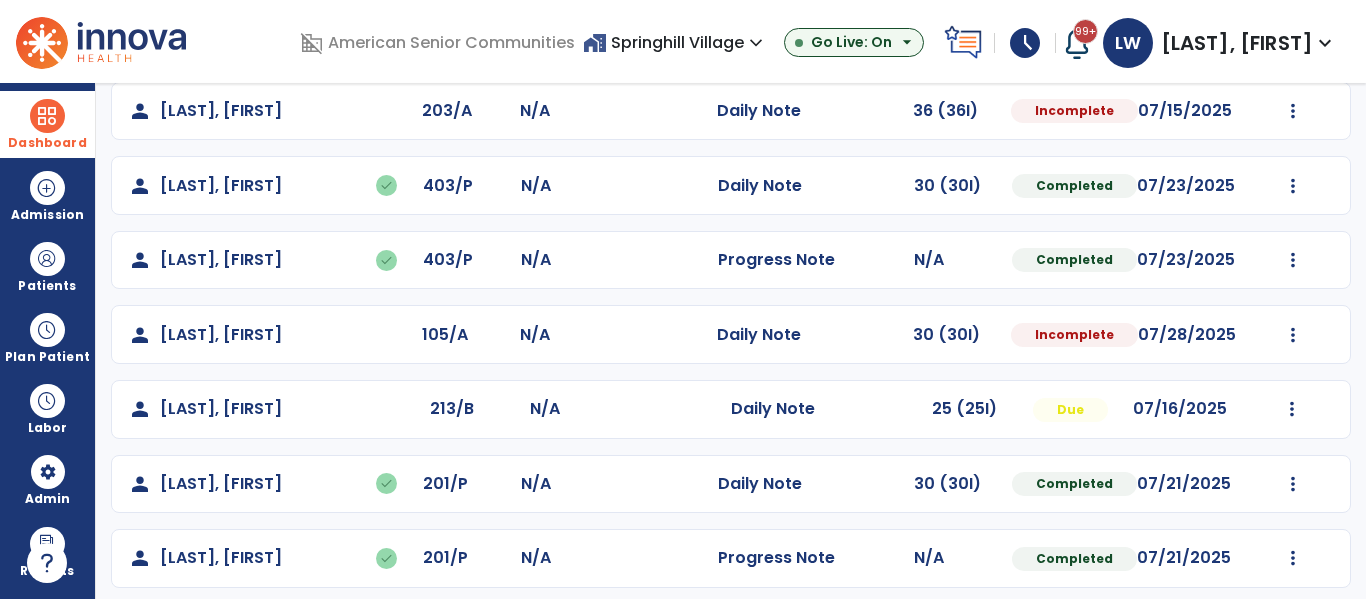 scroll, scrollTop: 202, scrollLeft: 0, axis: vertical 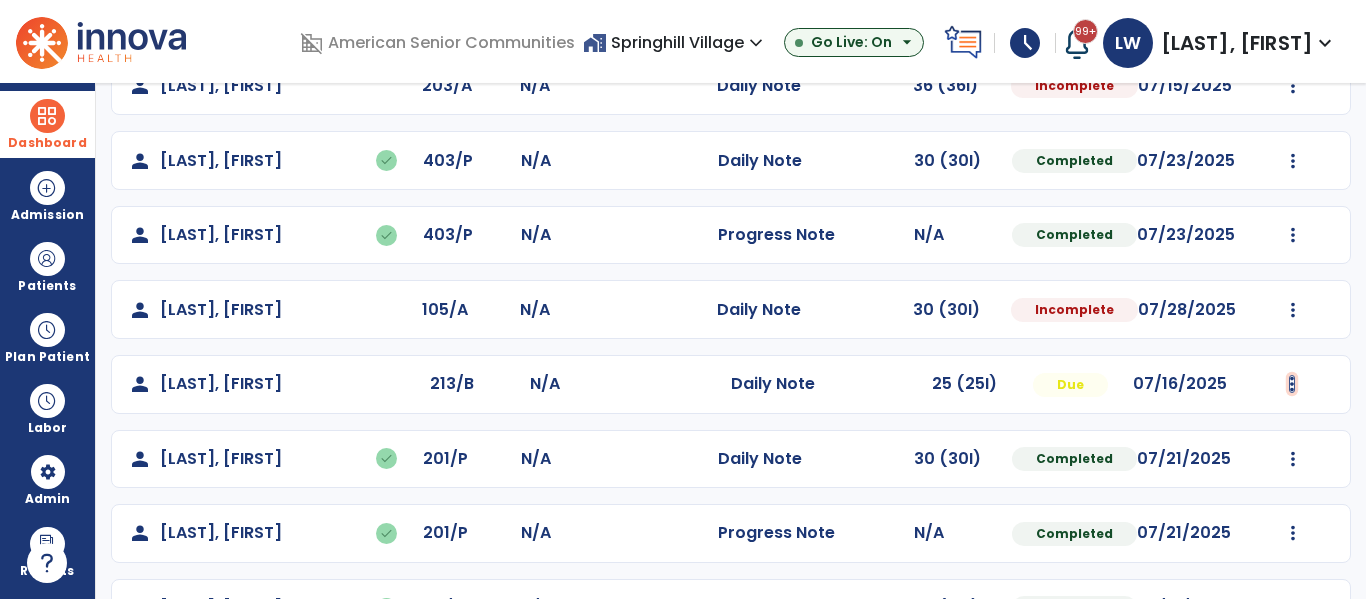 click at bounding box center (1293, 86) 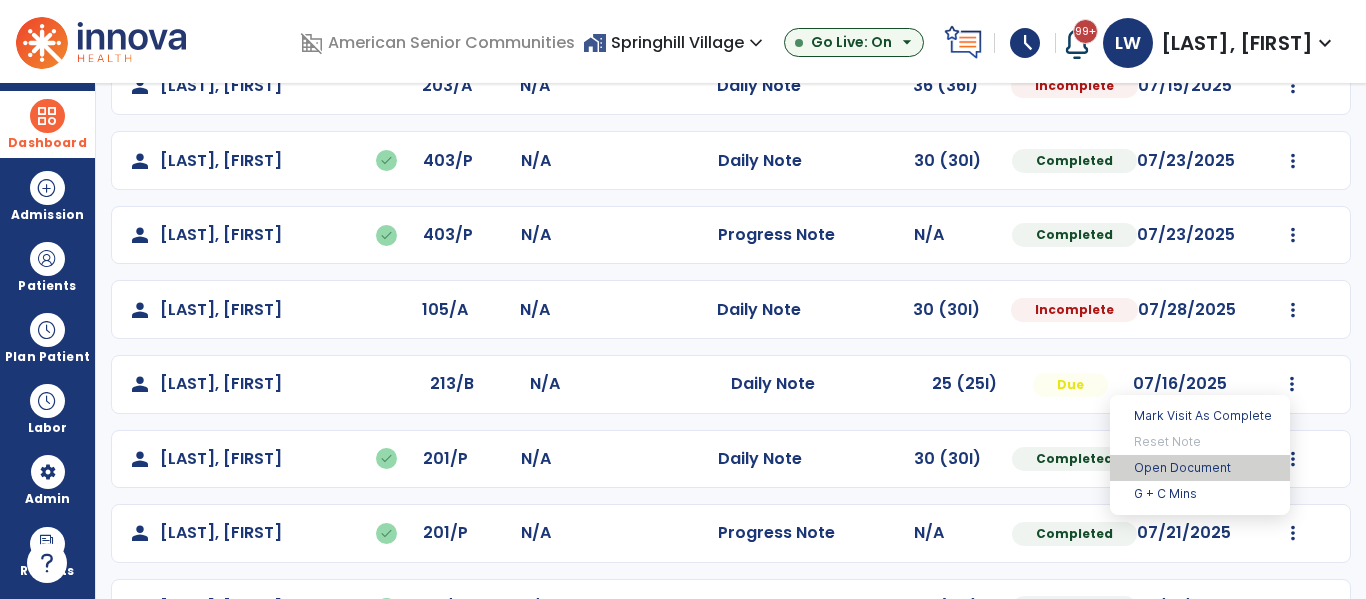 click on "Open Document" at bounding box center (1200, 468) 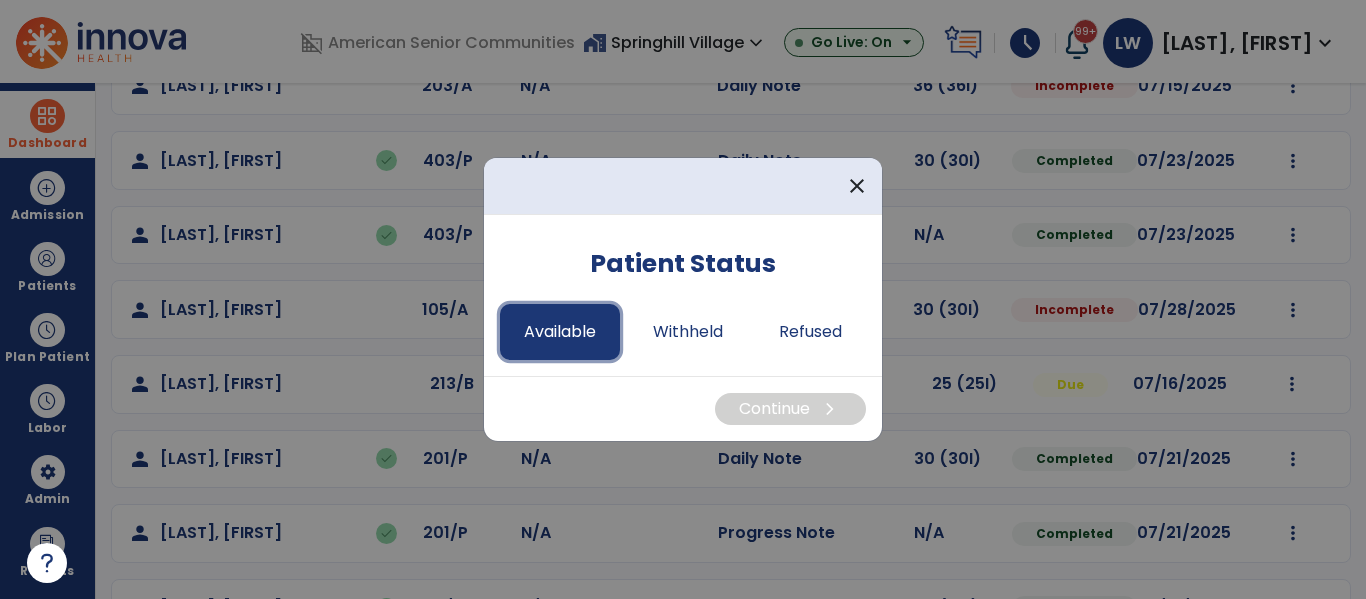 click on "Available" at bounding box center [560, 332] 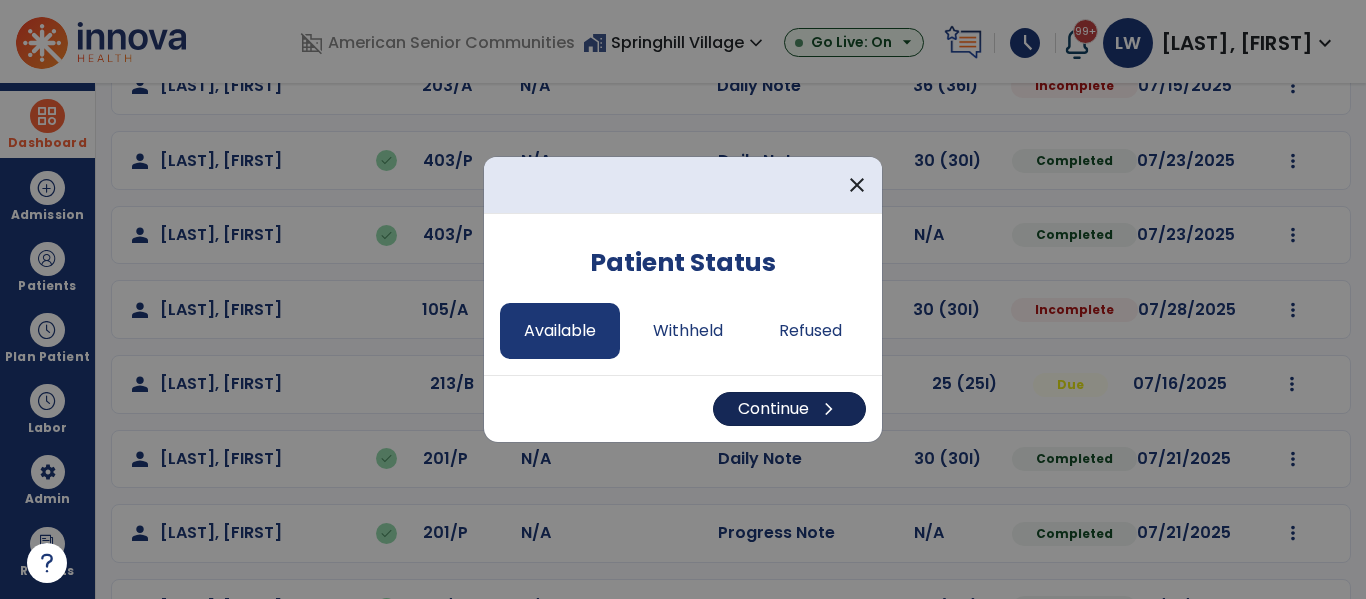click on "Continue   chevron_right" at bounding box center [789, 409] 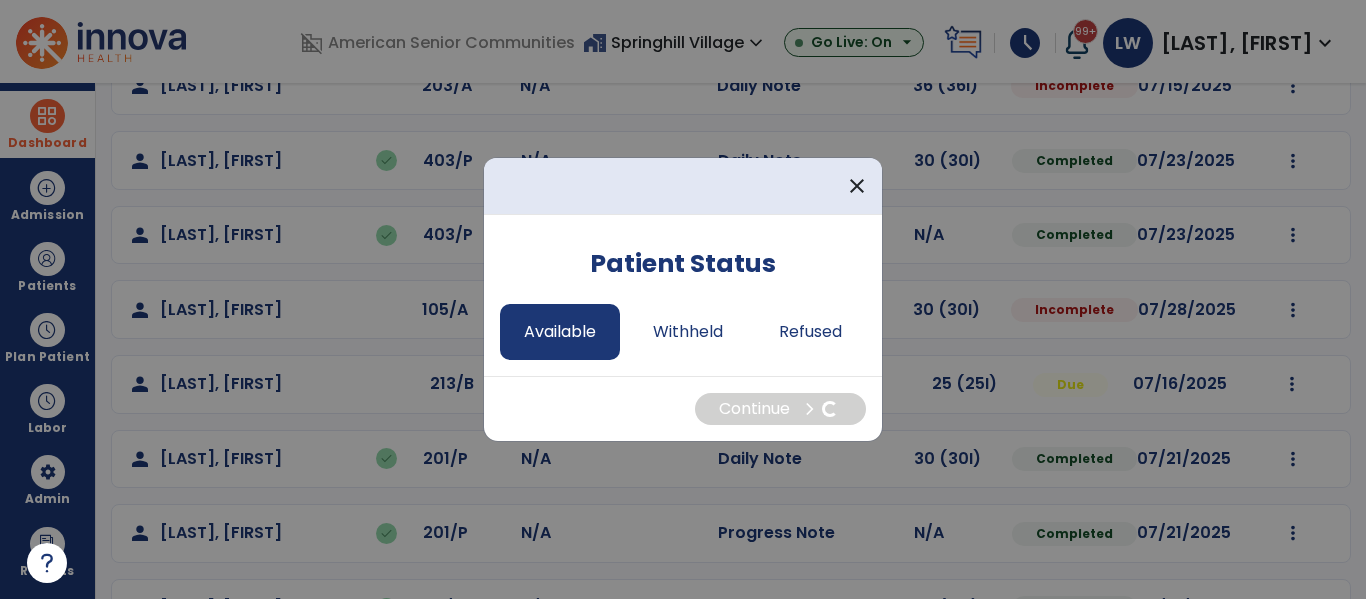 select on "*" 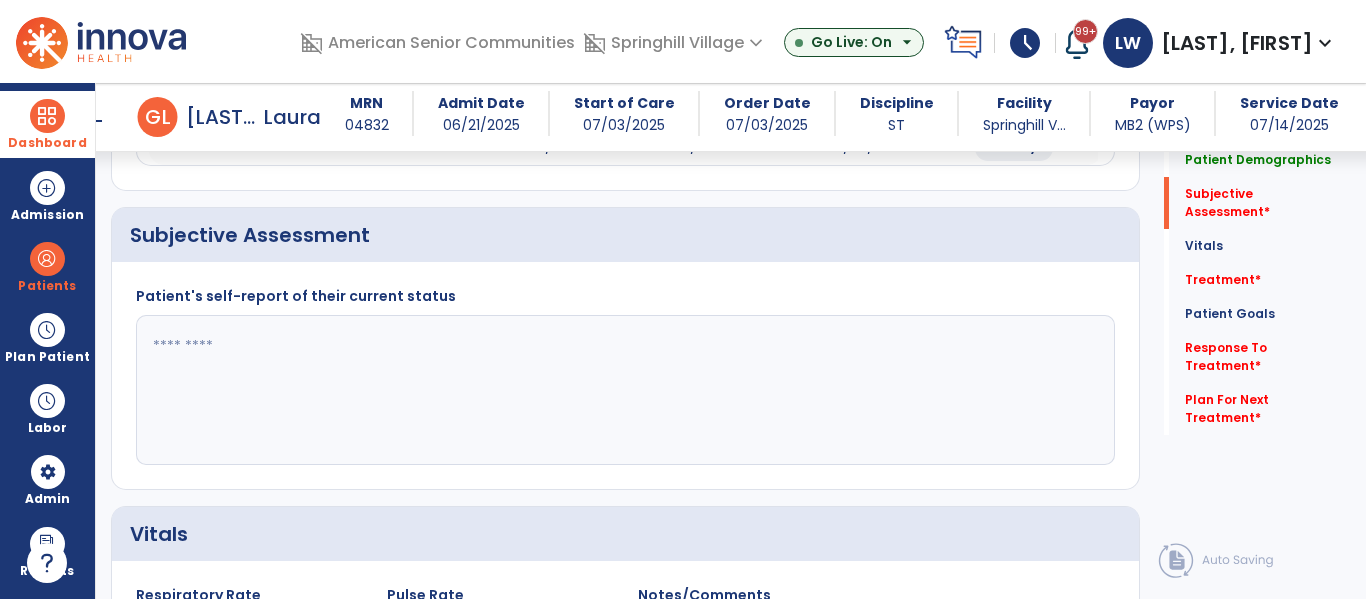 scroll, scrollTop: 444, scrollLeft: 0, axis: vertical 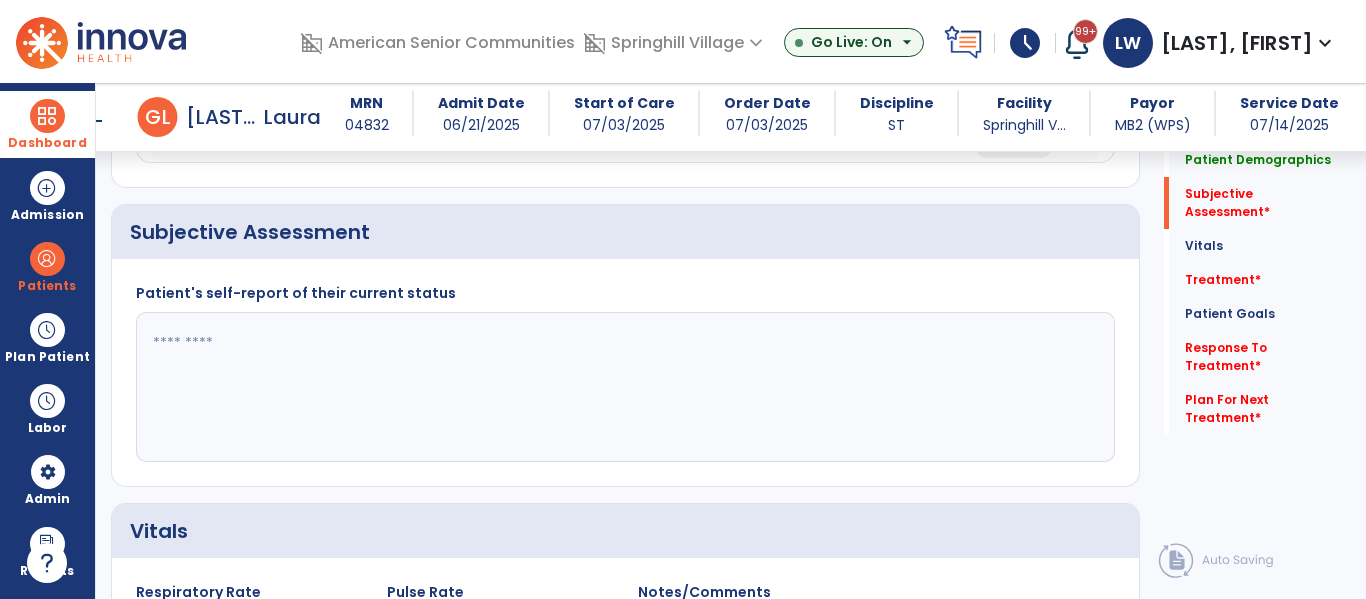 click 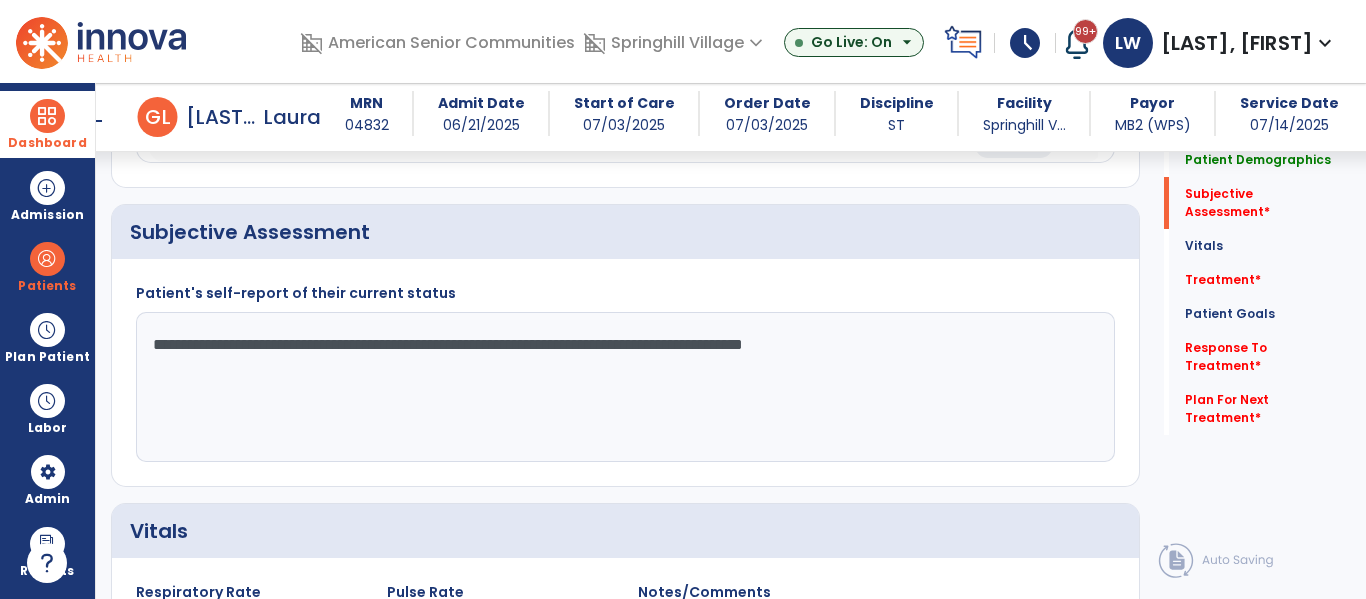 scroll, scrollTop: 2973, scrollLeft: 0, axis: vertical 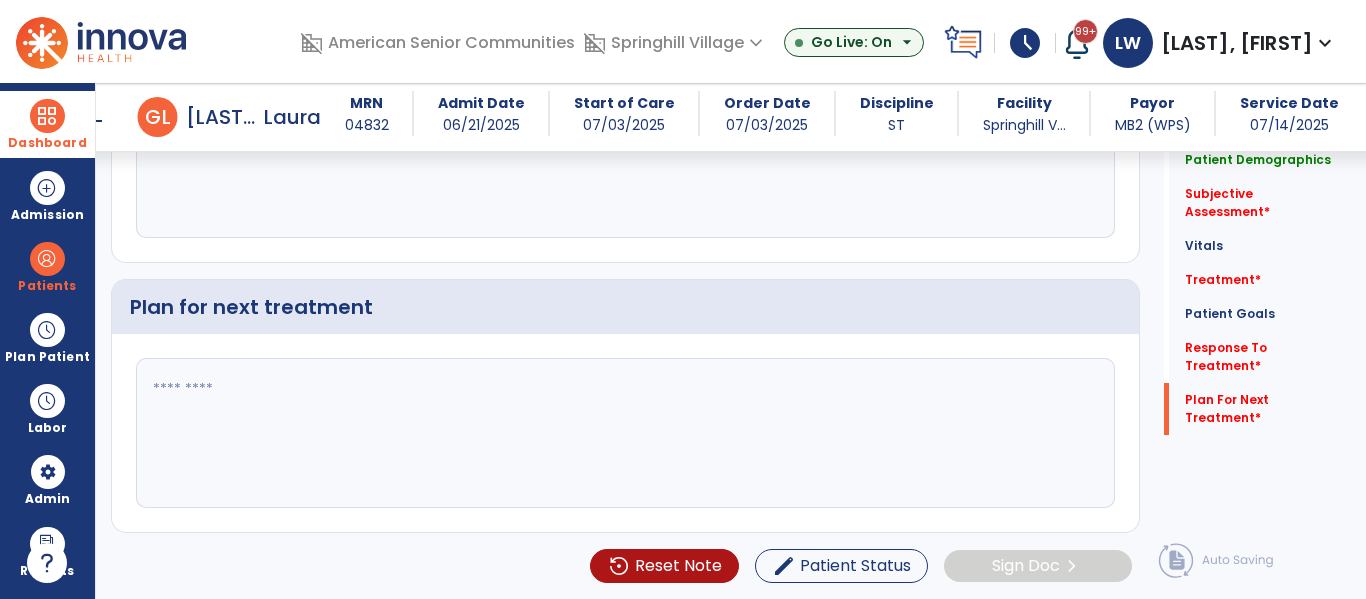 type on "**********" 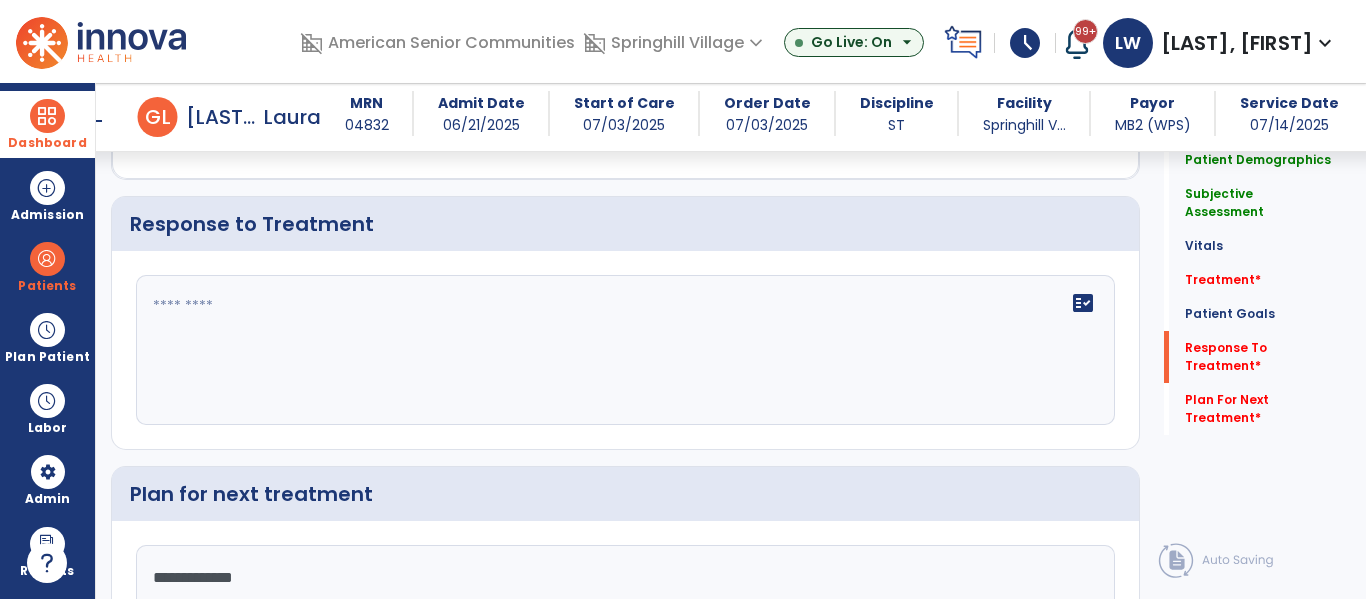 scroll, scrollTop: 2781, scrollLeft: 0, axis: vertical 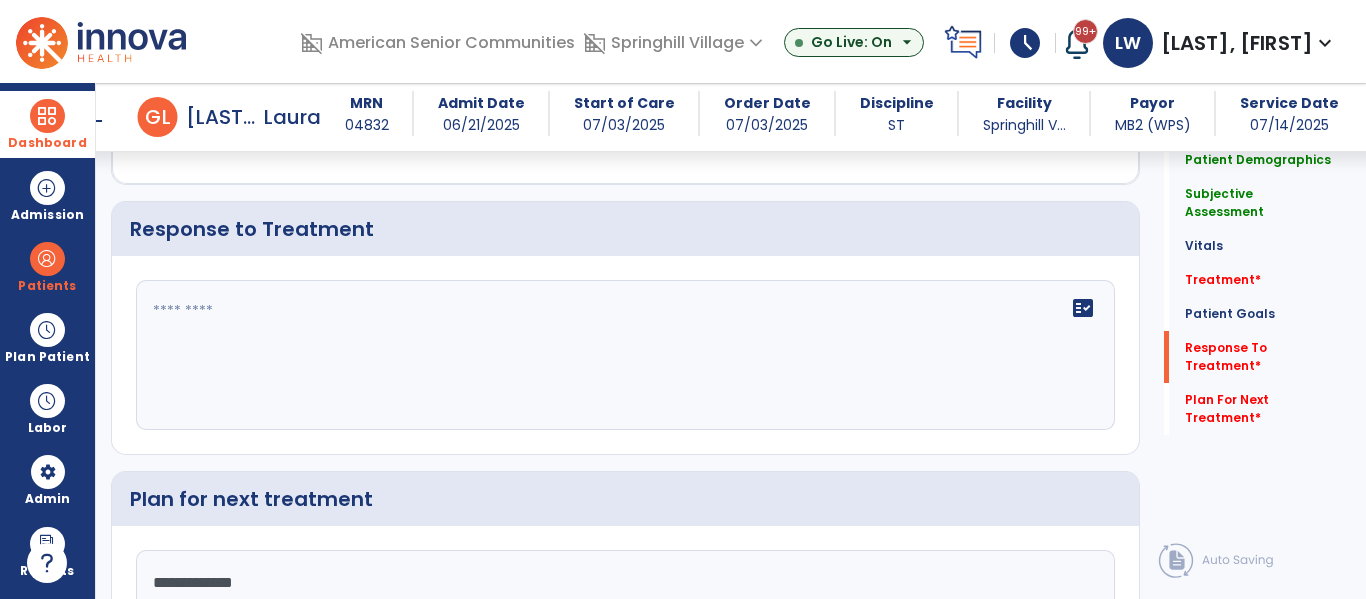 type on "**********" 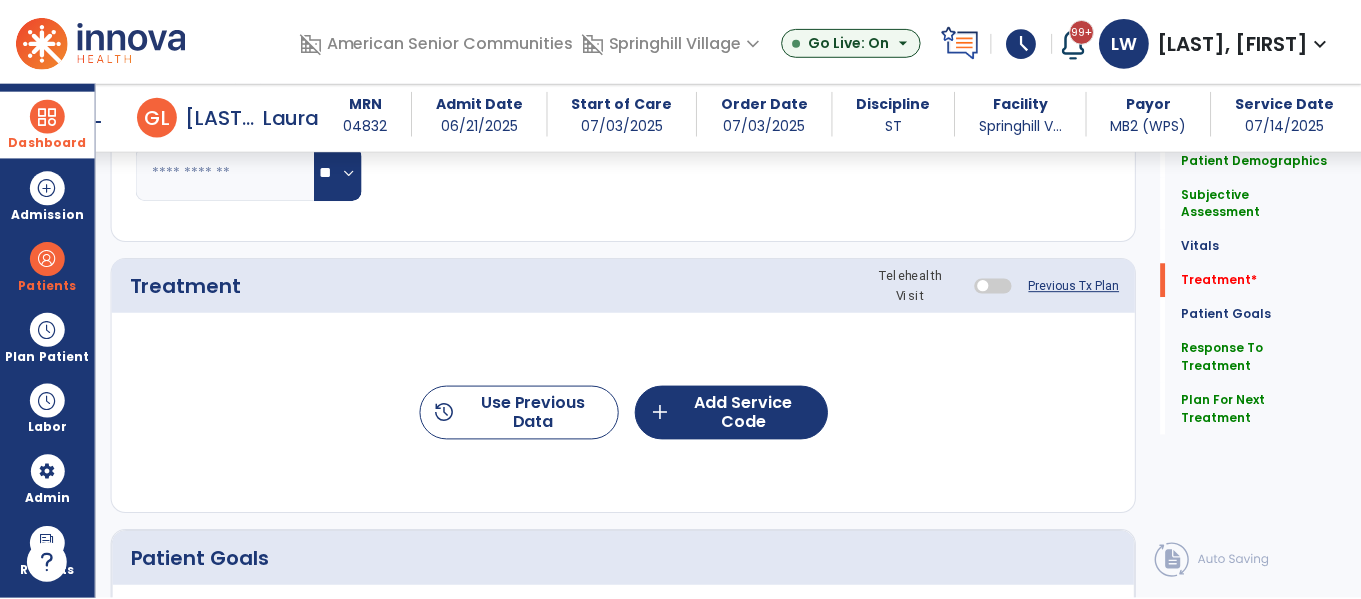 scroll, scrollTop: 1114, scrollLeft: 0, axis: vertical 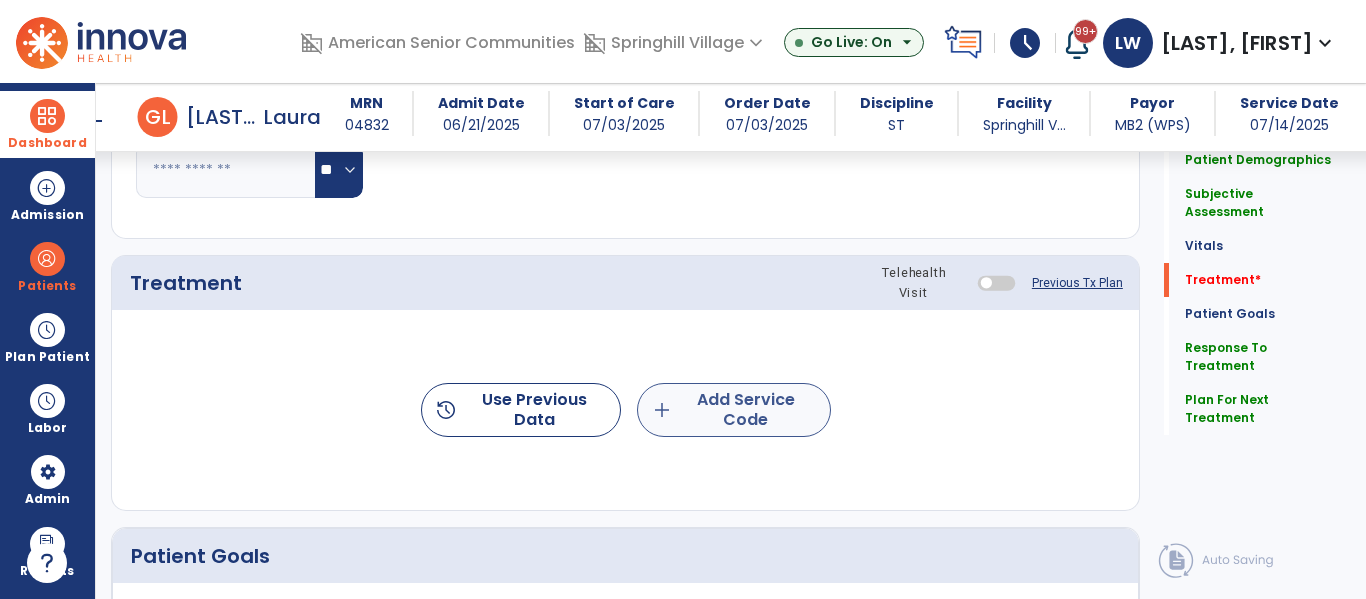 type on "**********" 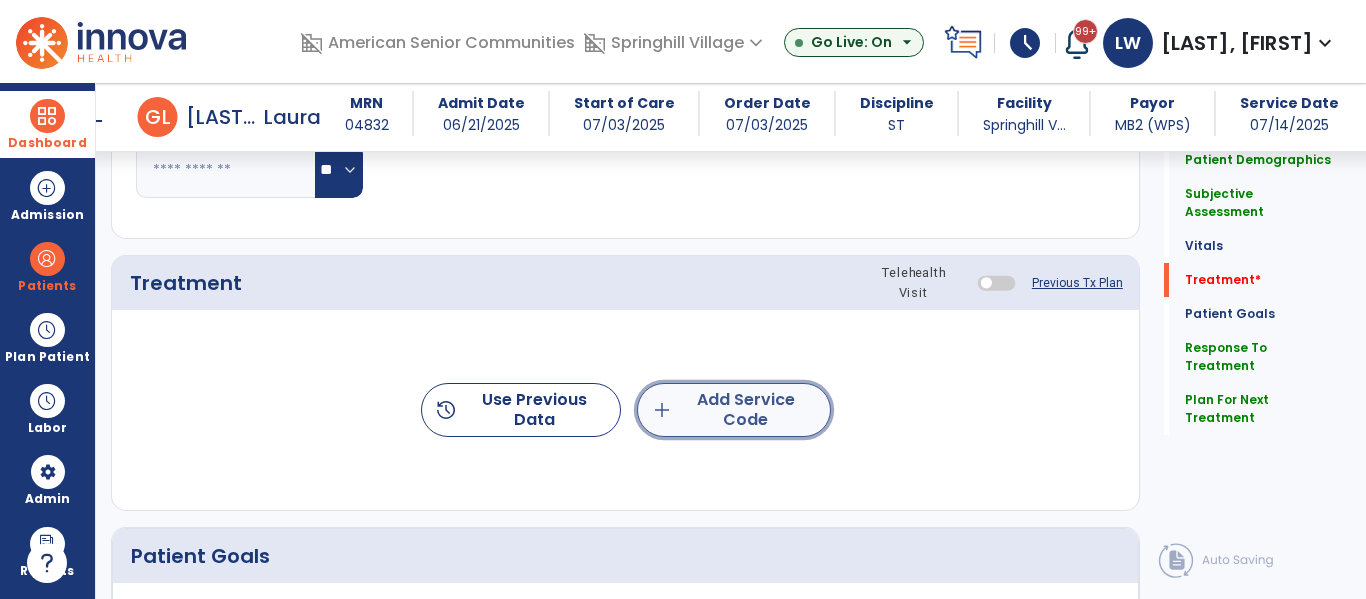 click on "add  Add Service Code" 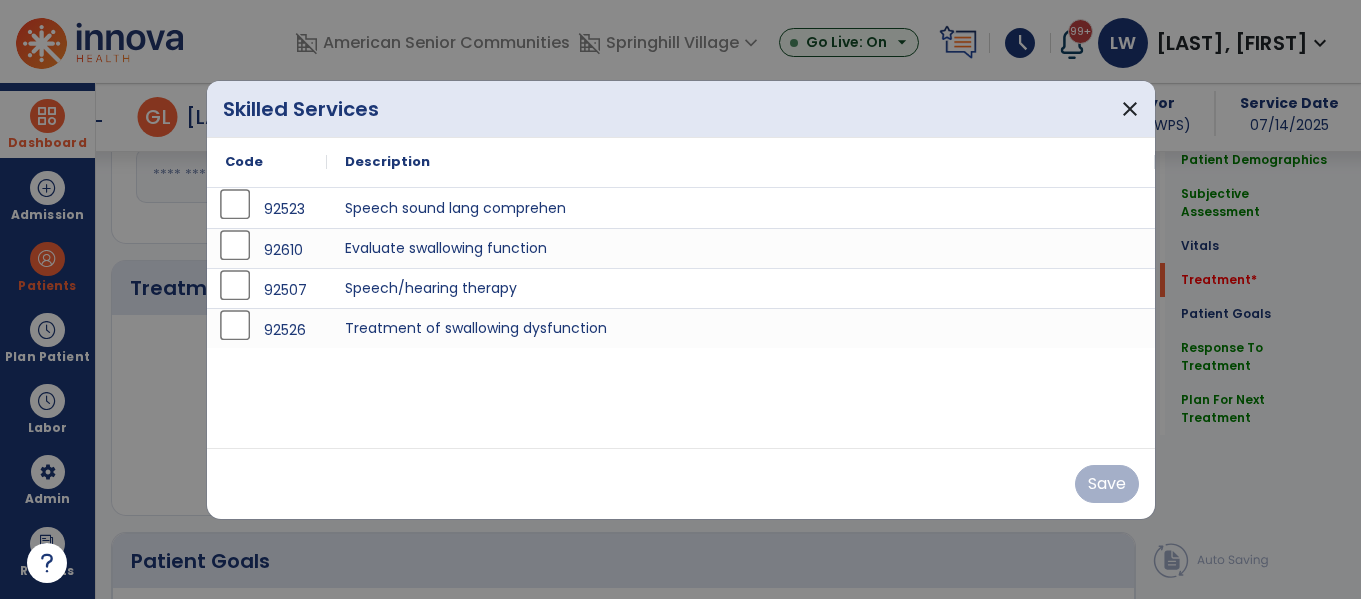scroll, scrollTop: 1114, scrollLeft: 0, axis: vertical 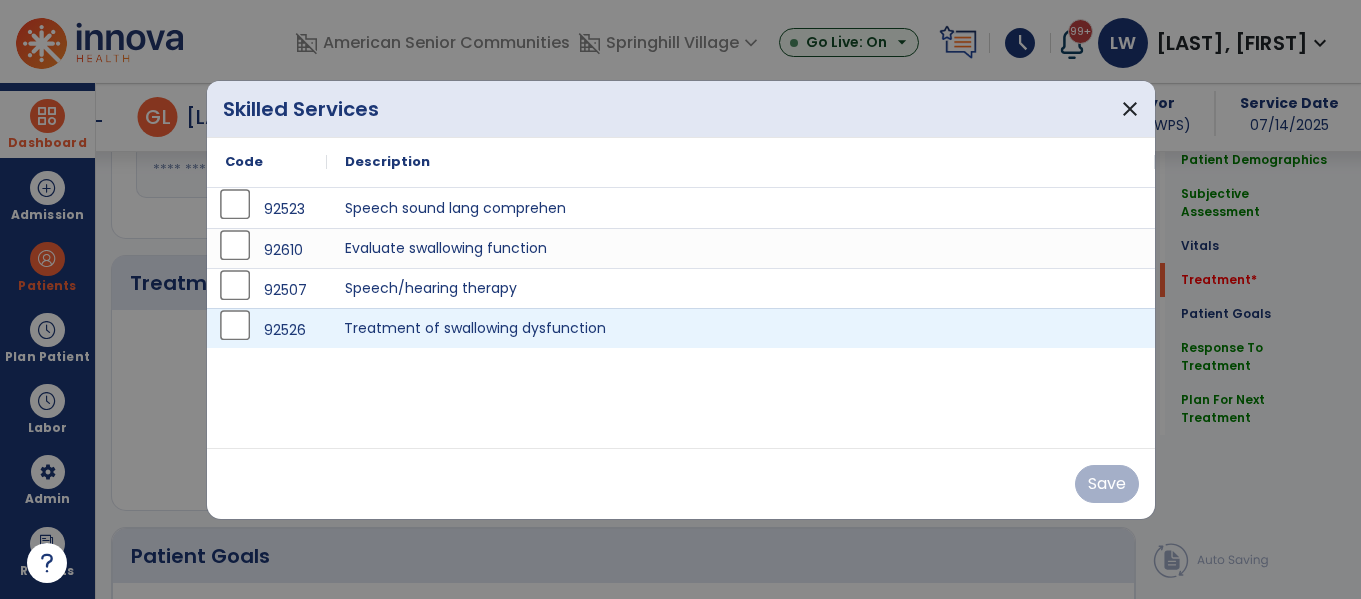 click on "Treatment of swallowing dysfunction" at bounding box center [741, 328] 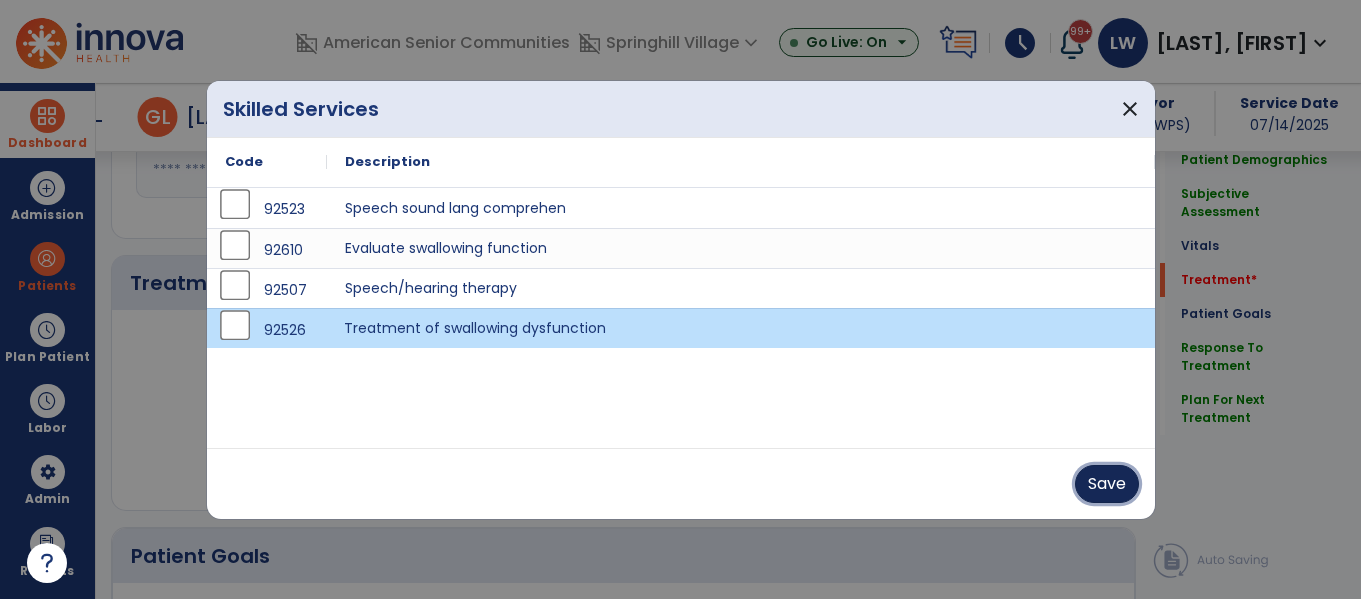 click on "Save" at bounding box center (1107, 484) 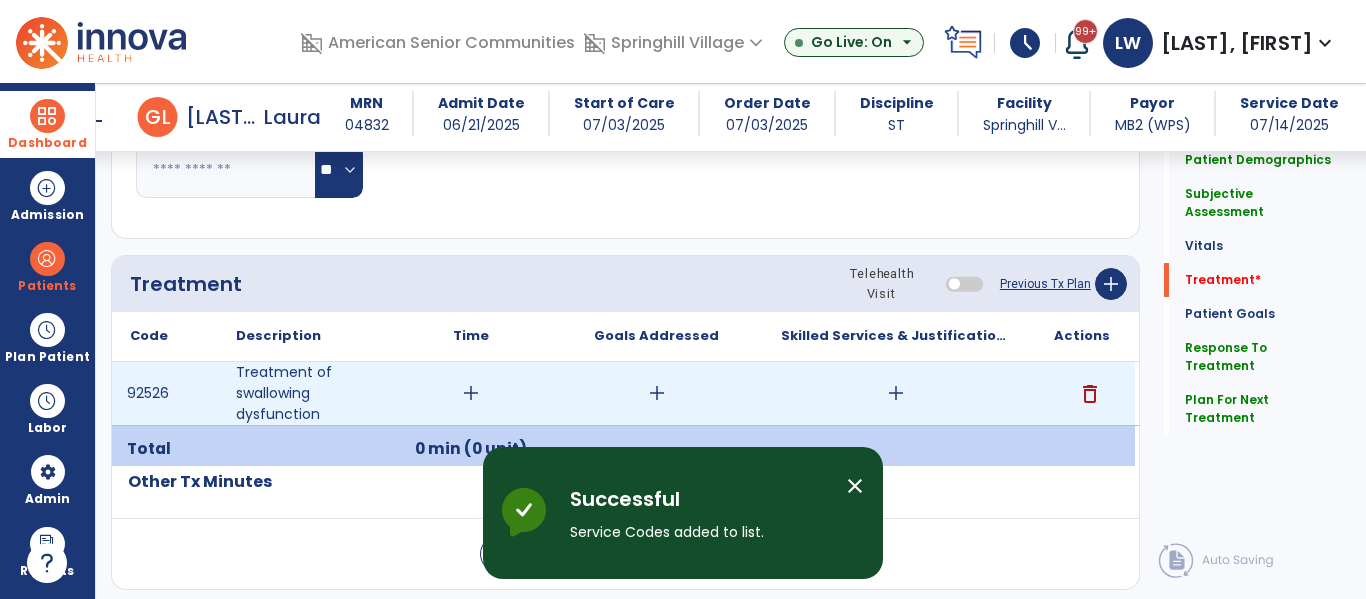 click on "add" at bounding box center (471, 393) 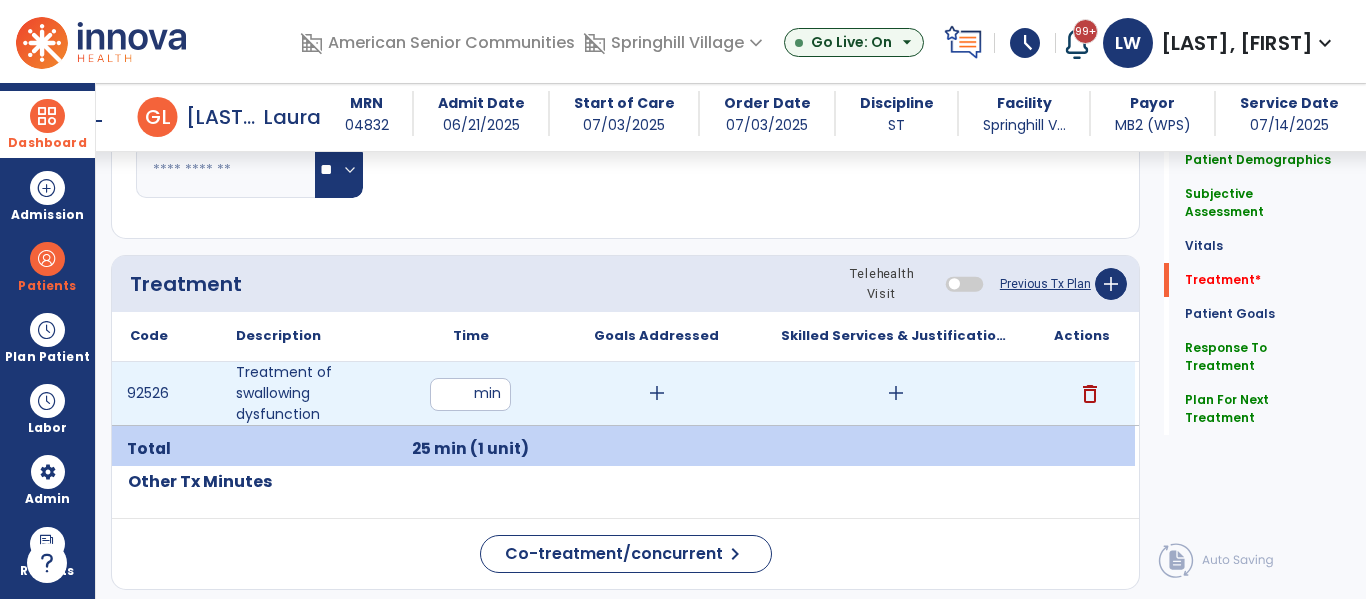 click on "add" at bounding box center [896, 393] 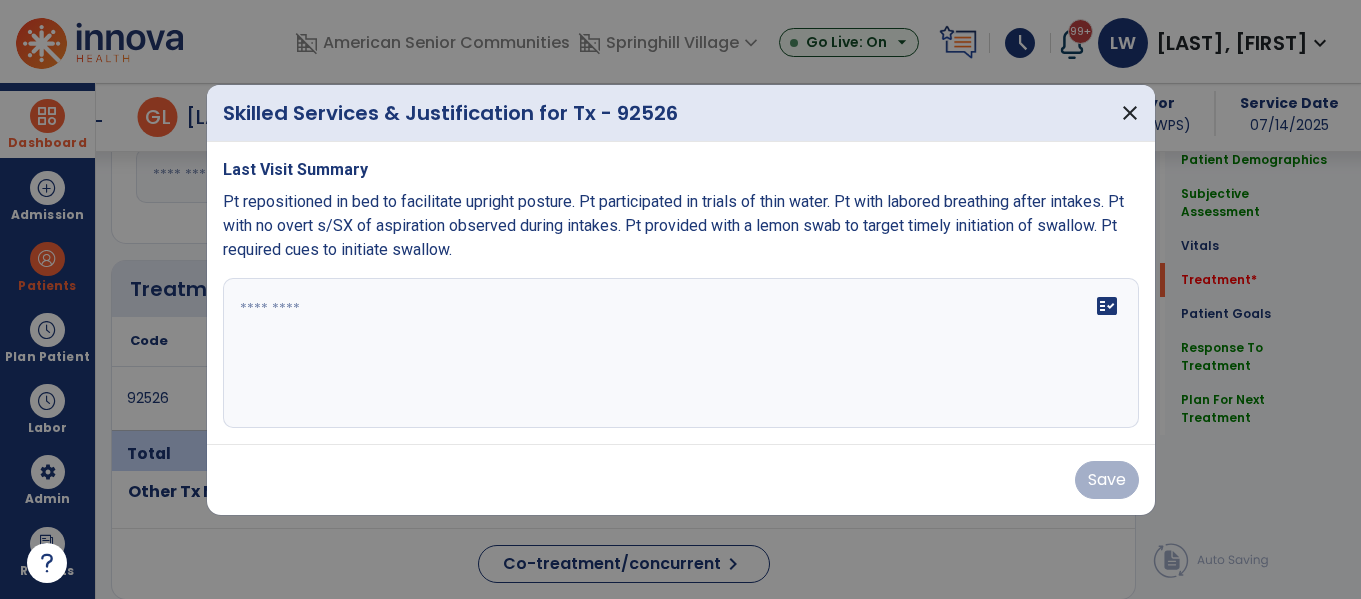 scroll, scrollTop: 1114, scrollLeft: 0, axis: vertical 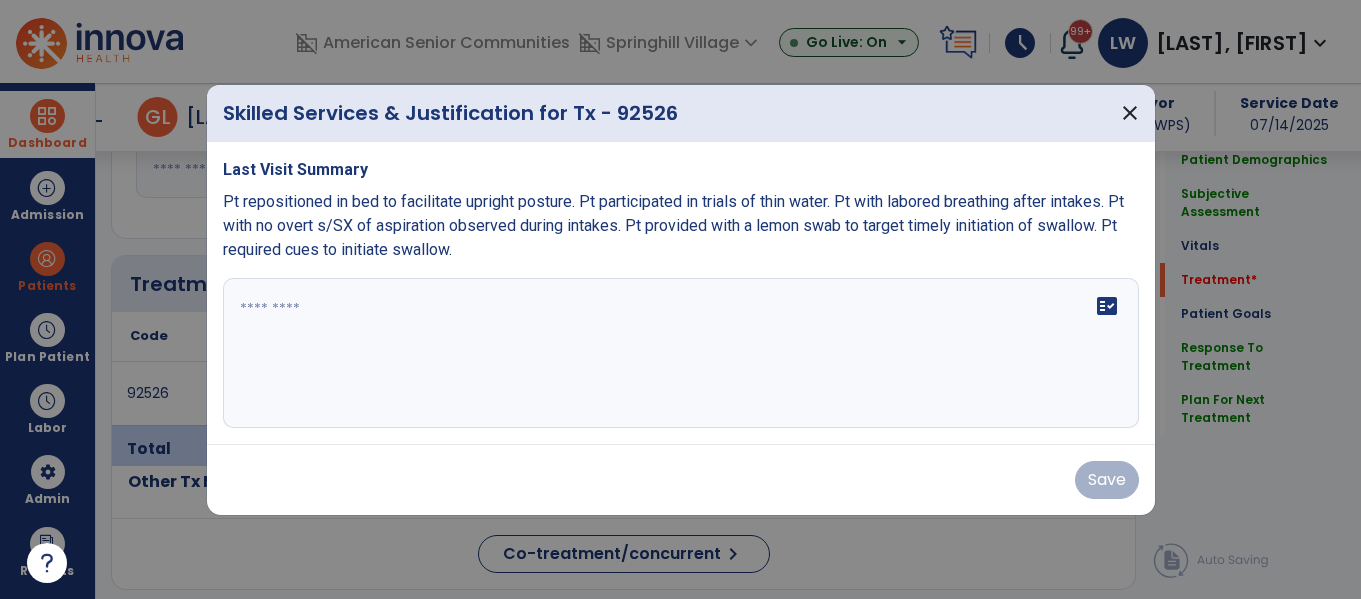 click on "fact_check" at bounding box center [681, 353] 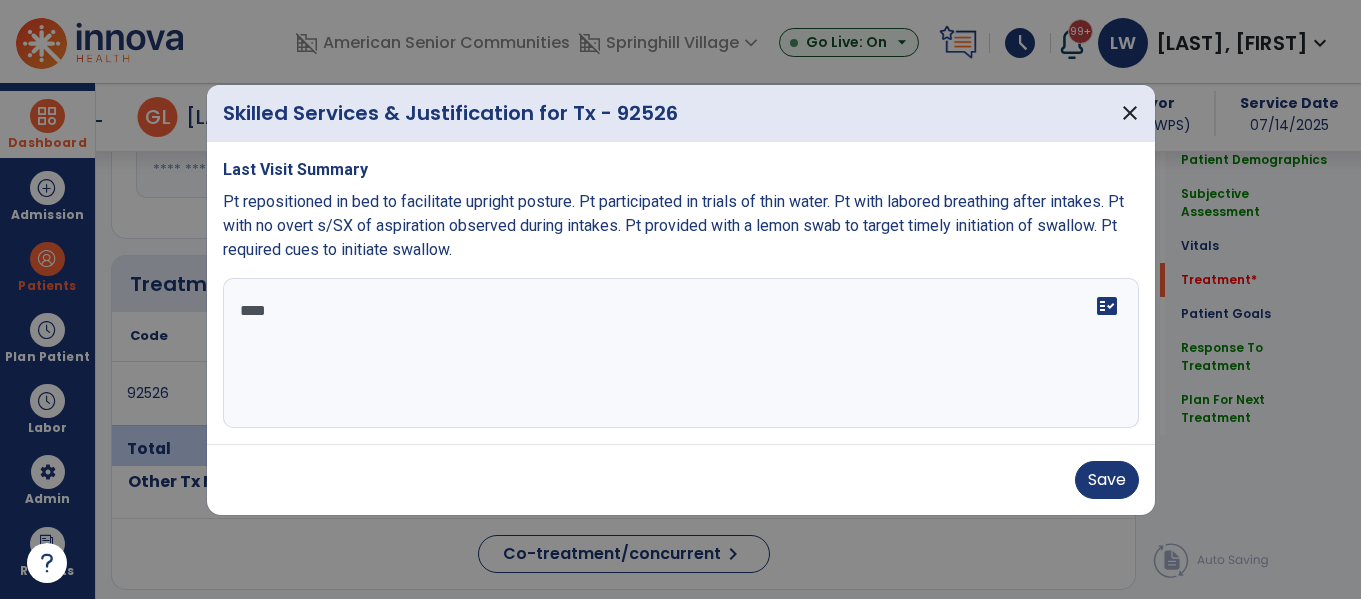 scroll, scrollTop: 0, scrollLeft: 0, axis: both 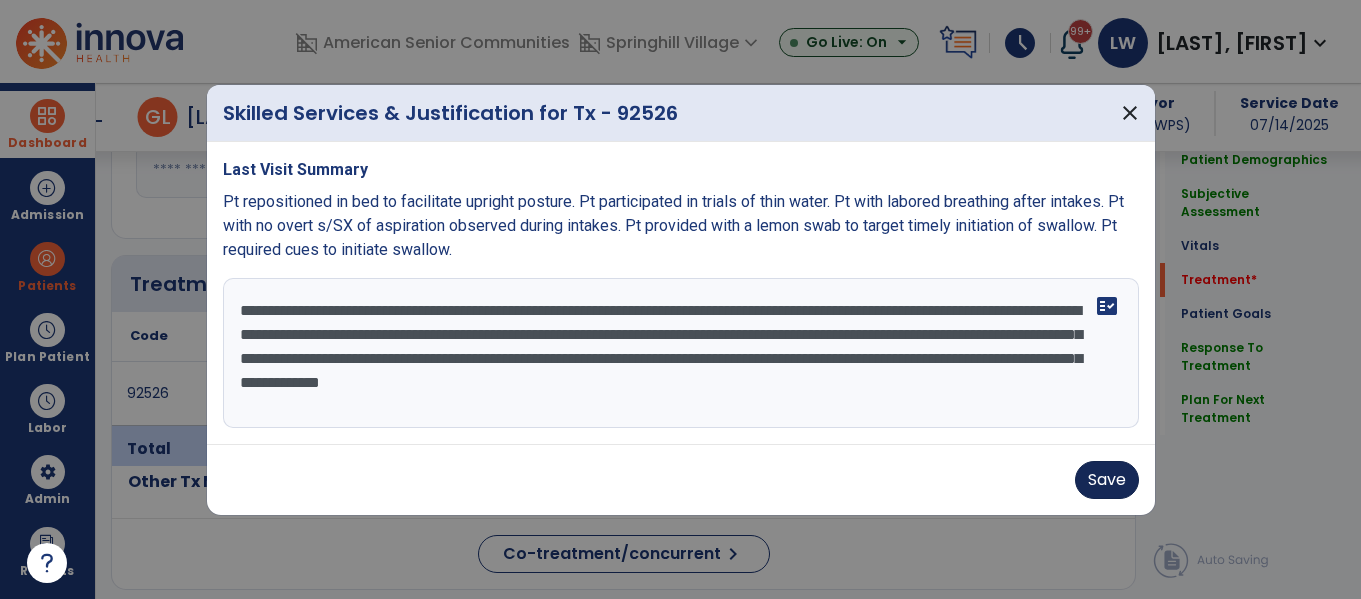 type on "**********" 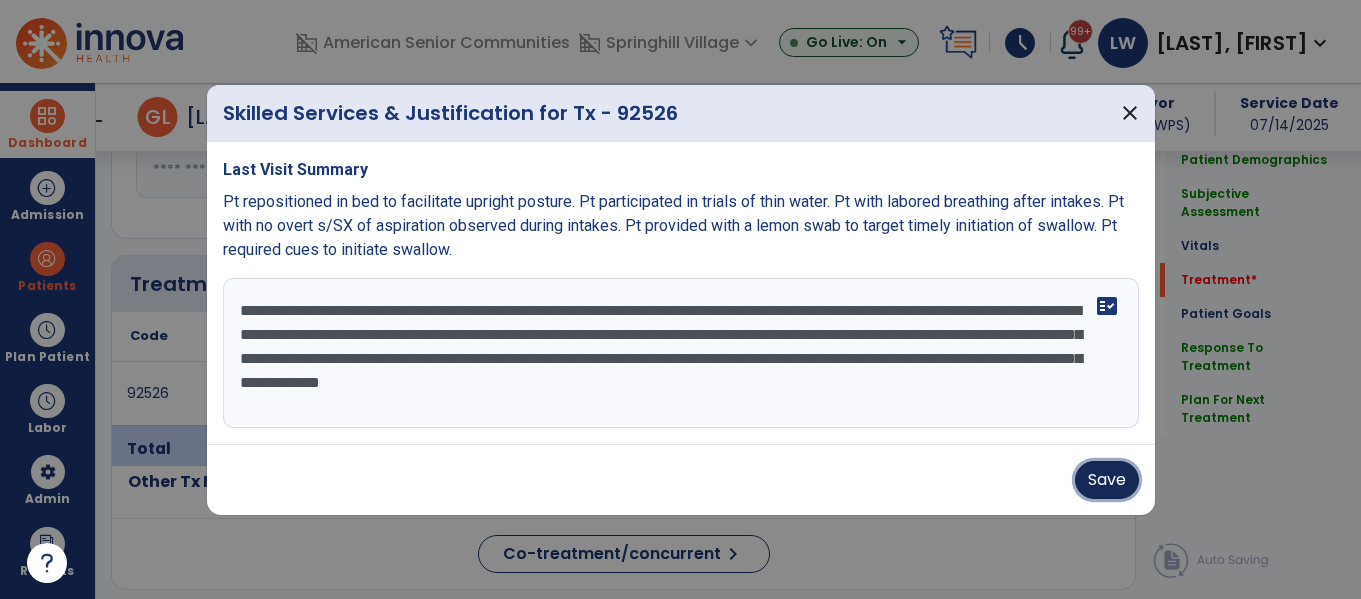 click on "Save" at bounding box center [1107, 480] 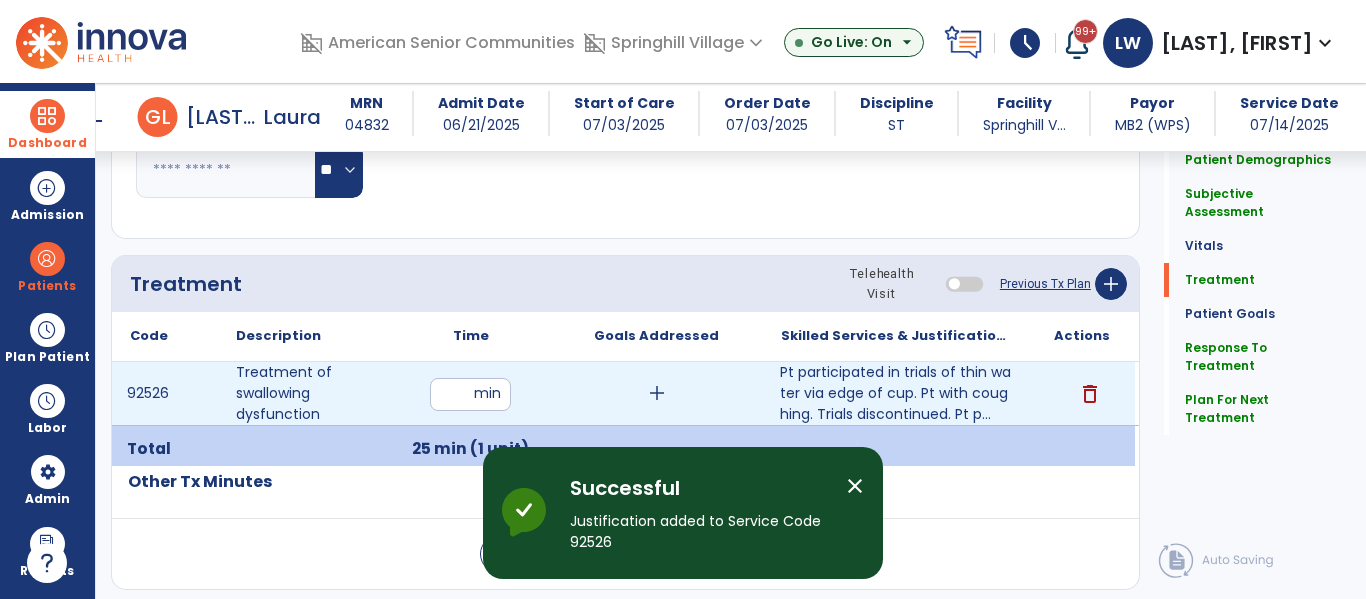 click on "add" at bounding box center [657, 393] 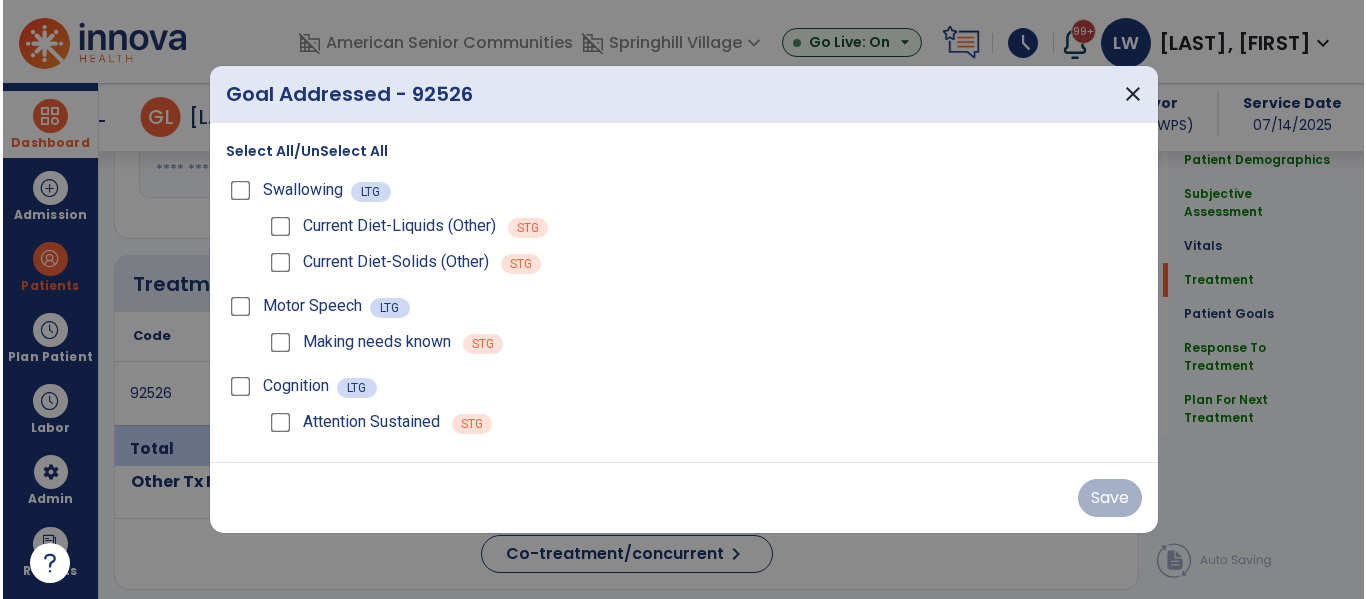 scroll, scrollTop: 1114, scrollLeft: 0, axis: vertical 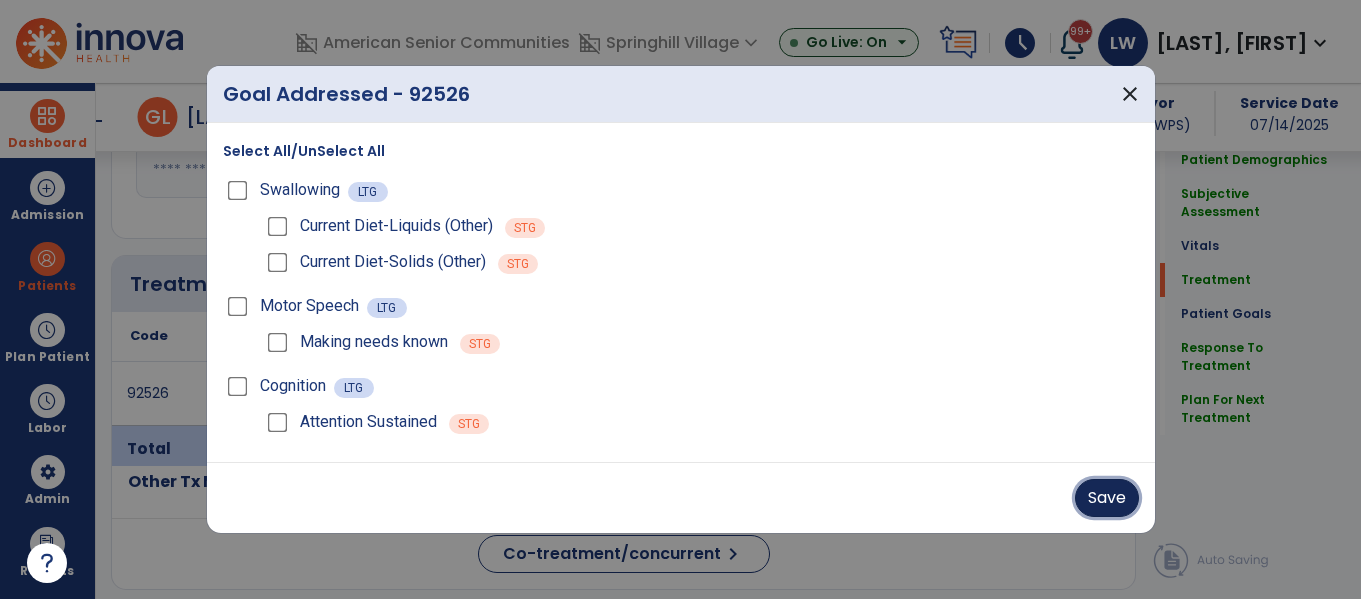 click on "Save" at bounding box center (1107, 498) 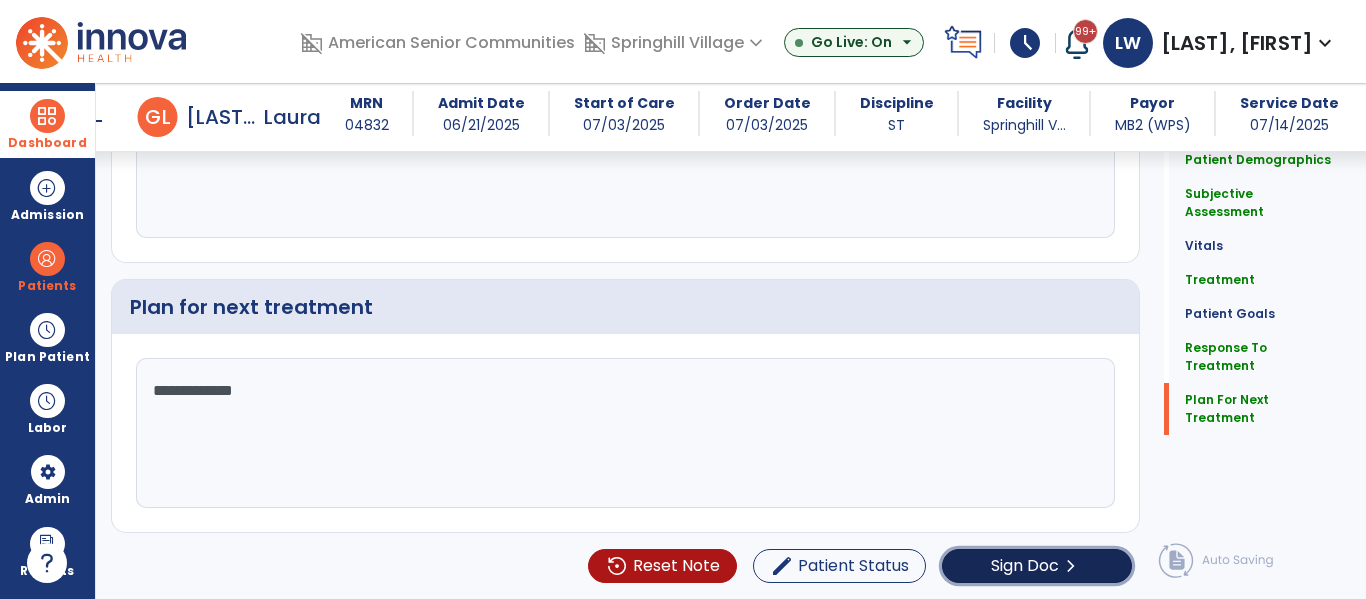 click on "Sign Doc" 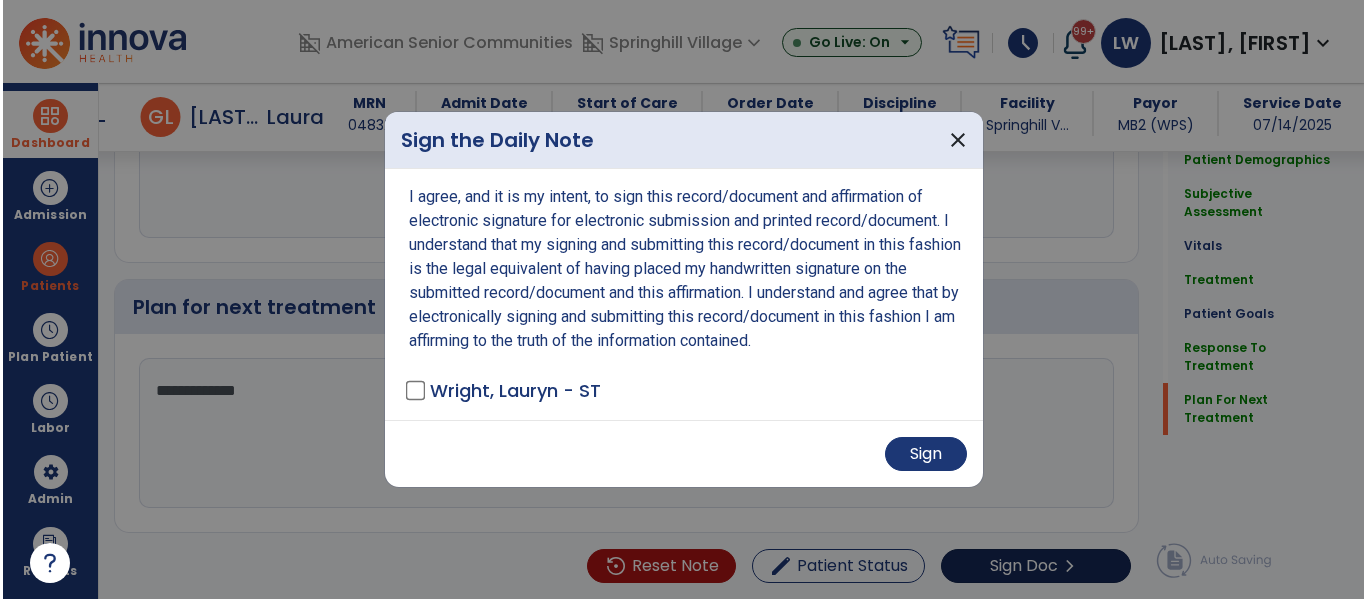 scroll, scrollTop: 3052, scrollLeft: 0, axis: vertical 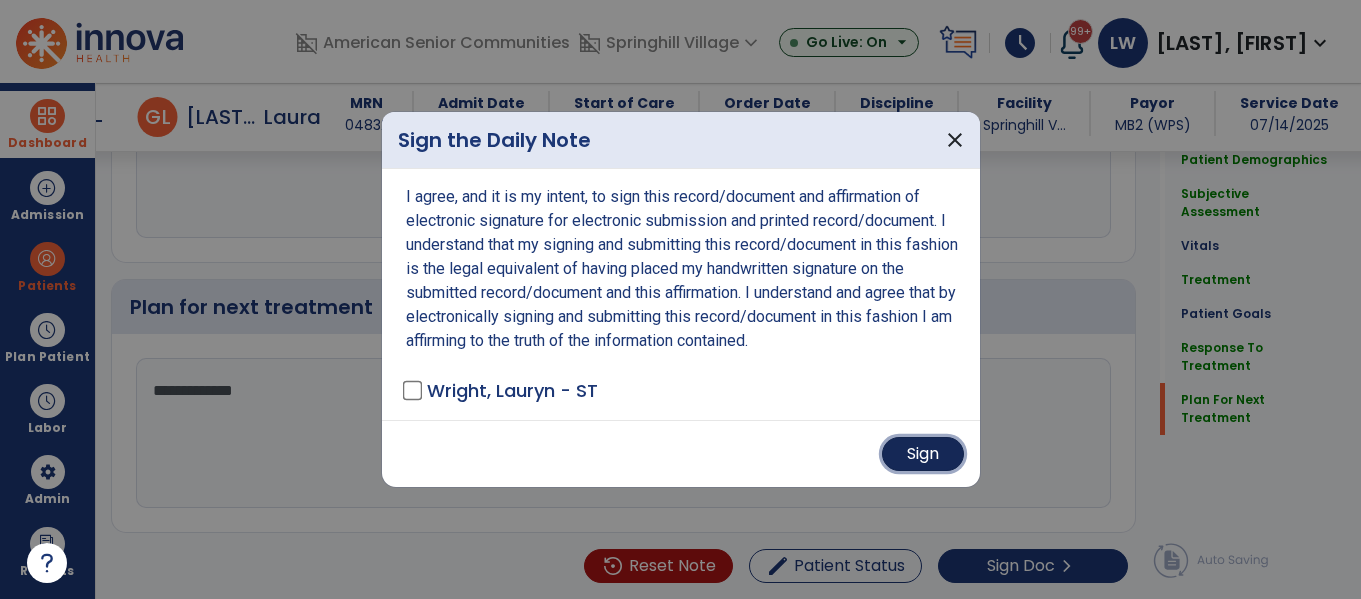 click on "Sign" at bounding box center [923, 454] 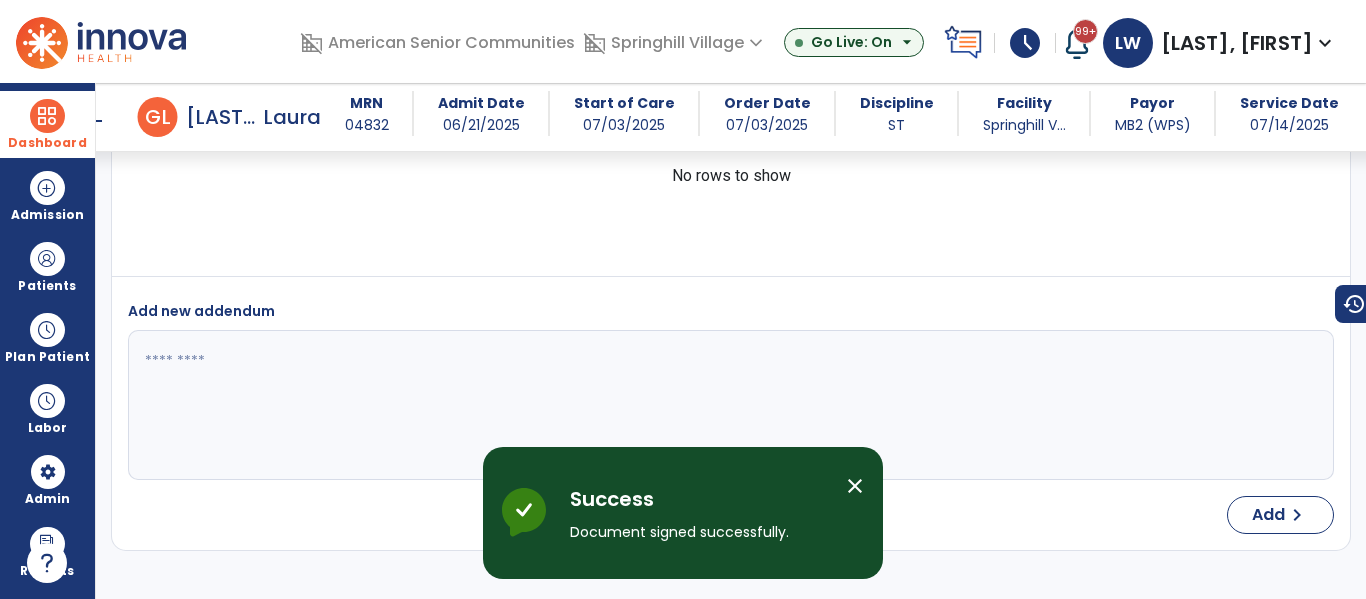 scroll, scrollTop: 2569, scrollLeft: 0, axis: vertical 